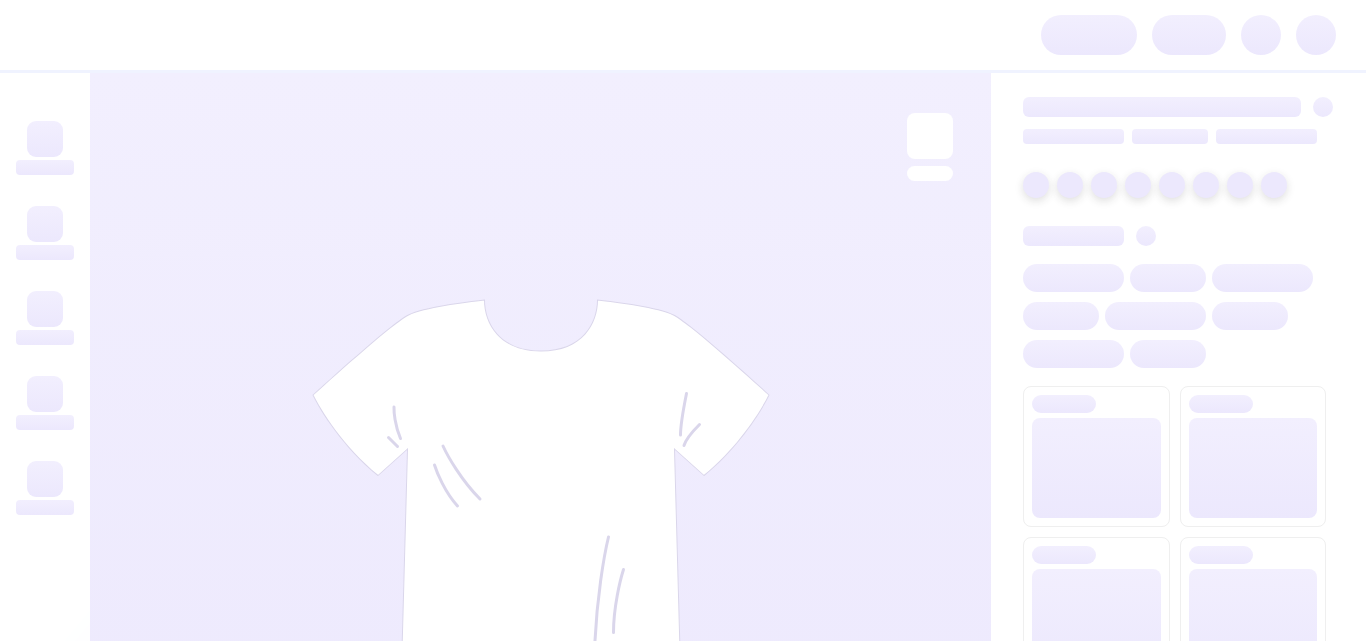 scroll, scrollTop: 0, scrollLeft: 0, axis: both 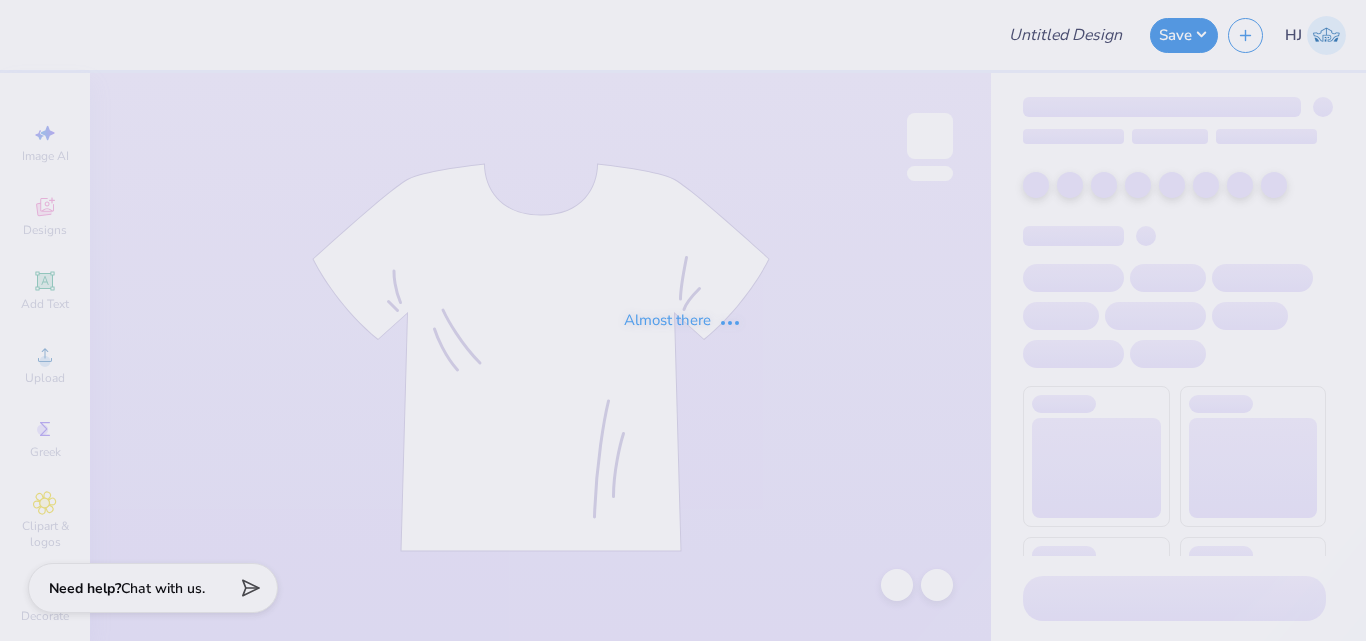 type on "Training: [GEOGRAPHIC_DATA][US_STATE]" 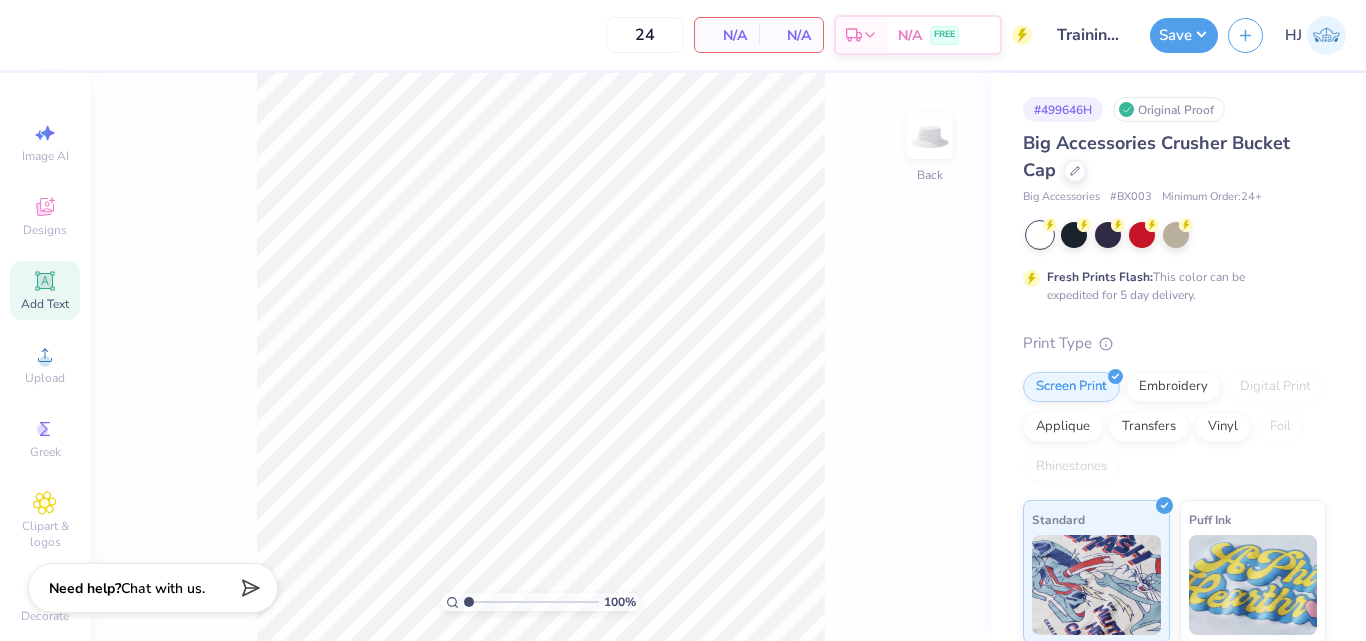 click 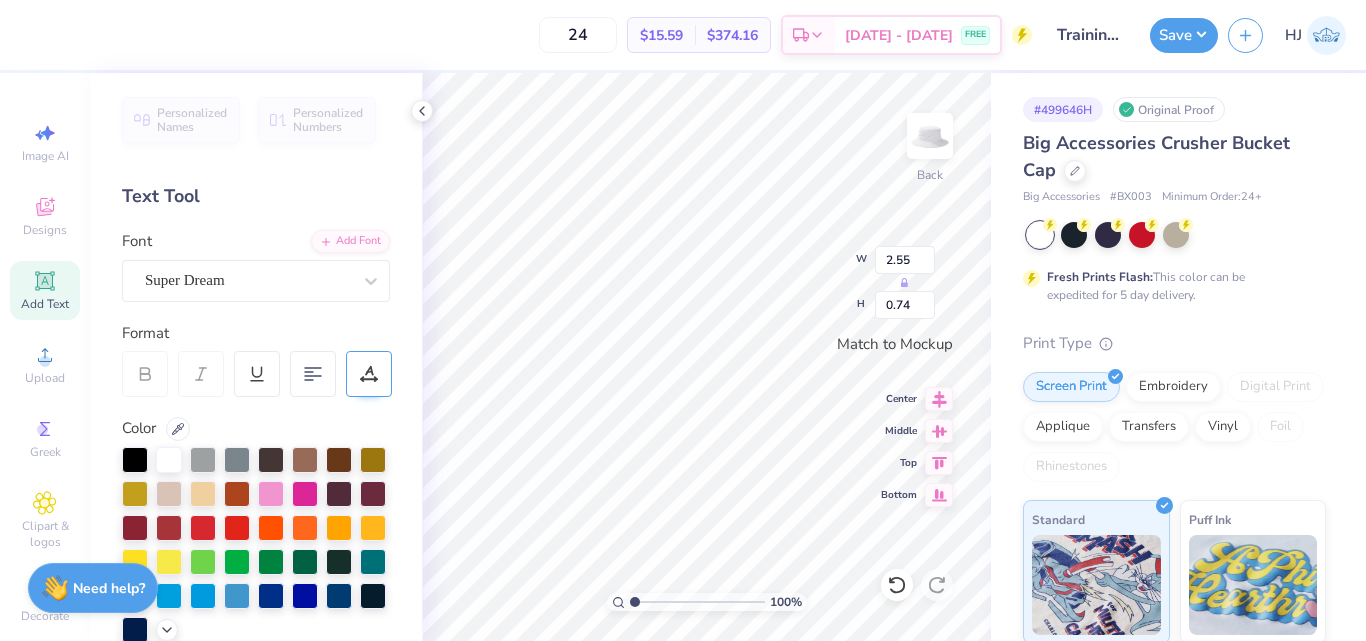 scroll, scrollTop: 17, scrollLeft: 2, axis: both 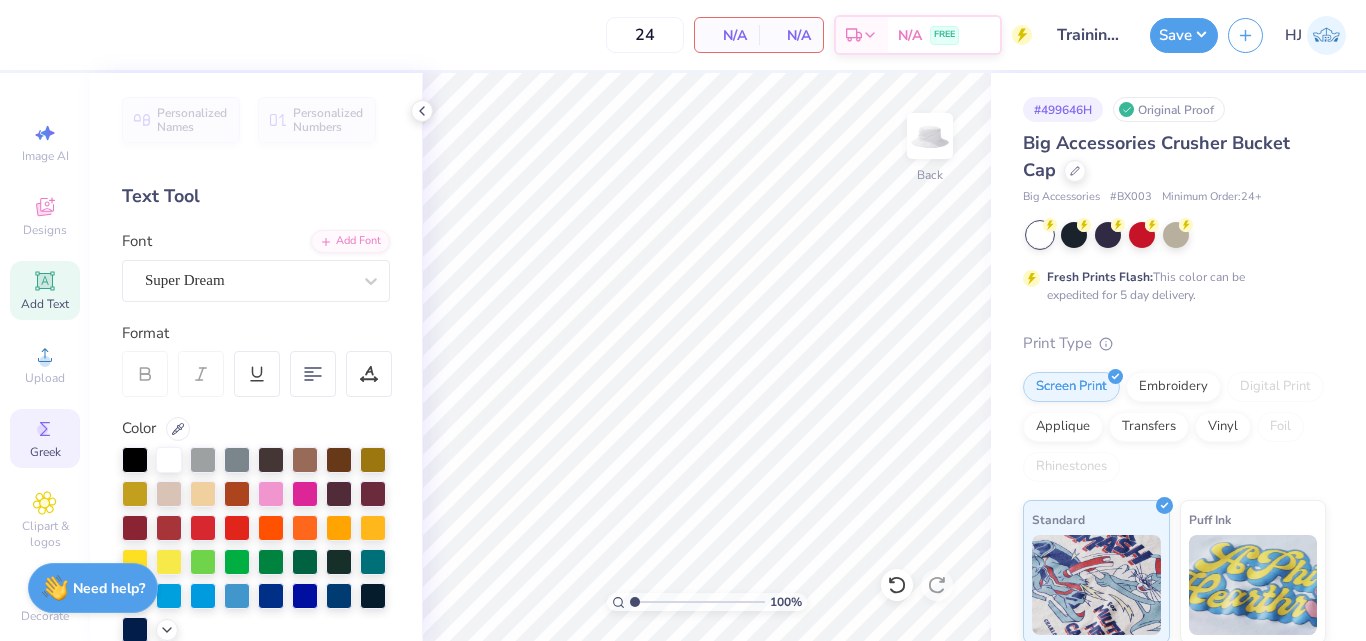 click 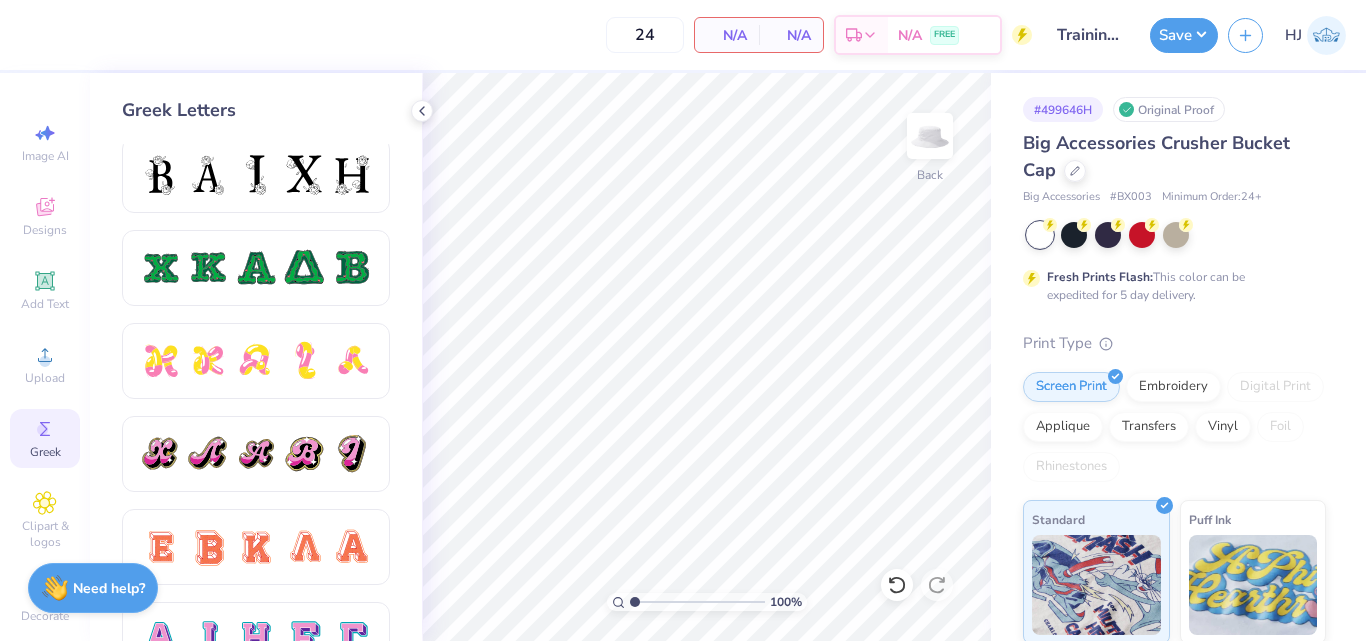 scroll, scrollTop: 901, scrollLeft: 0, axis: vertical 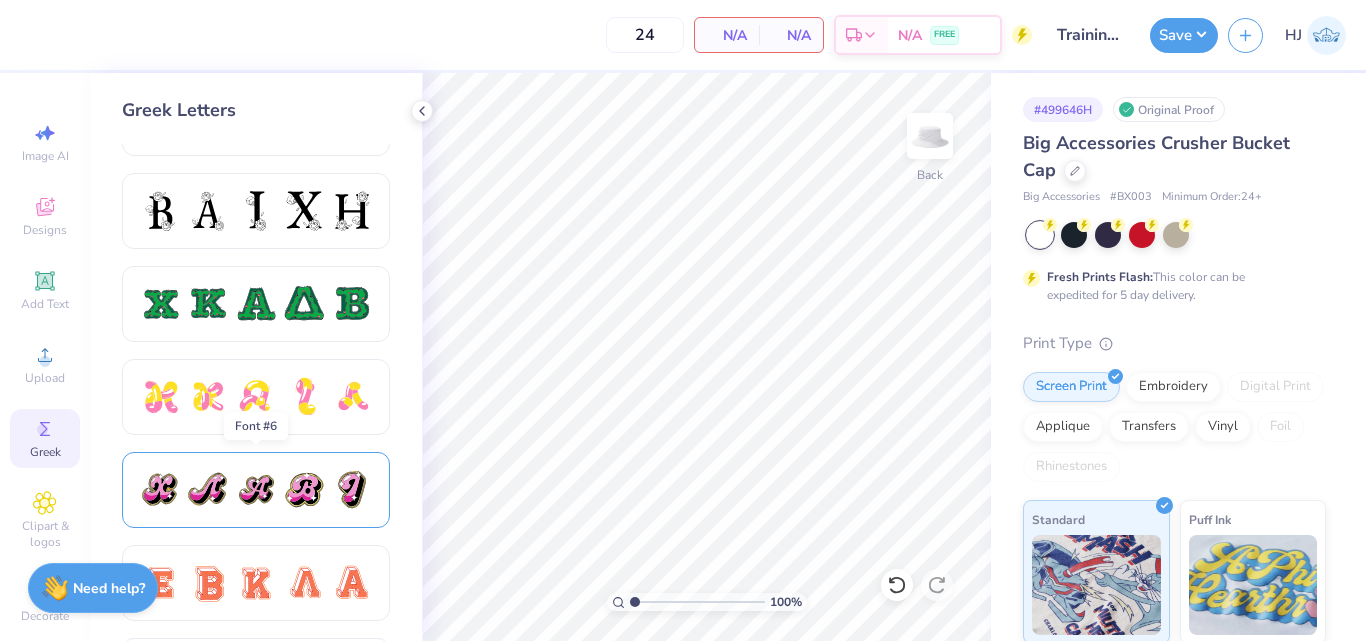 click at bounding box center (256, 490) 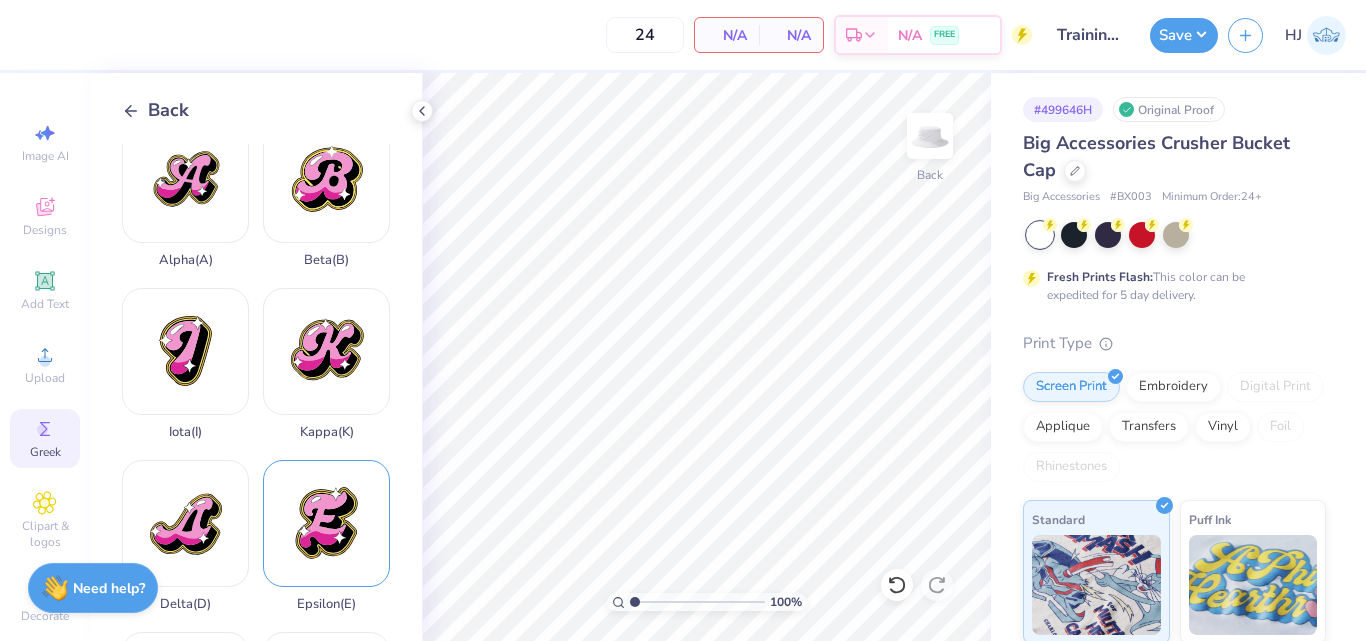 scroll, scrollTop: 300, scrollLeft: 0, axis: vertical 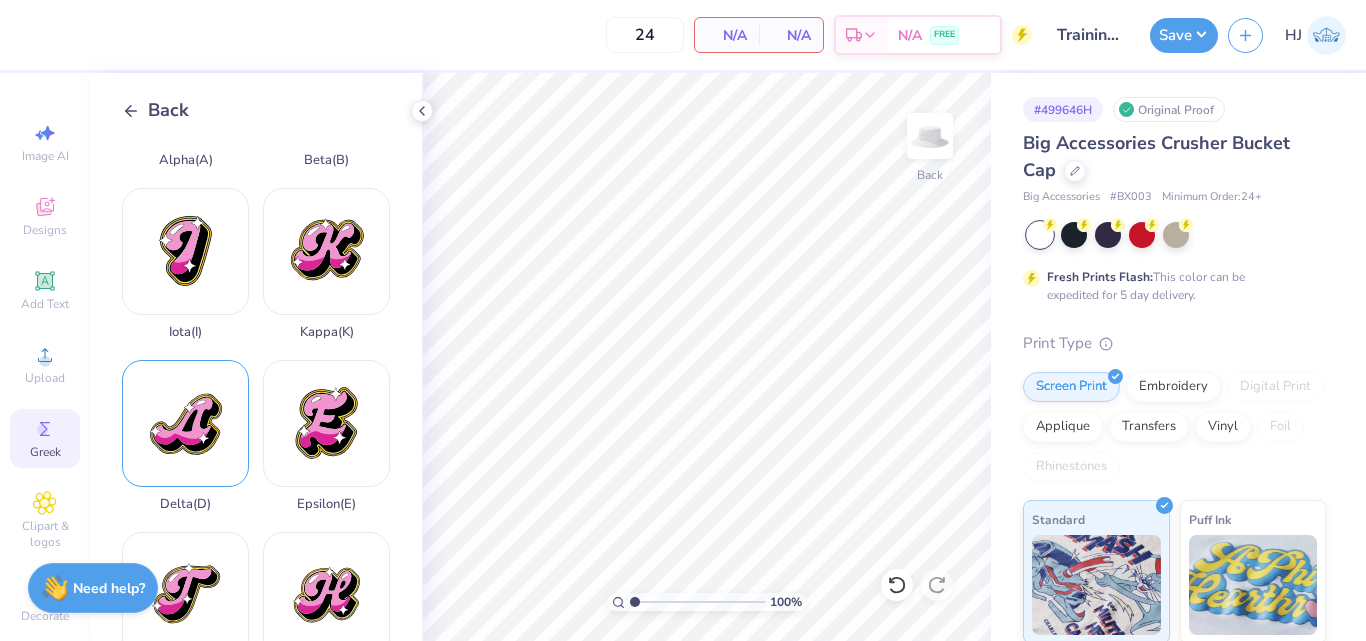 click on "Delta  ( D )" at bounding box center (185, 436) 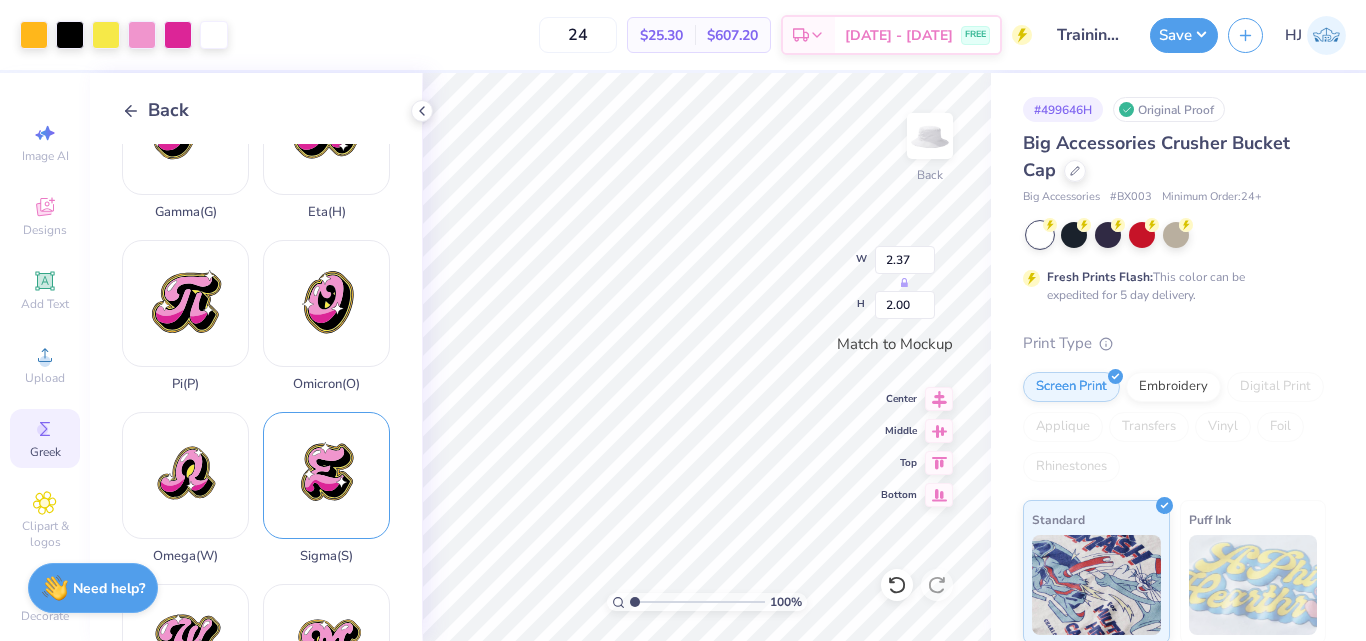 scroll, scrollTop: 800, scrollLeft: 0, axis: vertical 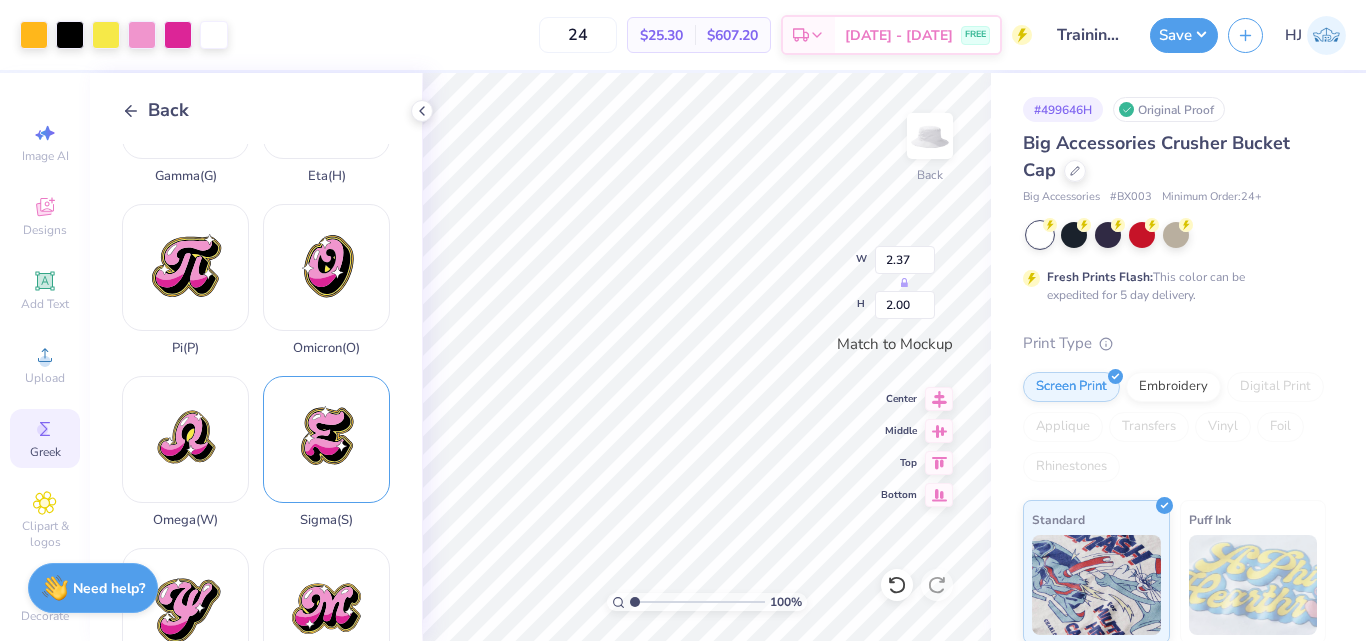 click on "Sigma  ( S )" at bounding box center [326, 452] 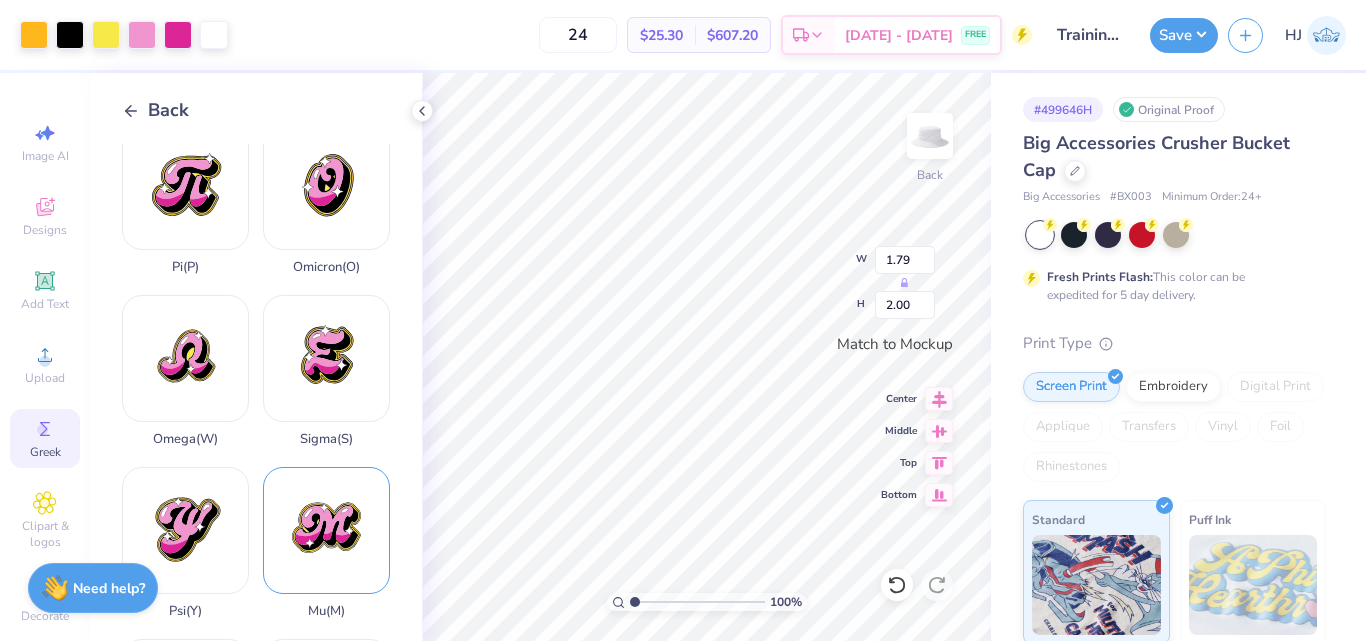 scroll, scrollTop: 781, scrollLeft: 0, axis: vertical 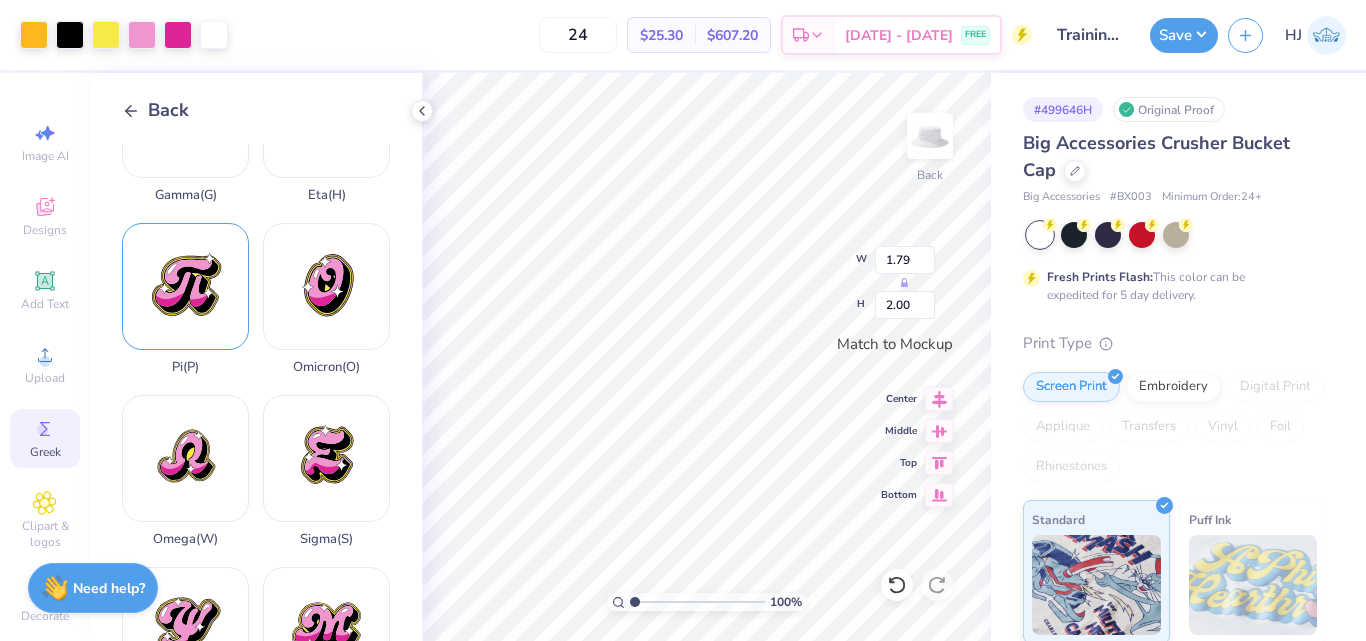click on "Pi  ( P )" at bounding box center [185, 299] 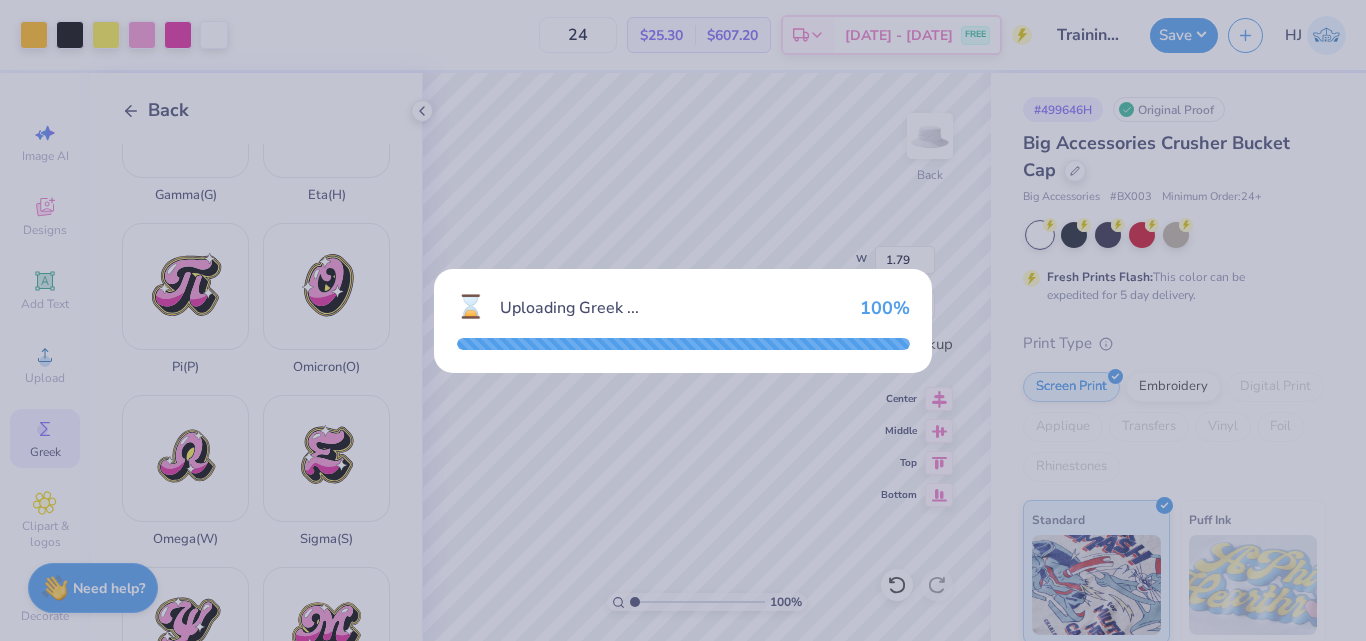 type on "2.22" 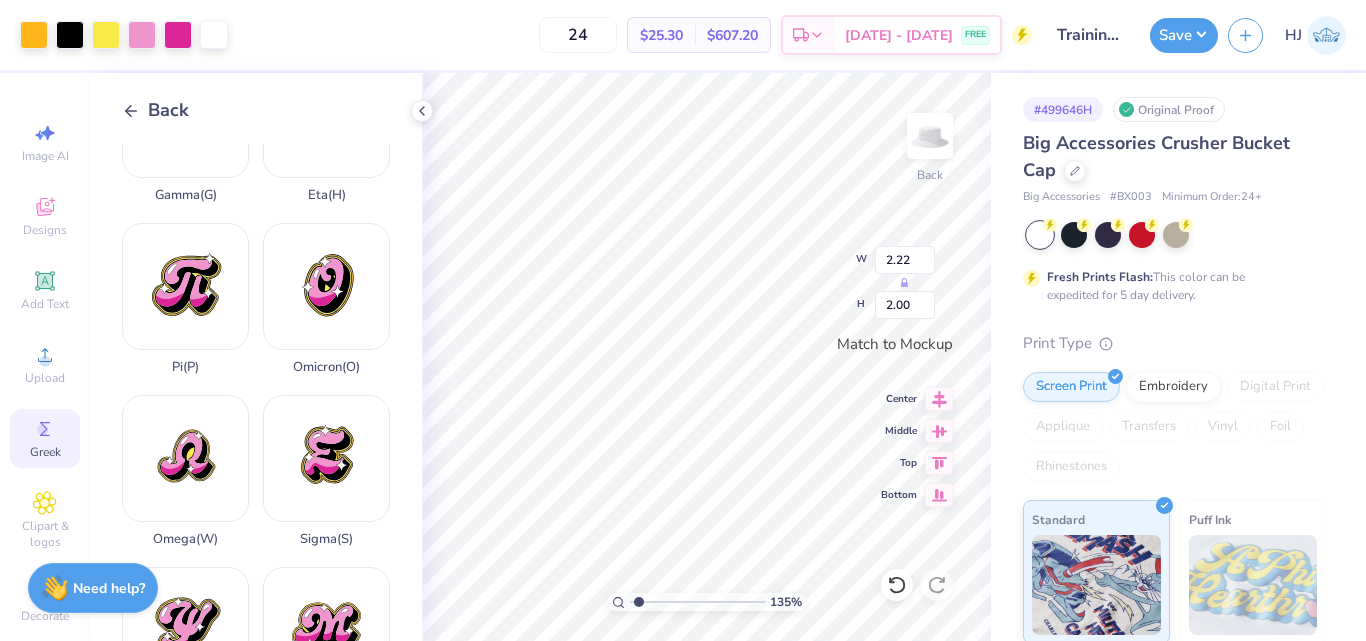 type on "1.35006143669128" 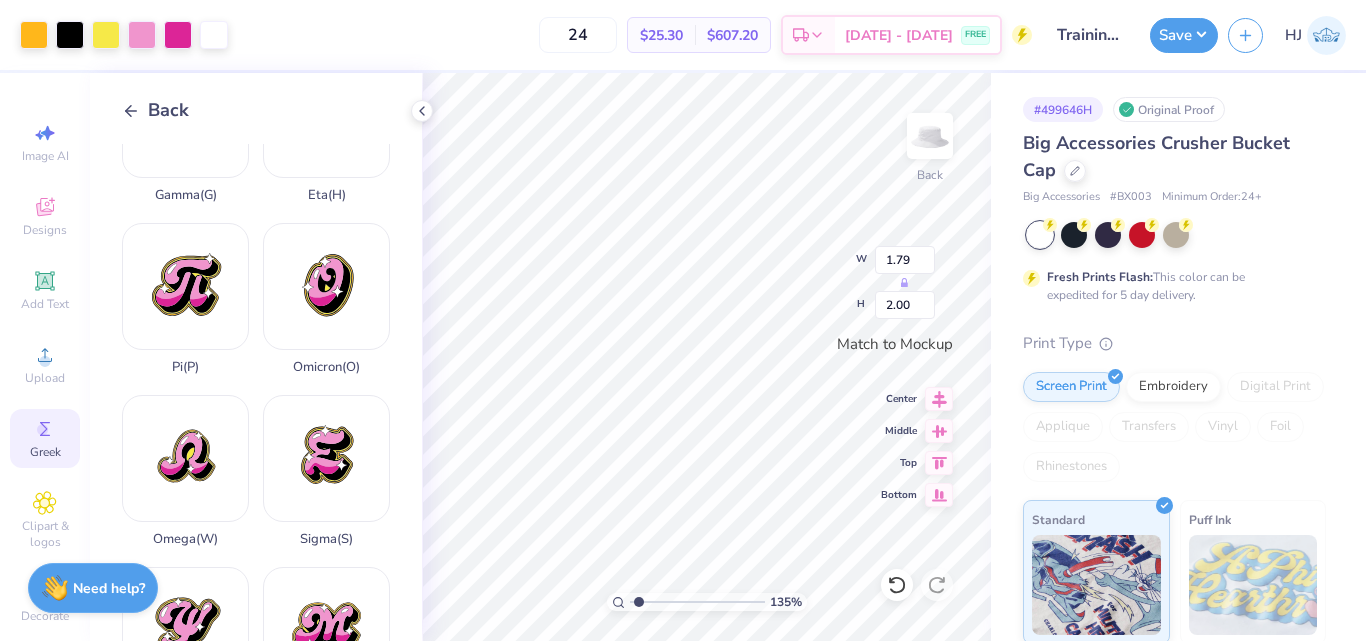 type on "1.35006143669128" 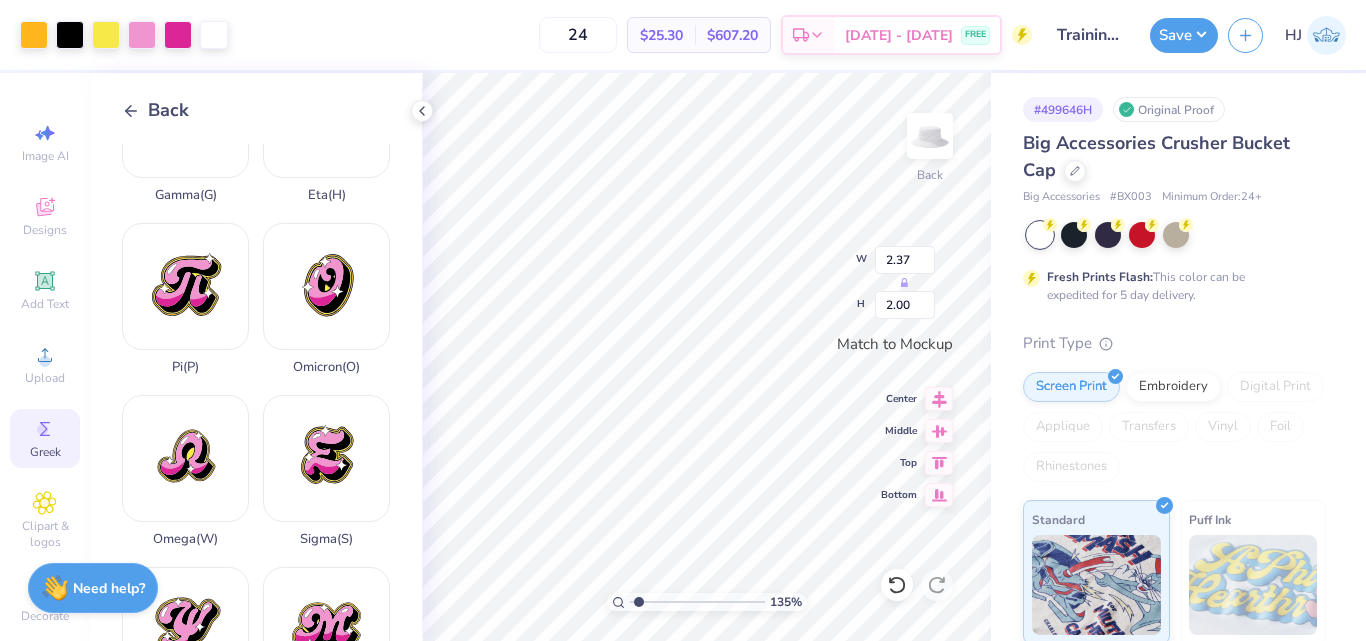 type on "1.35006143669128" 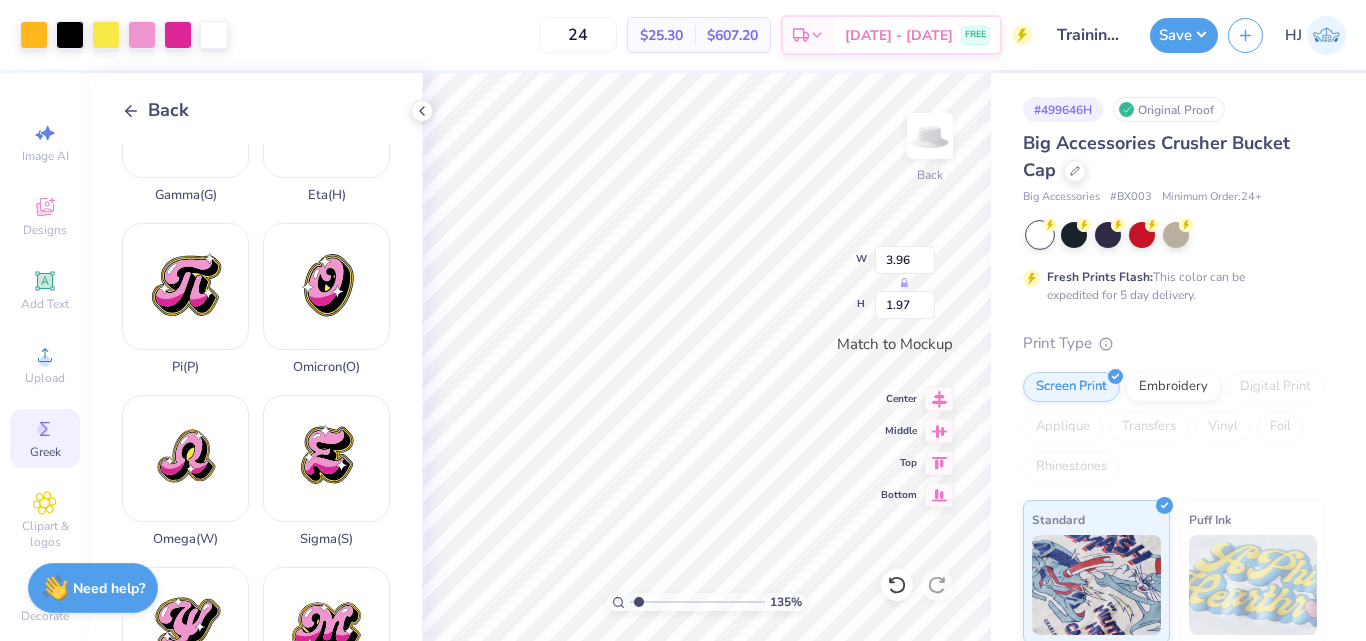 type on "1.35006143669128" 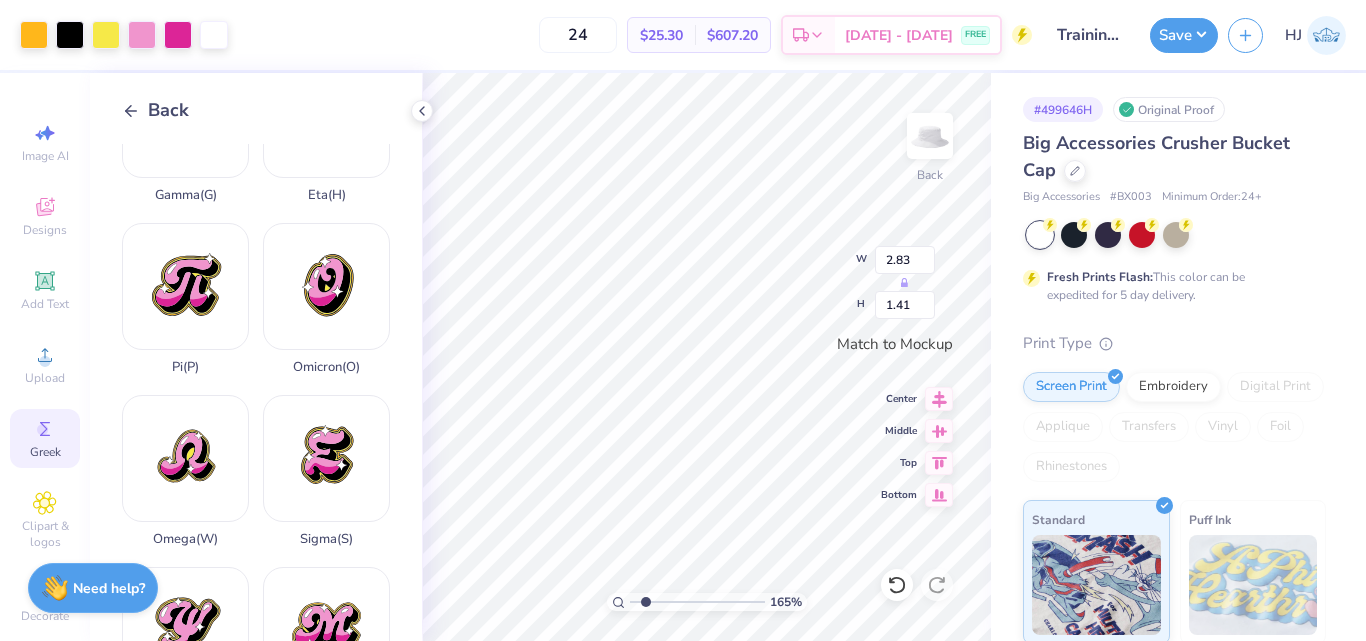 type on "2.01445811466782" 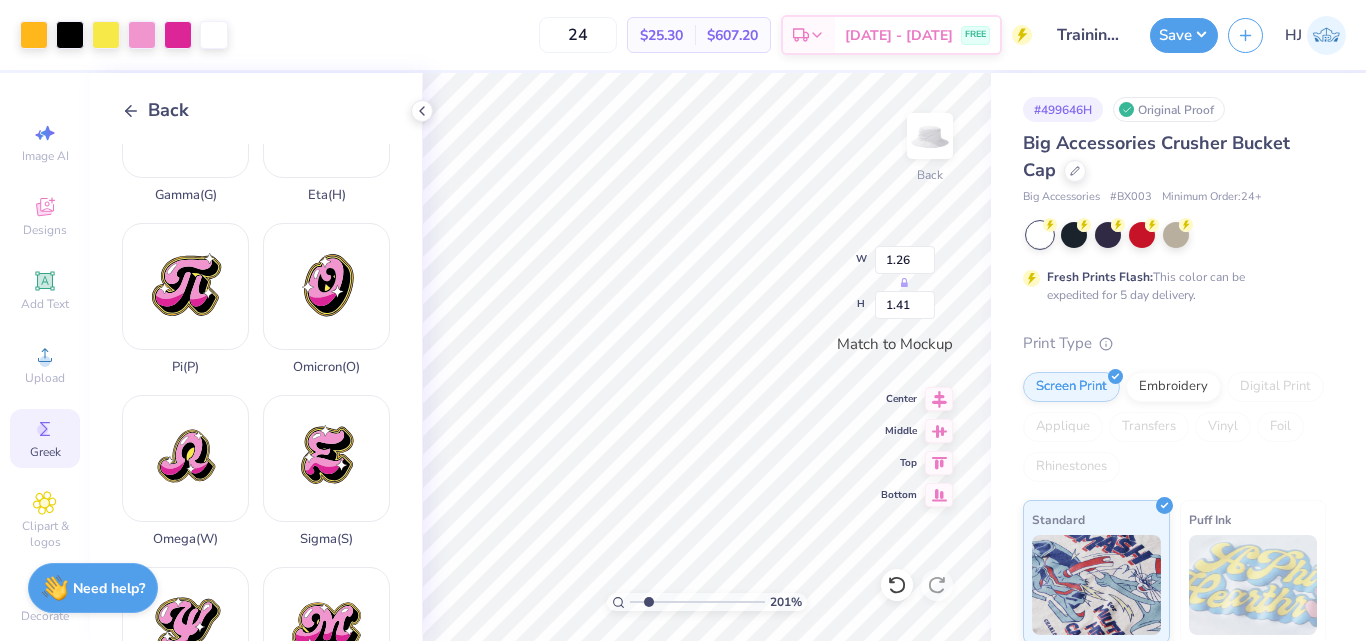 type on "1.67" 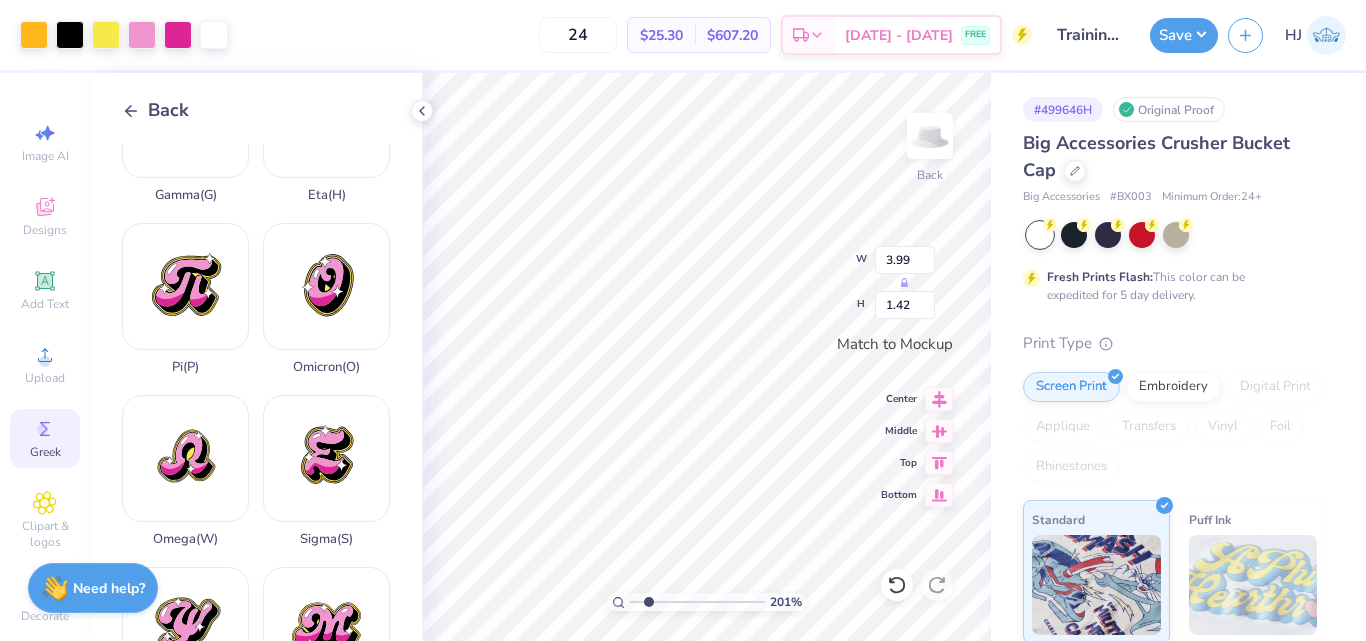 type on "3.44" 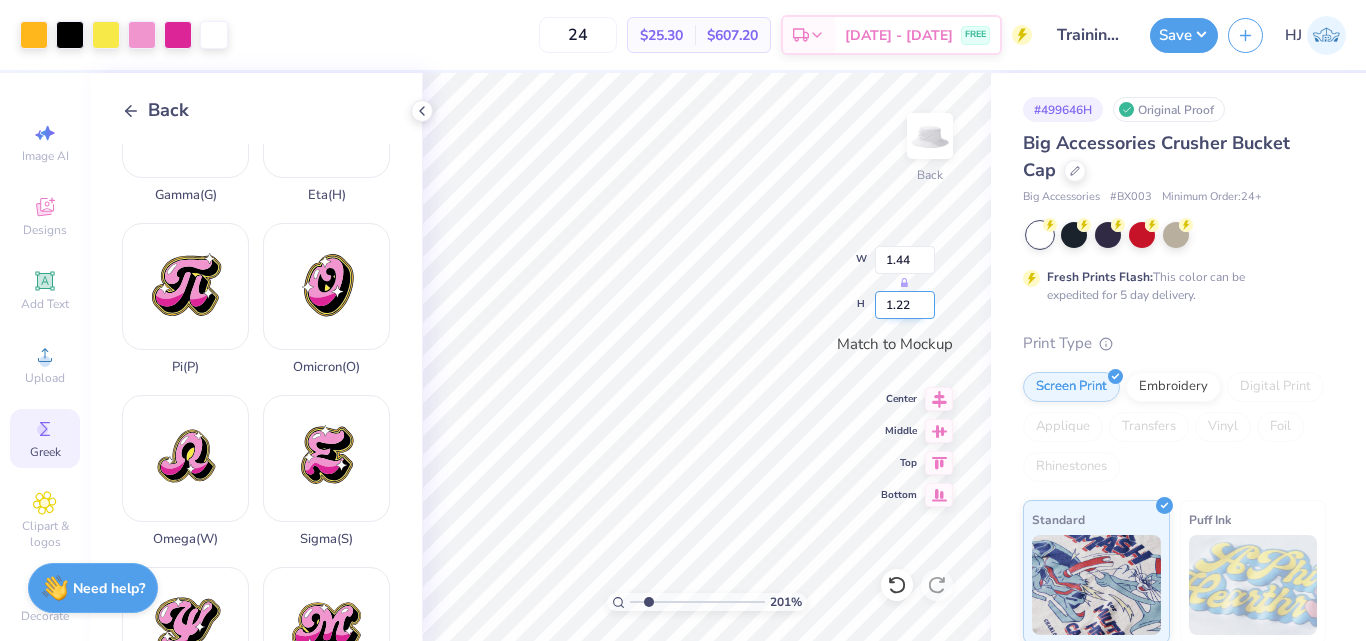 type on "1.09" 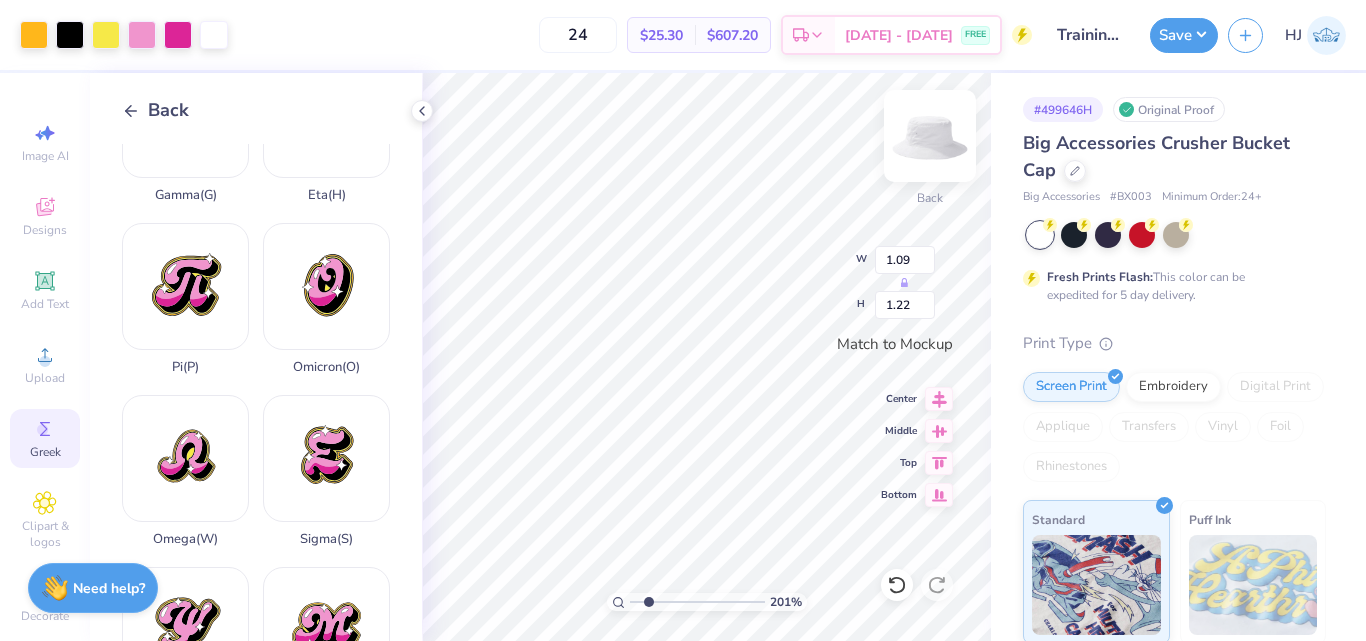 type on "1.35" 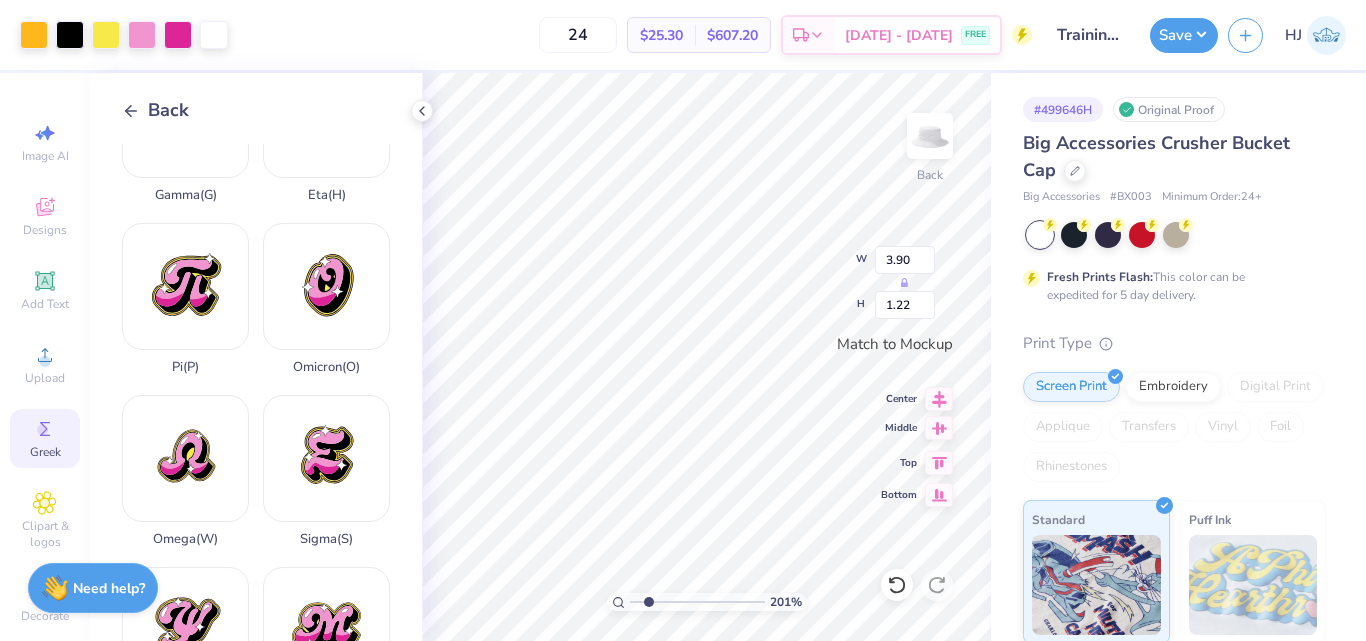 click 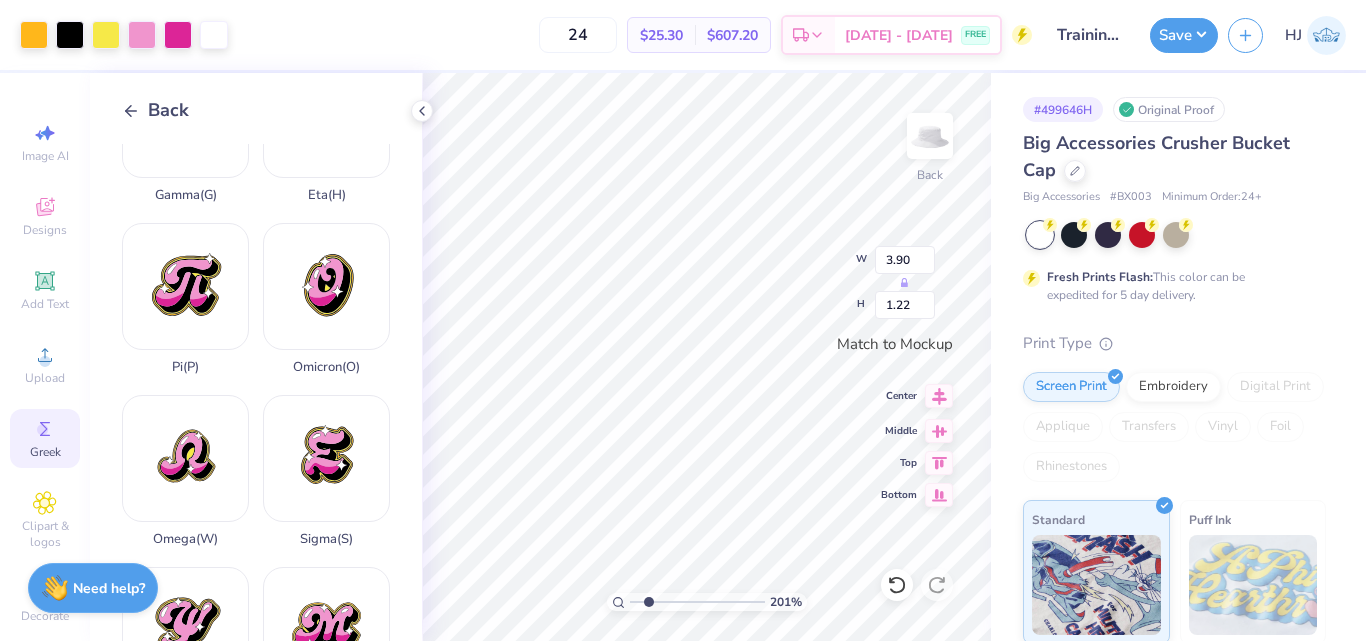 click 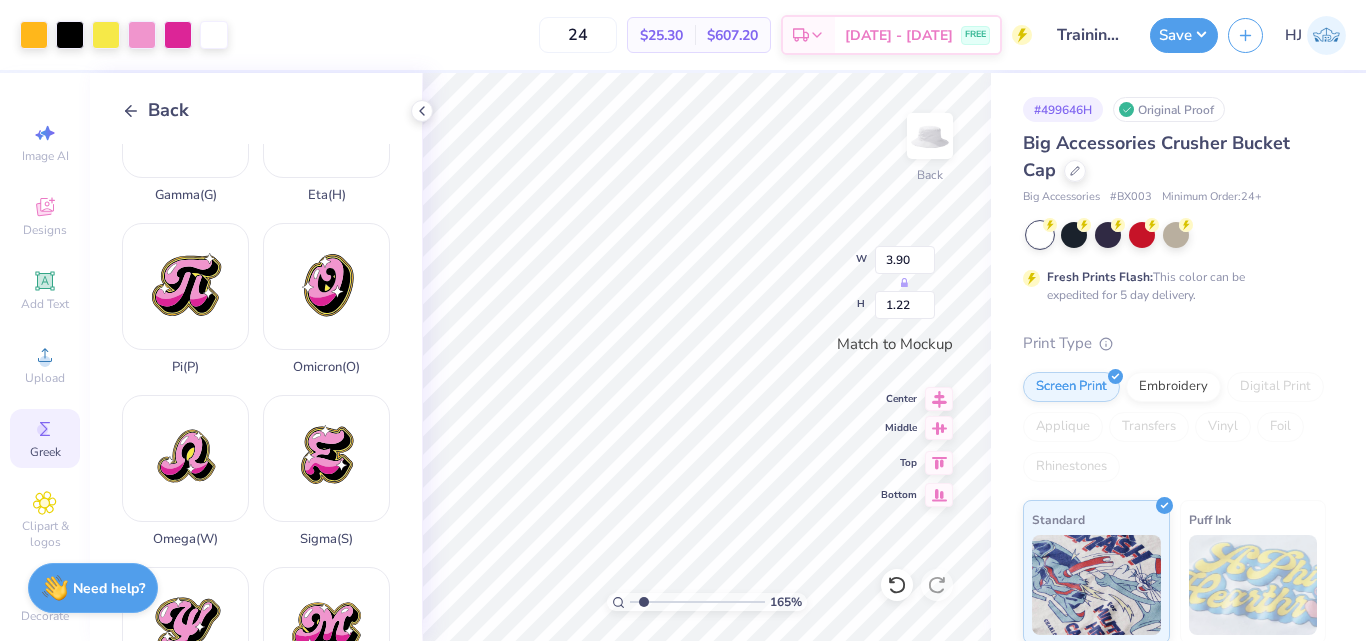 click 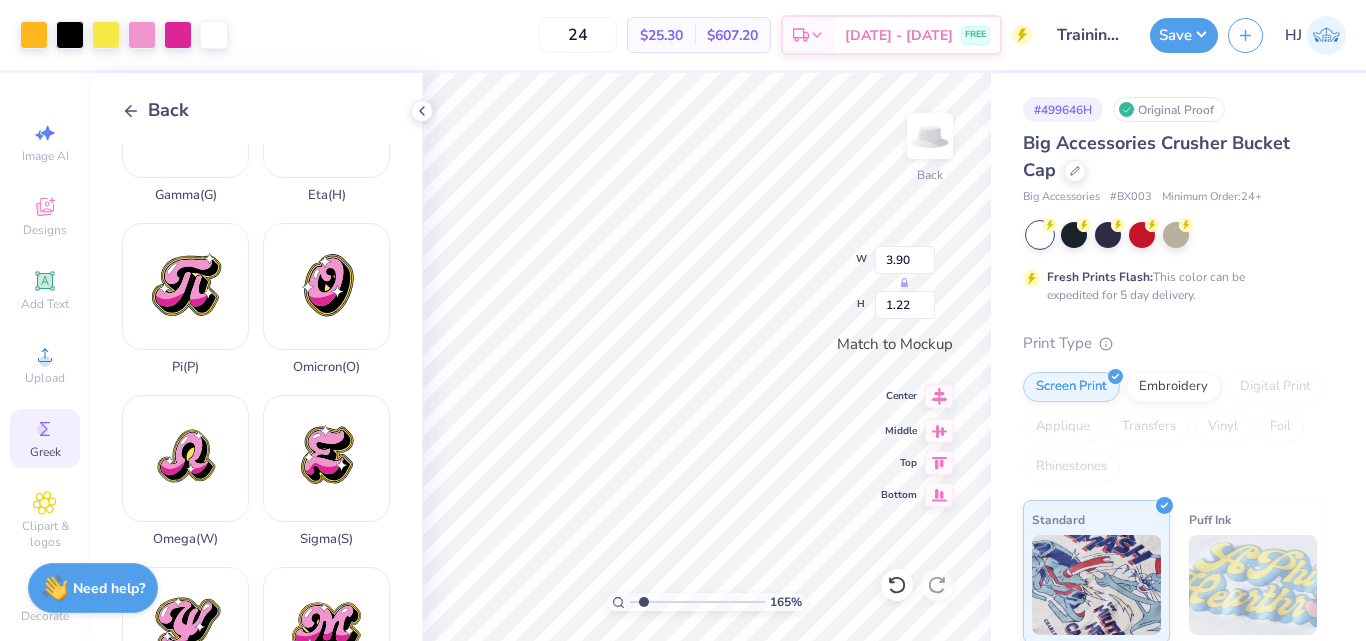 click 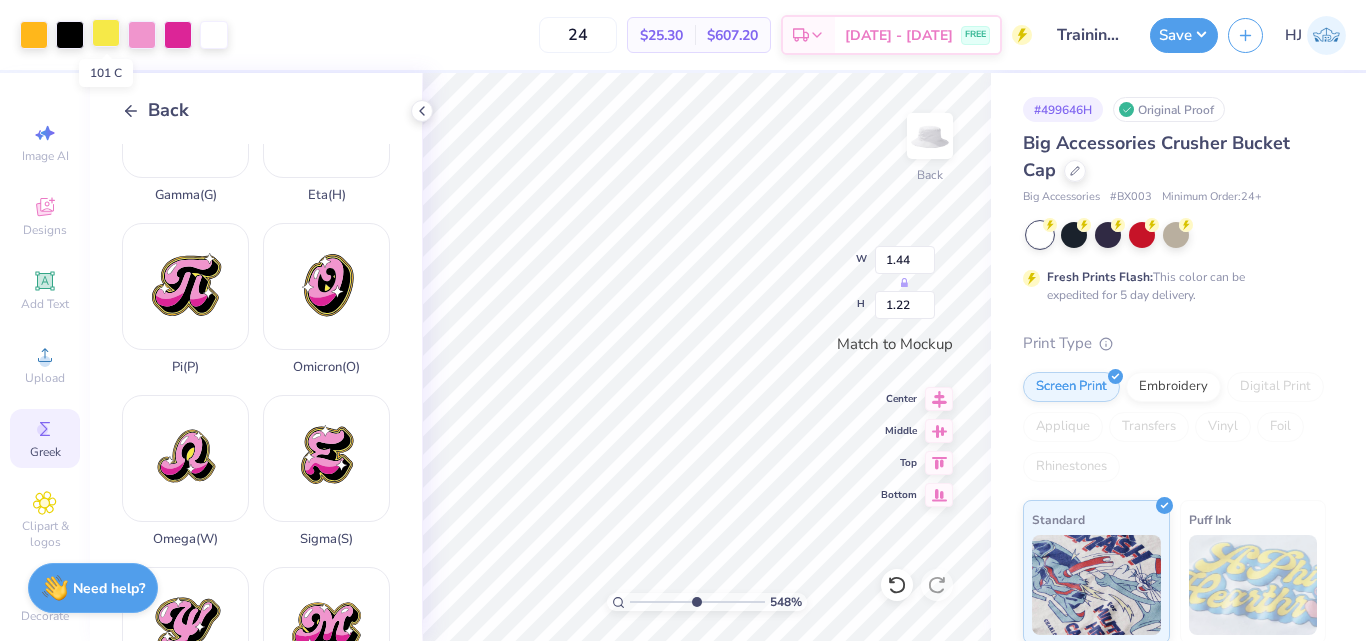 click at bounding box center (106, 33) 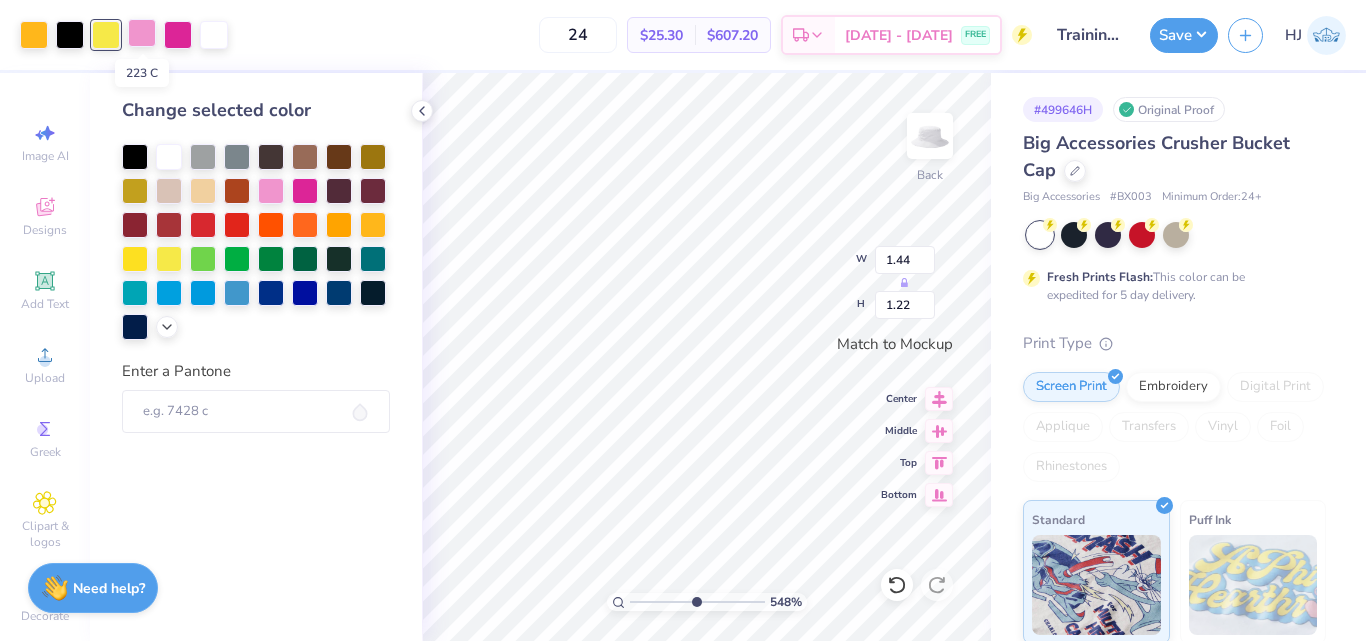 click at bounding box center (142, 33) 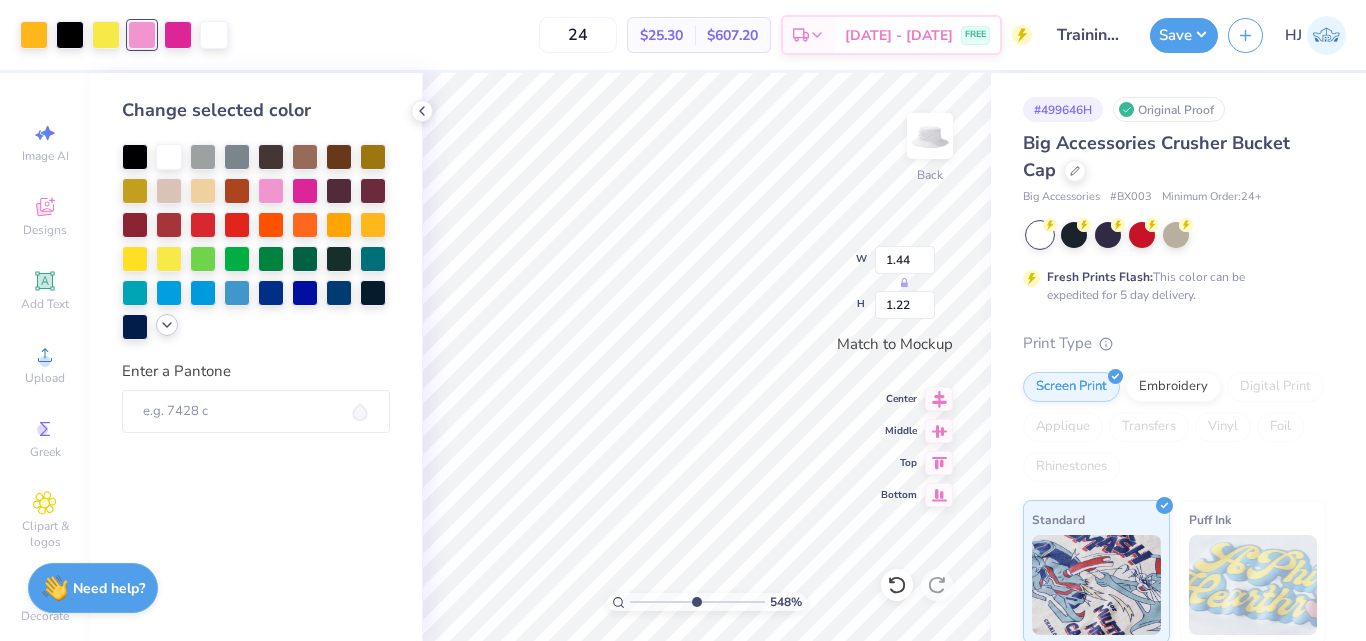 click at bounding box center [167, 325] 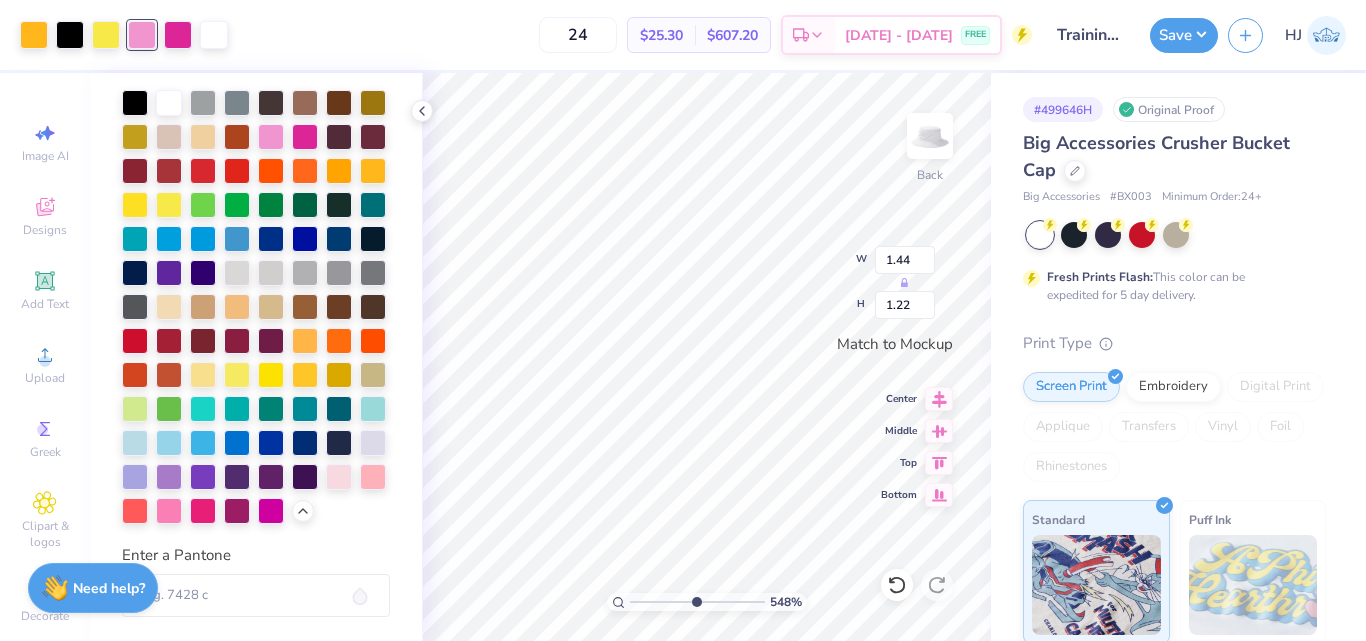 scroll, scrollTop: 122, scrollLeft: 0, axis: vertical 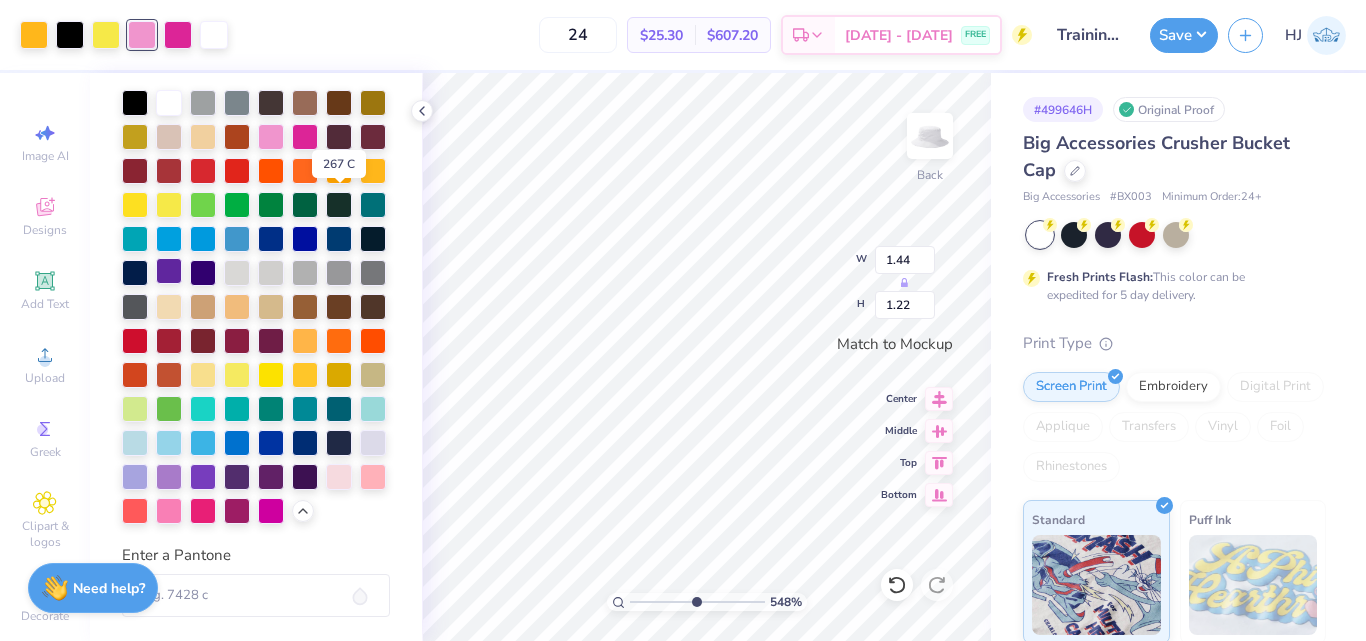 click at bounding box center (169, 271) 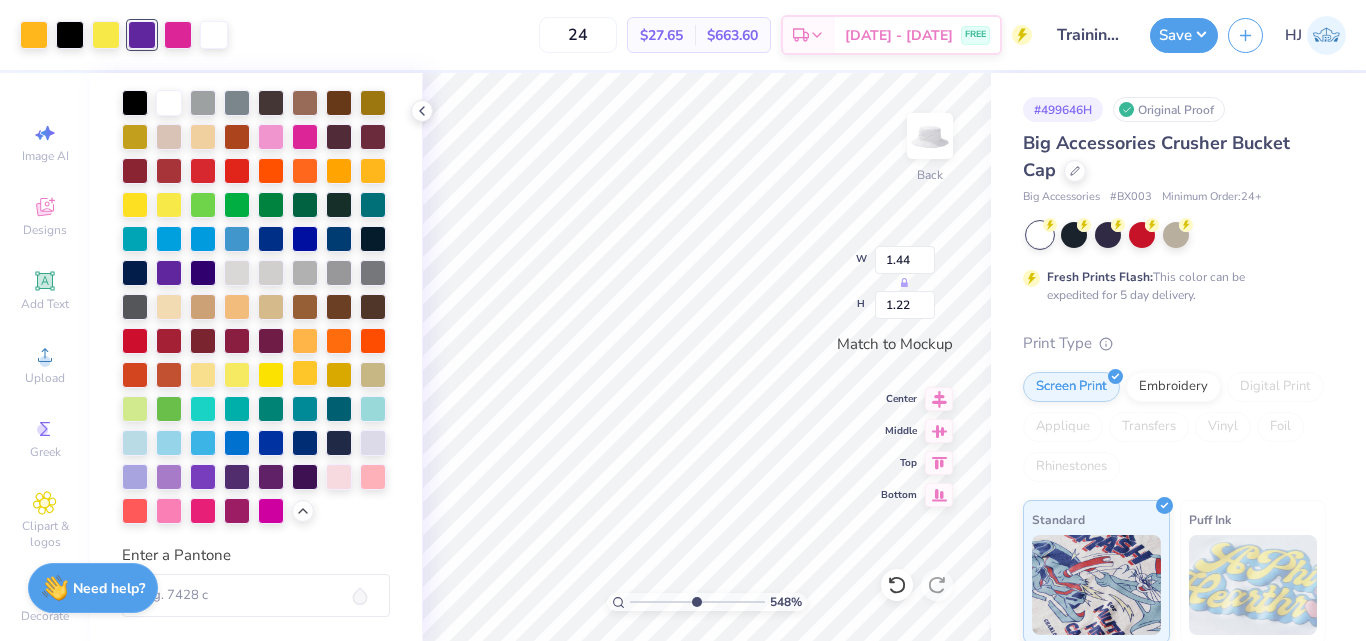 scroll, scrollTop: 122, scrollLeft: 0, axis: vertical 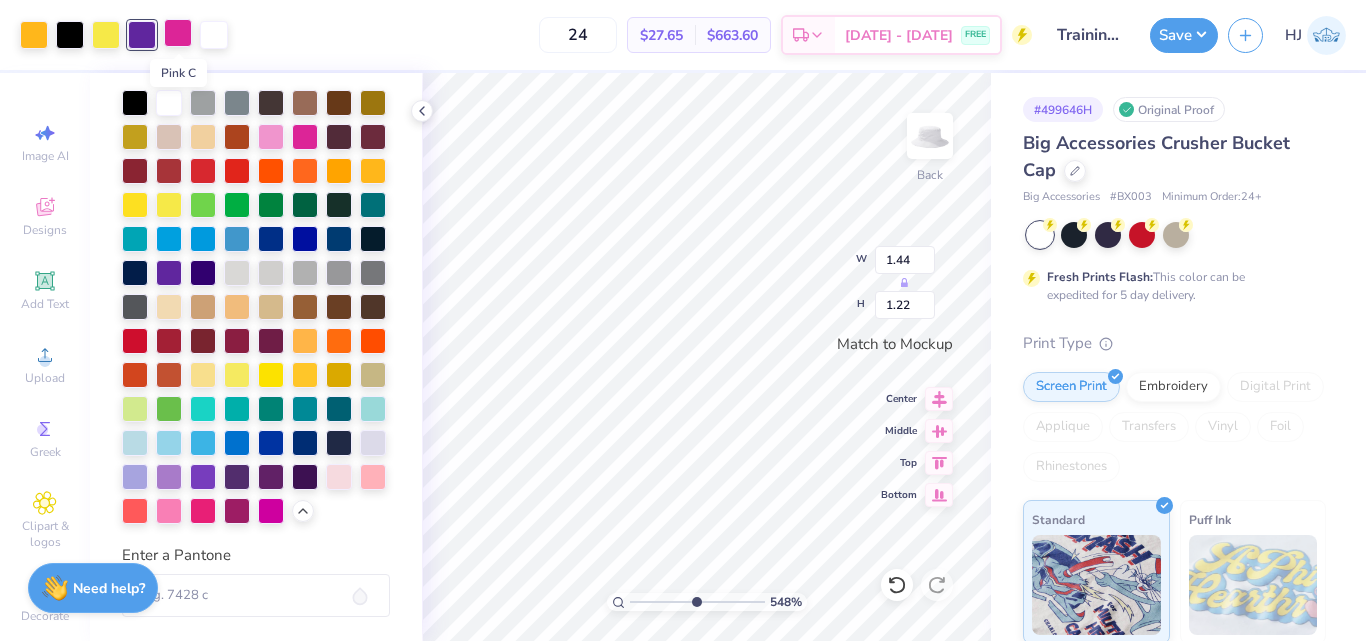 click at bounding box center (178, 33) 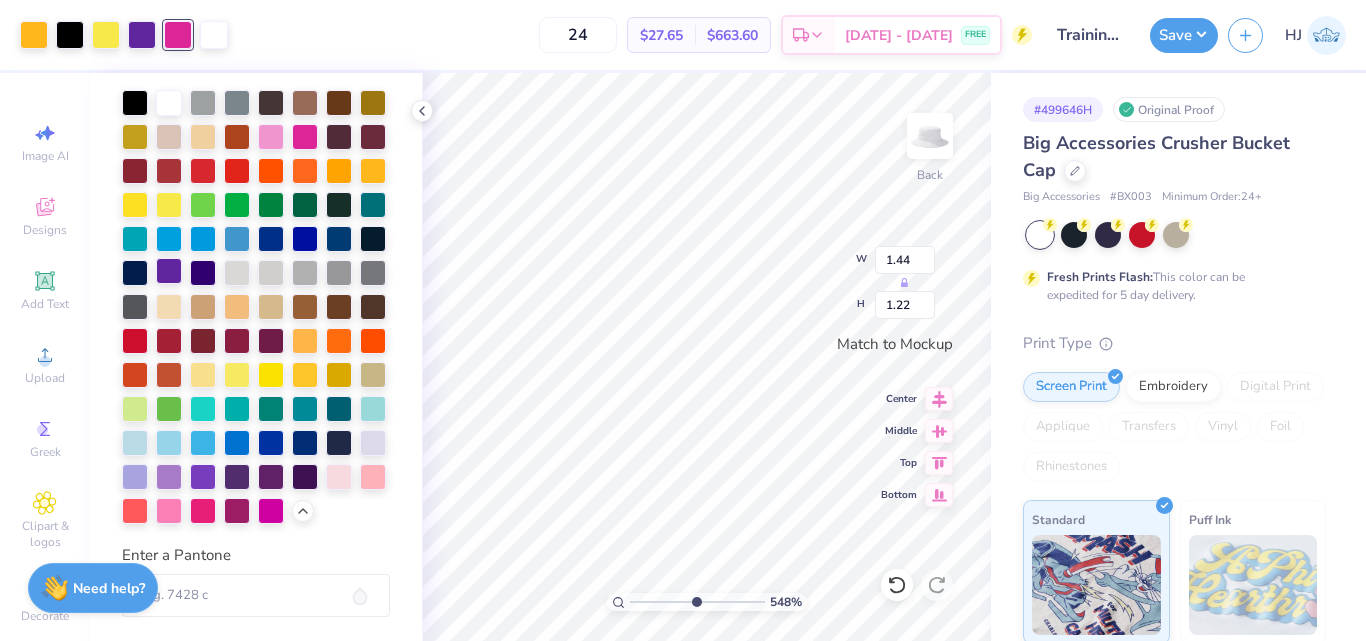 click at bounding box center [169, 271] 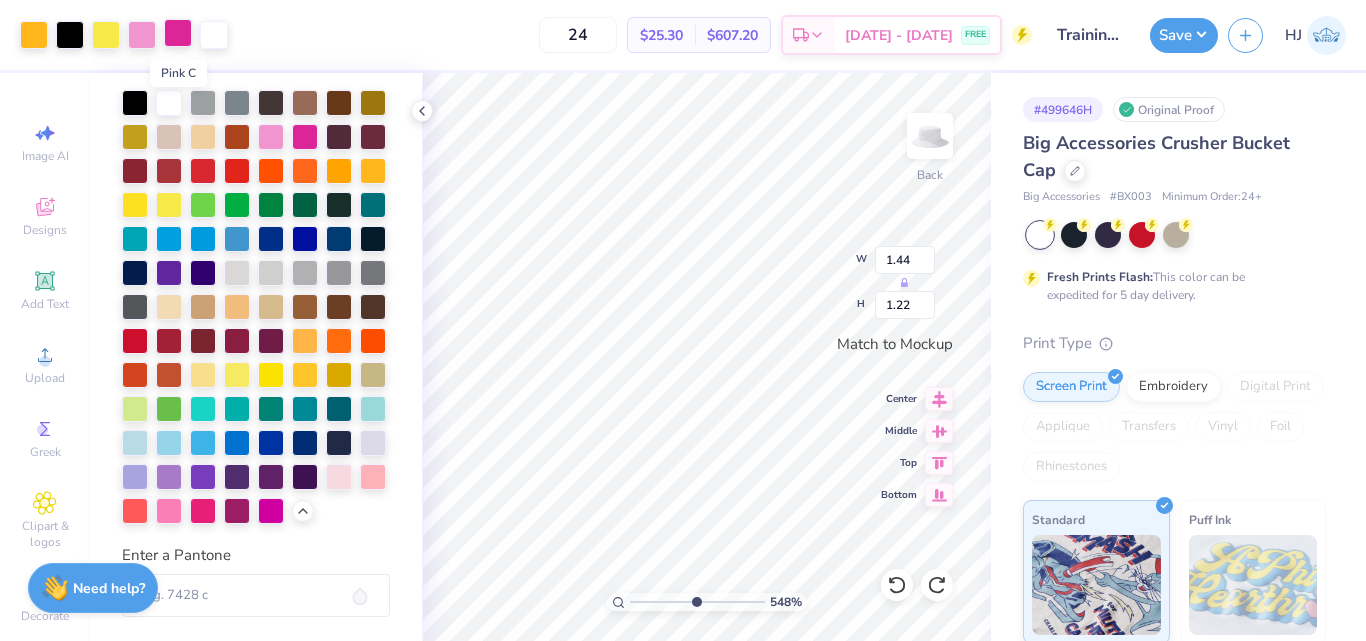 click at bounding box center [178, 33] 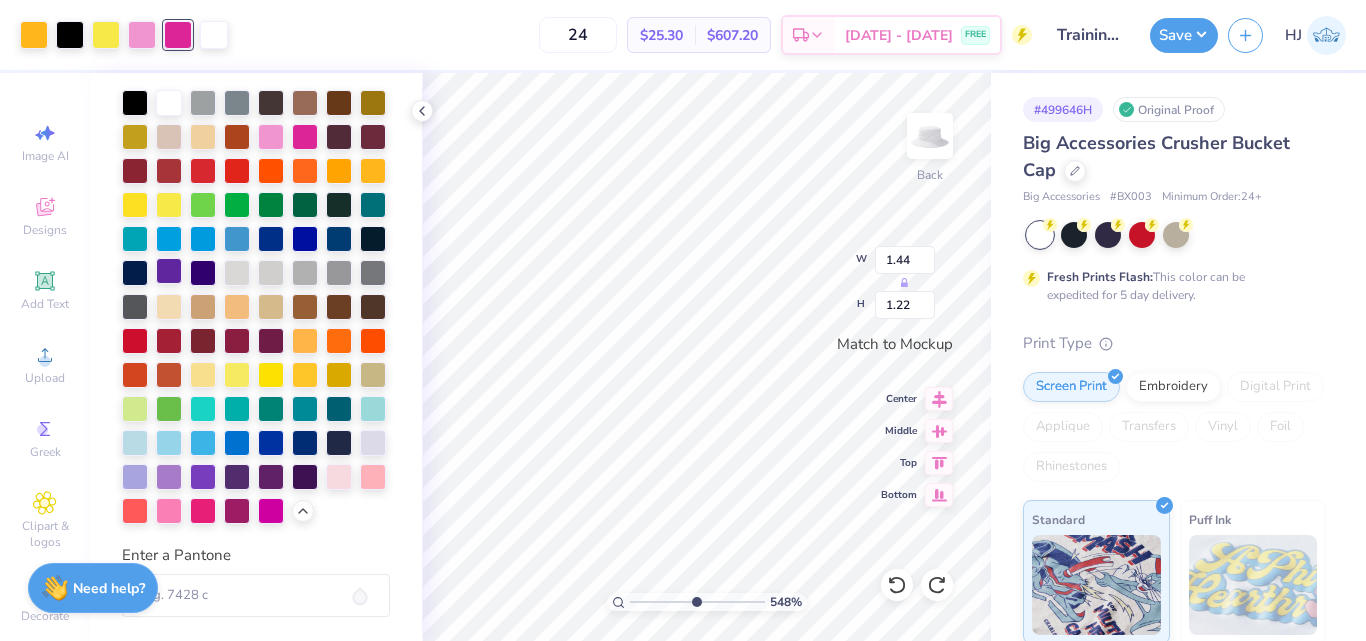 click at bounding box center [169, 271] 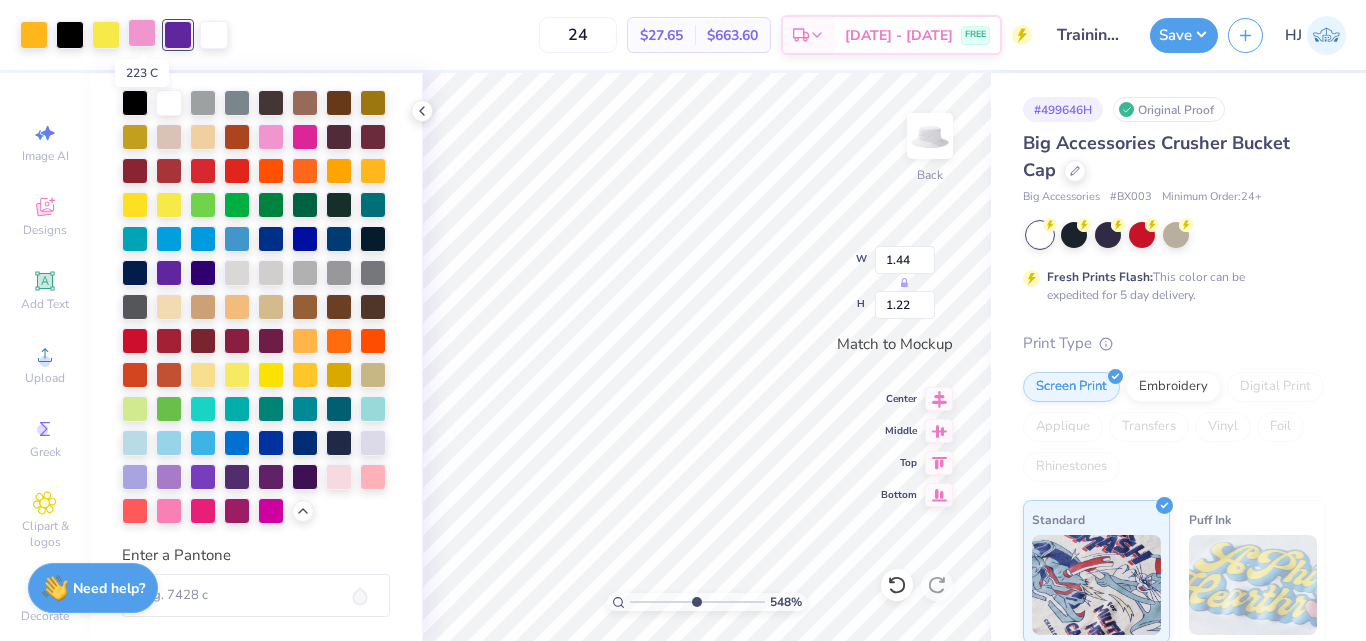 click at bounding box center (142, 33) 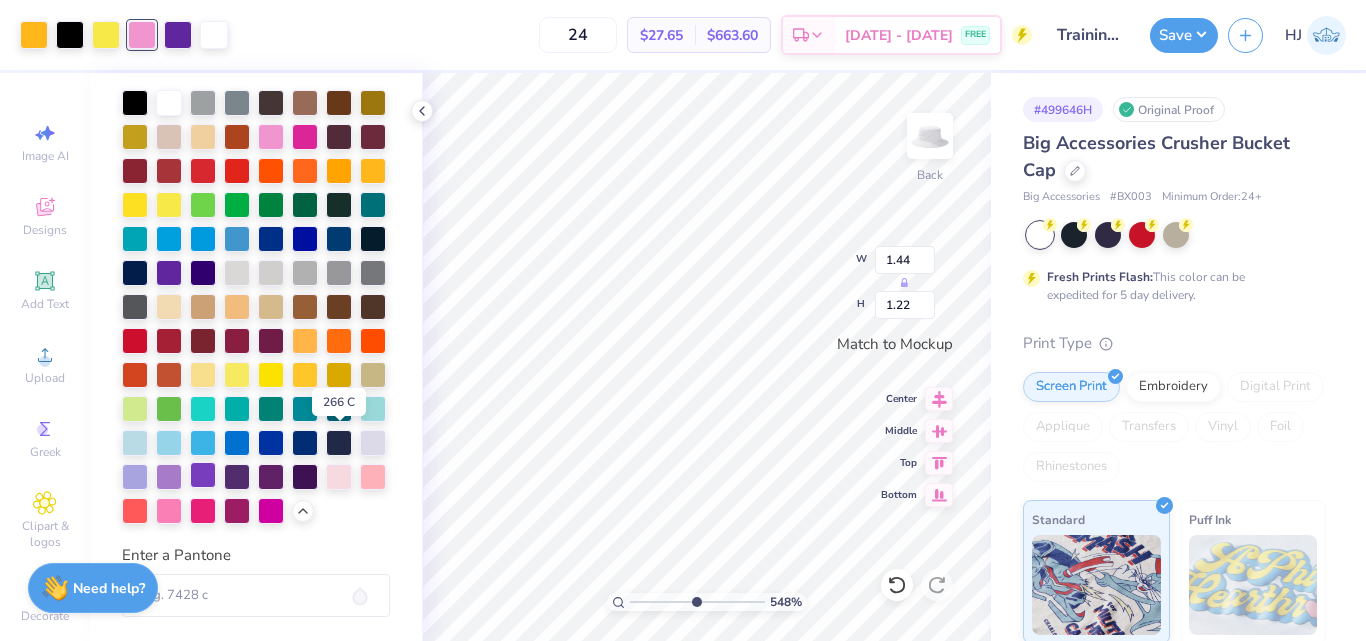 click at bounding box center (203, 475) 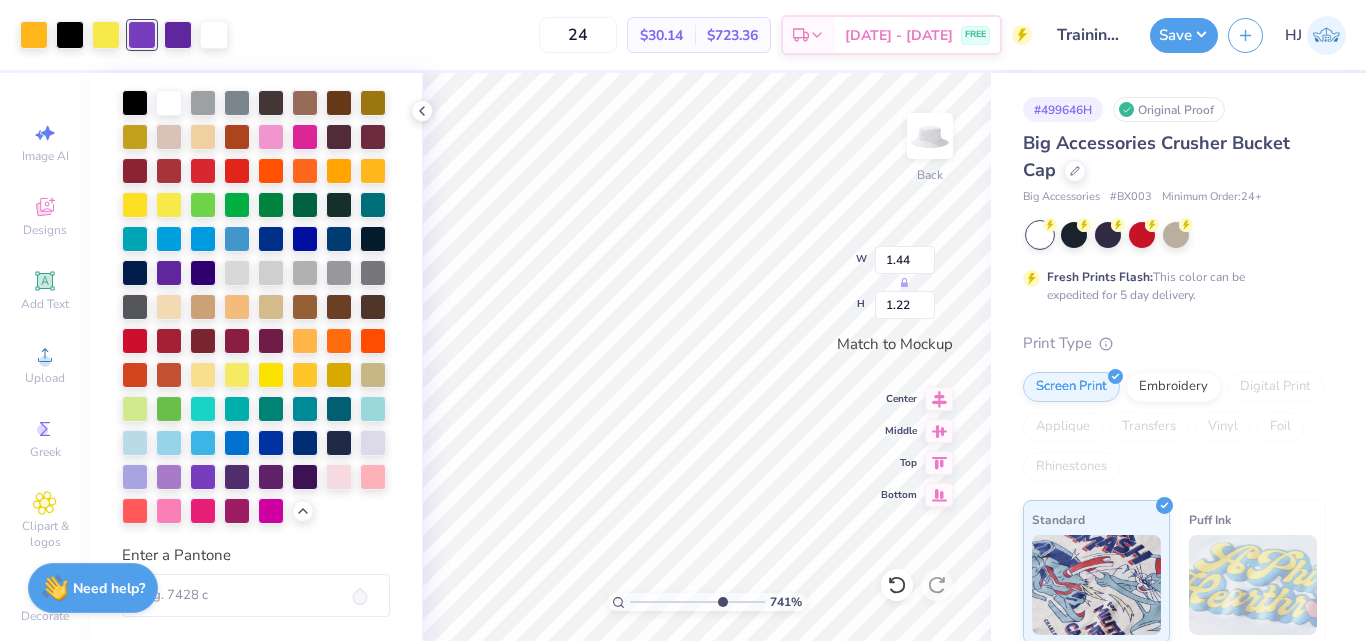 type on "7.40707032156099" 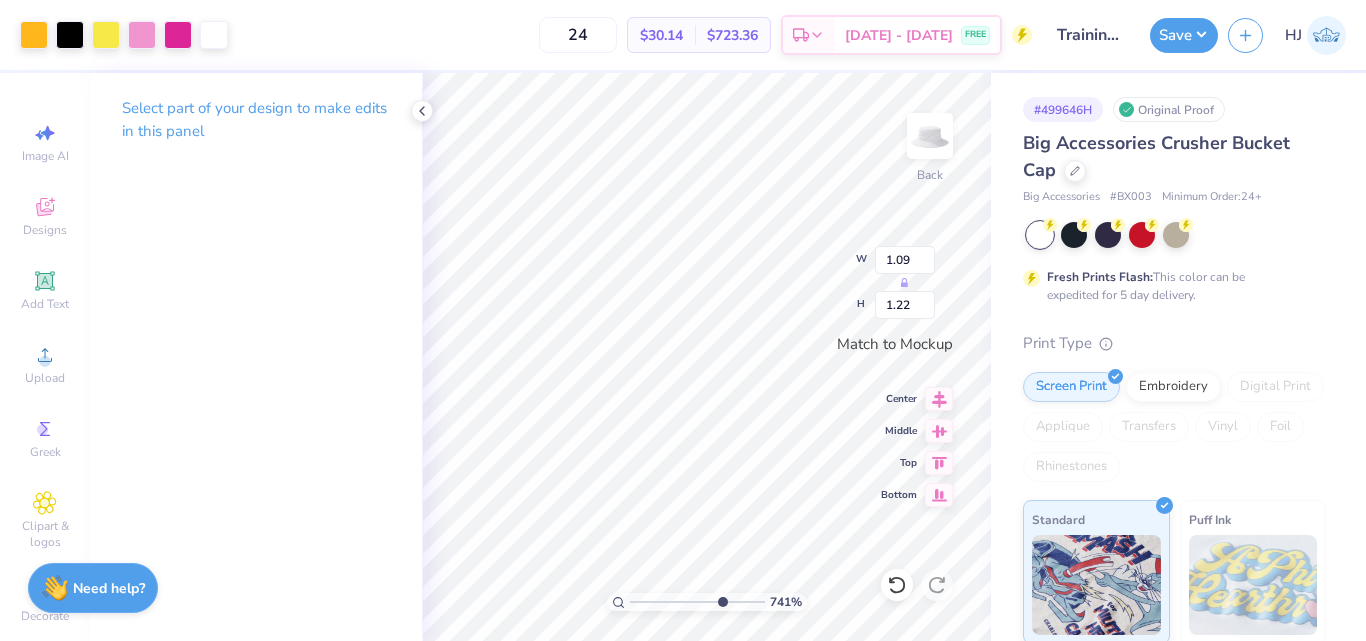 type on "7.40707032156099" 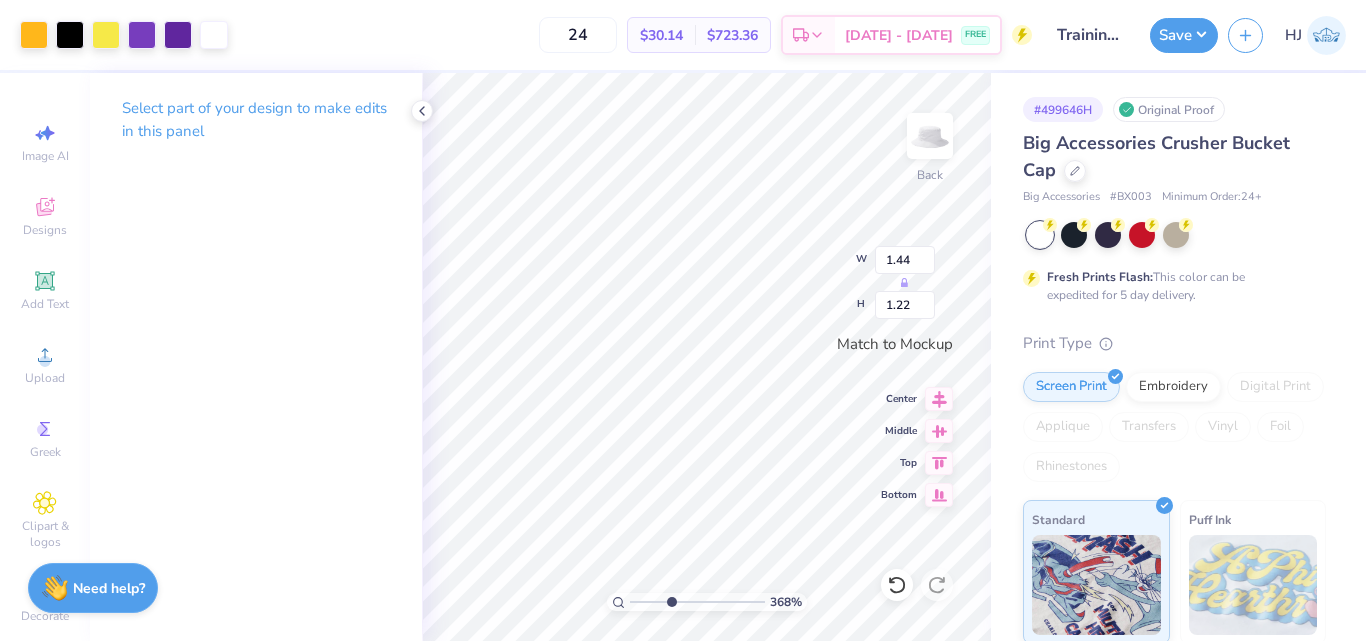 type on "3.67695424770964" 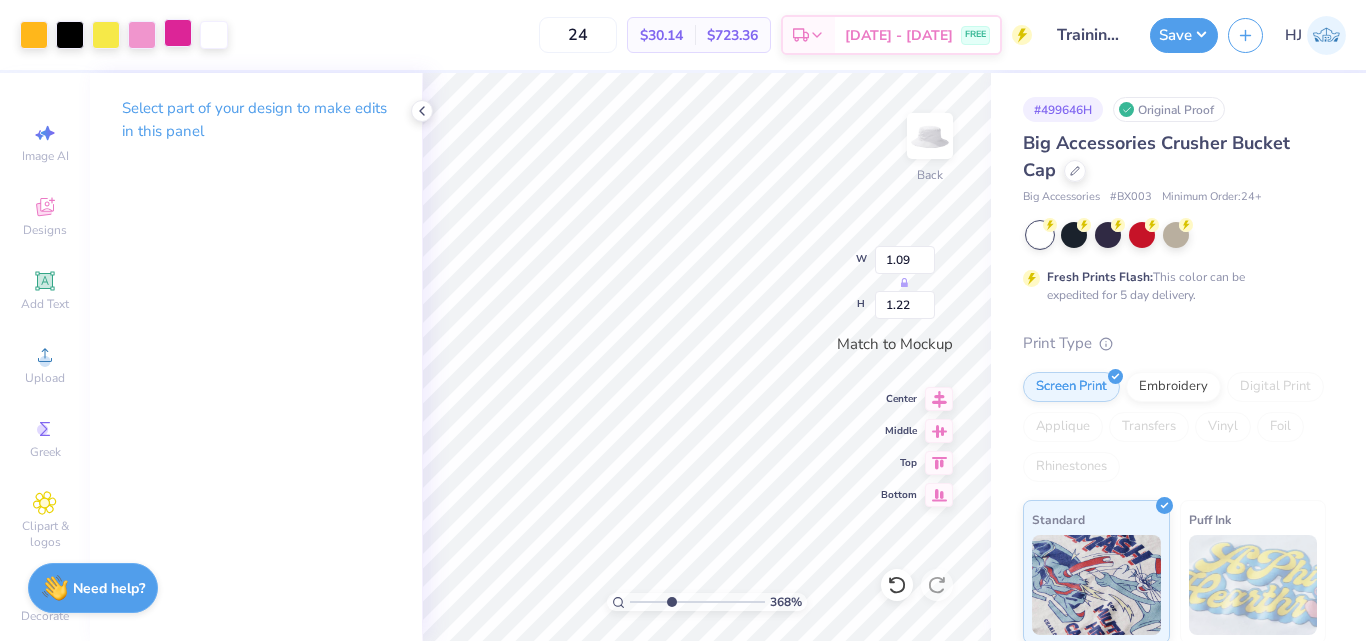 click at bounding box center [178, 33] 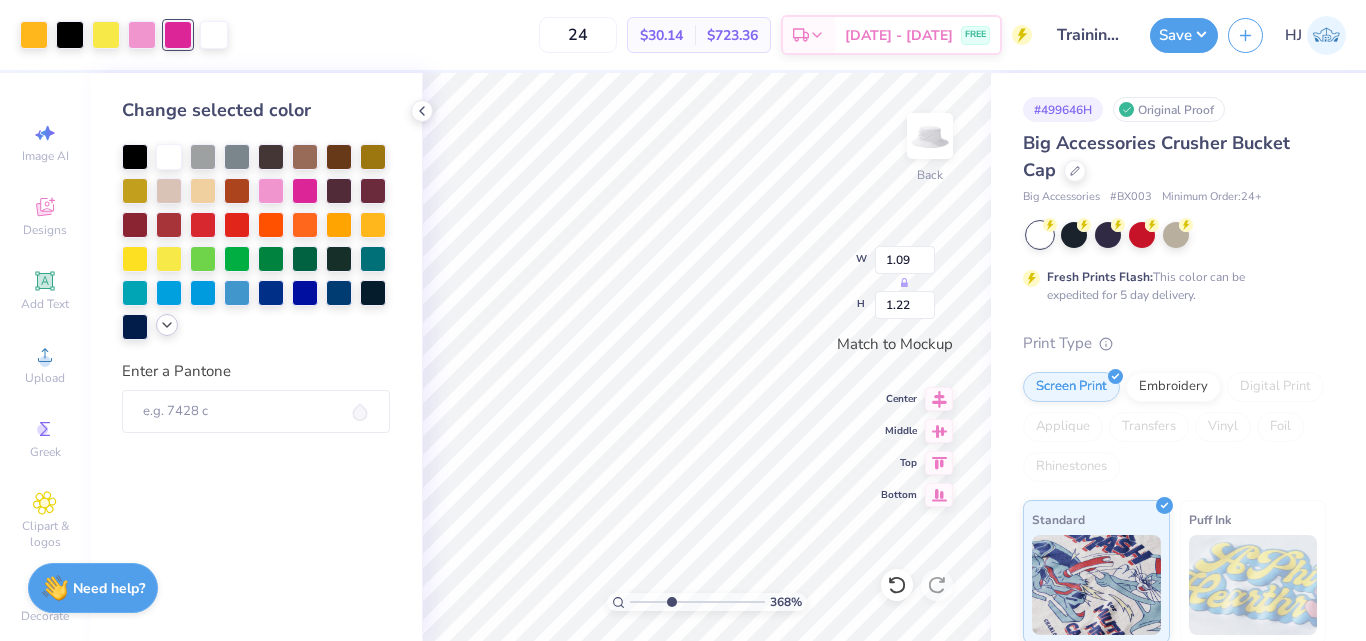 click at bounding box center (167, 325) 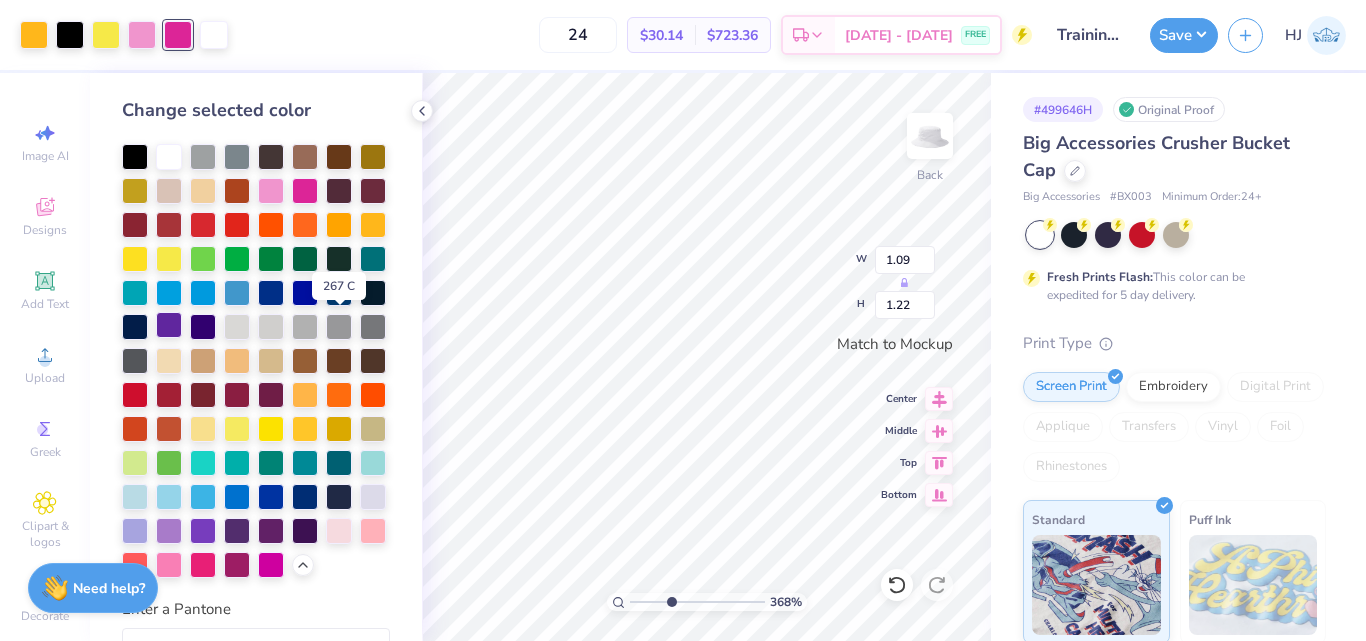click at bounding box center [169, 325] 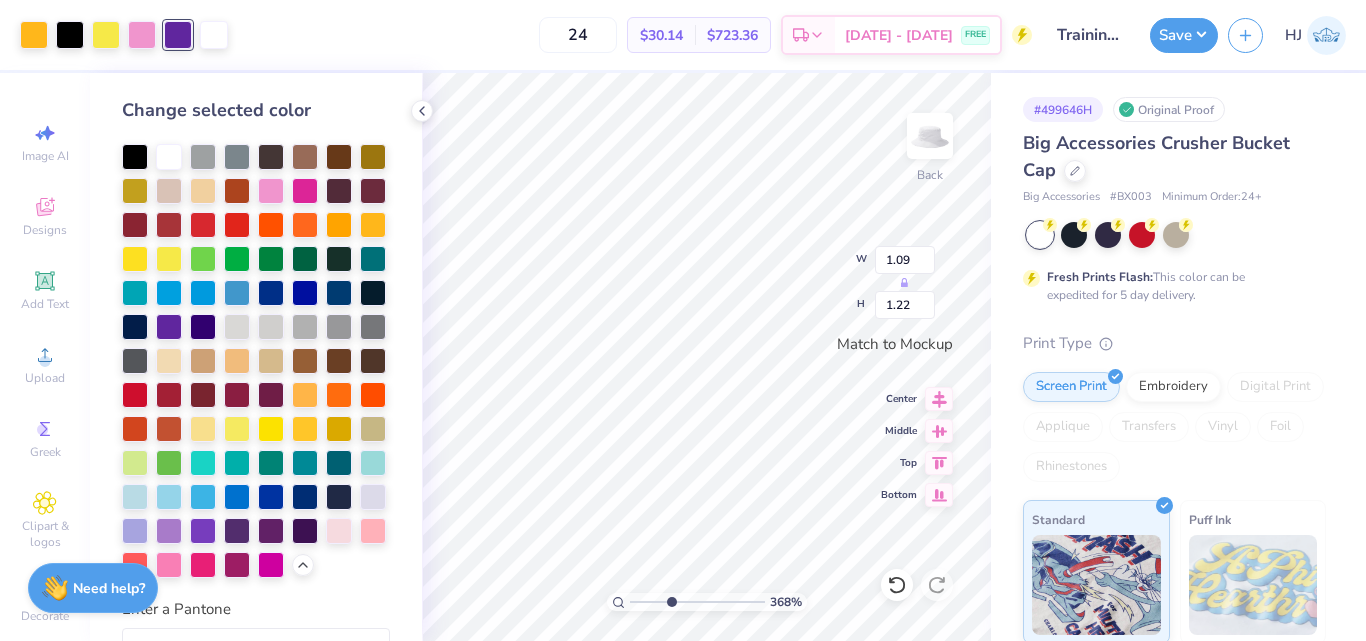 type on "3.67695424770964" 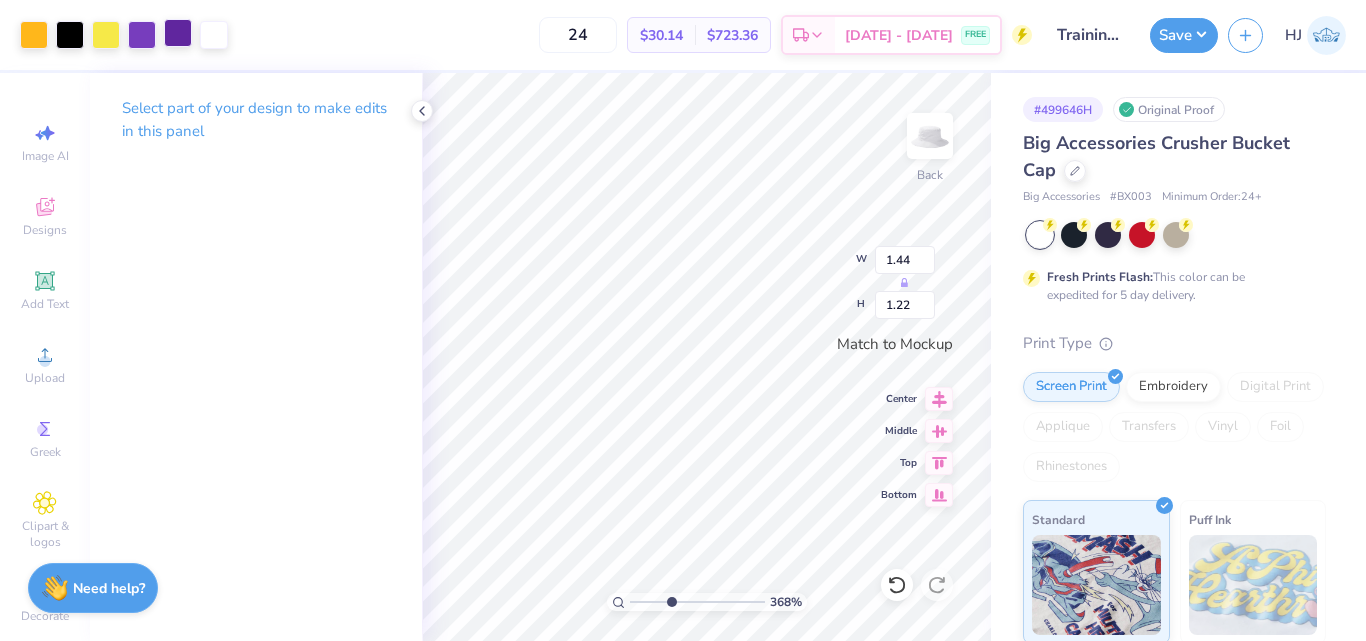 click at bounding box center [178, 33] 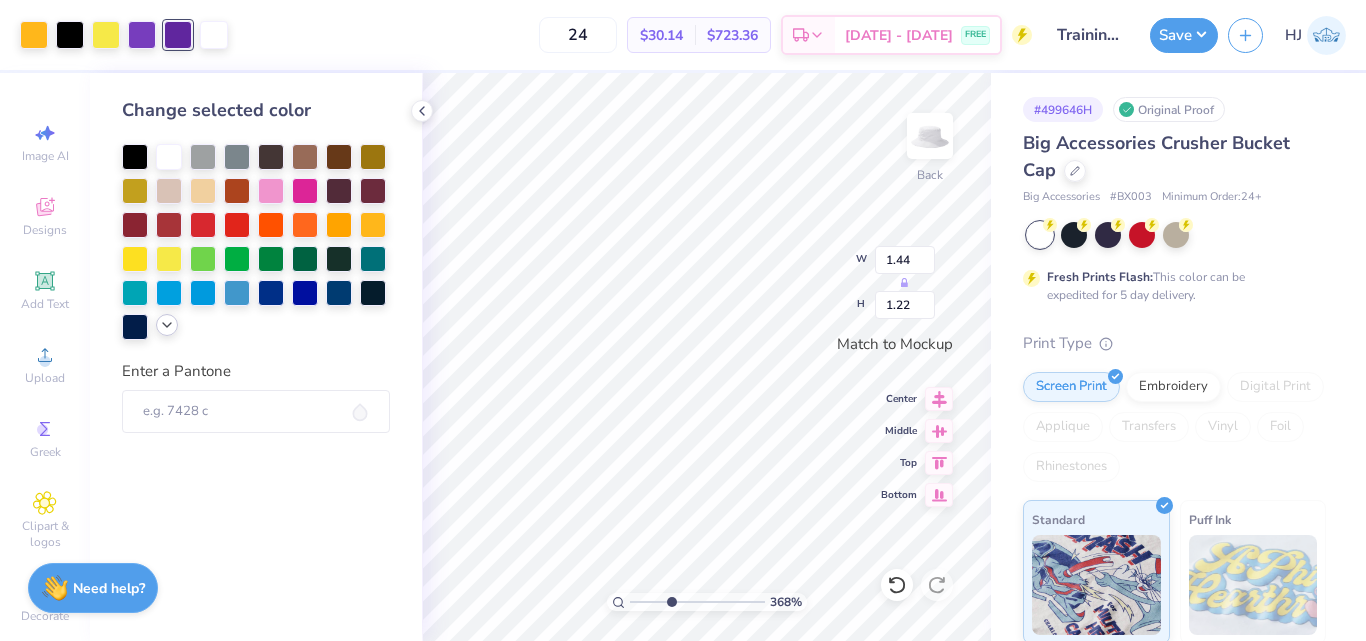 click at bounding box center [167, 325] 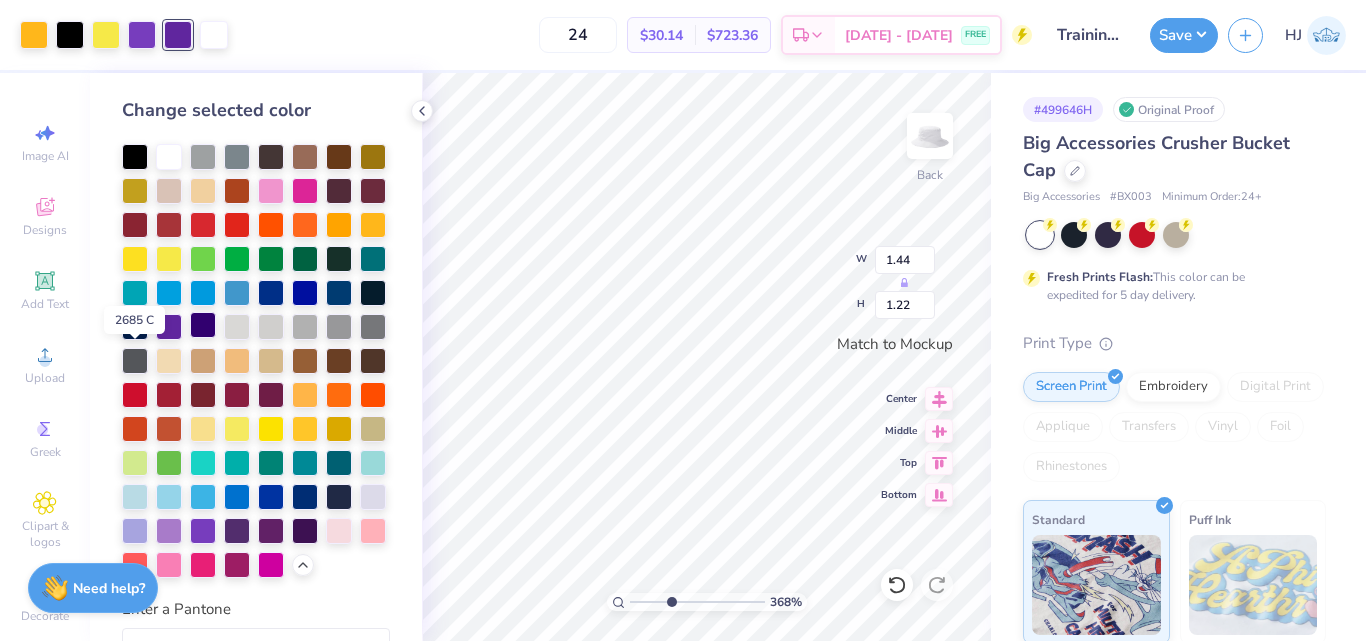 click at bounding box center [203, 325] 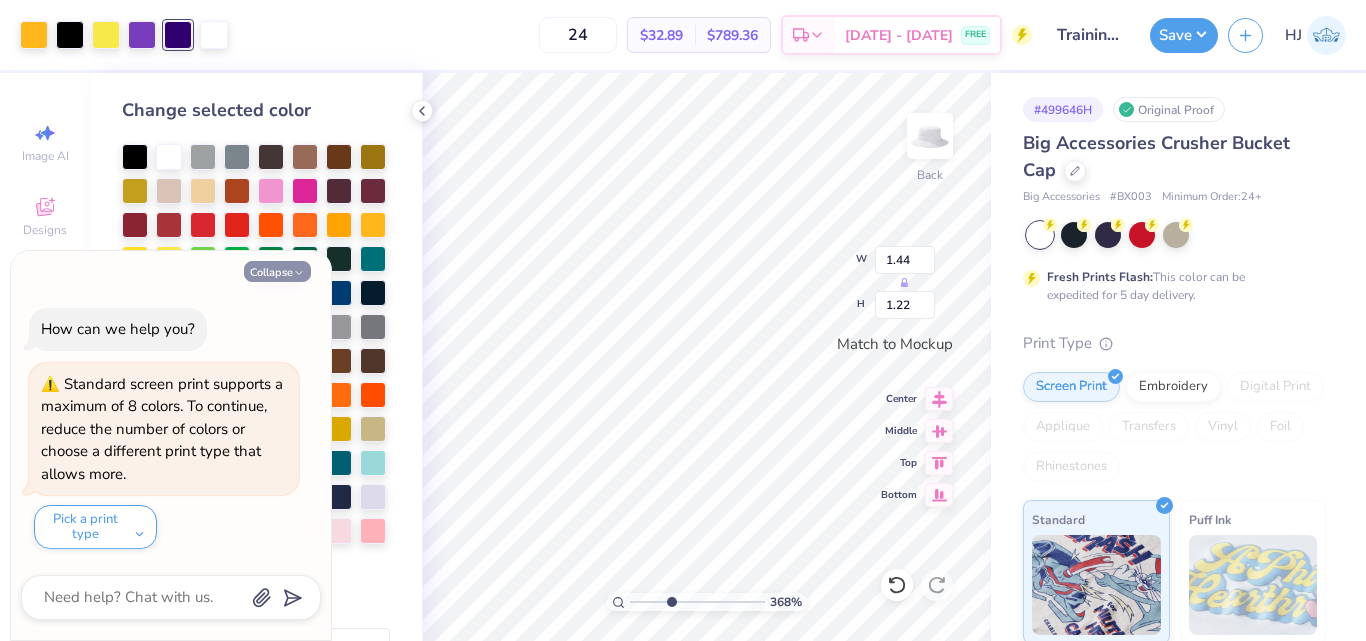 click 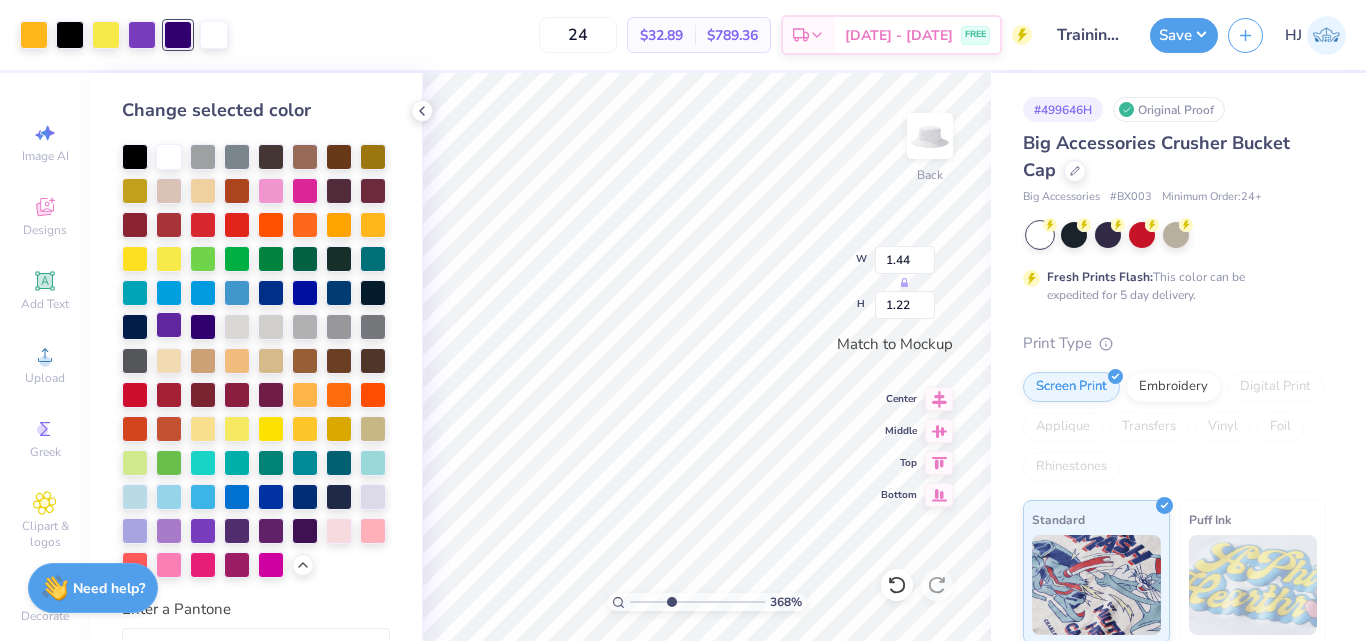 click at bounding box center (169, 325) 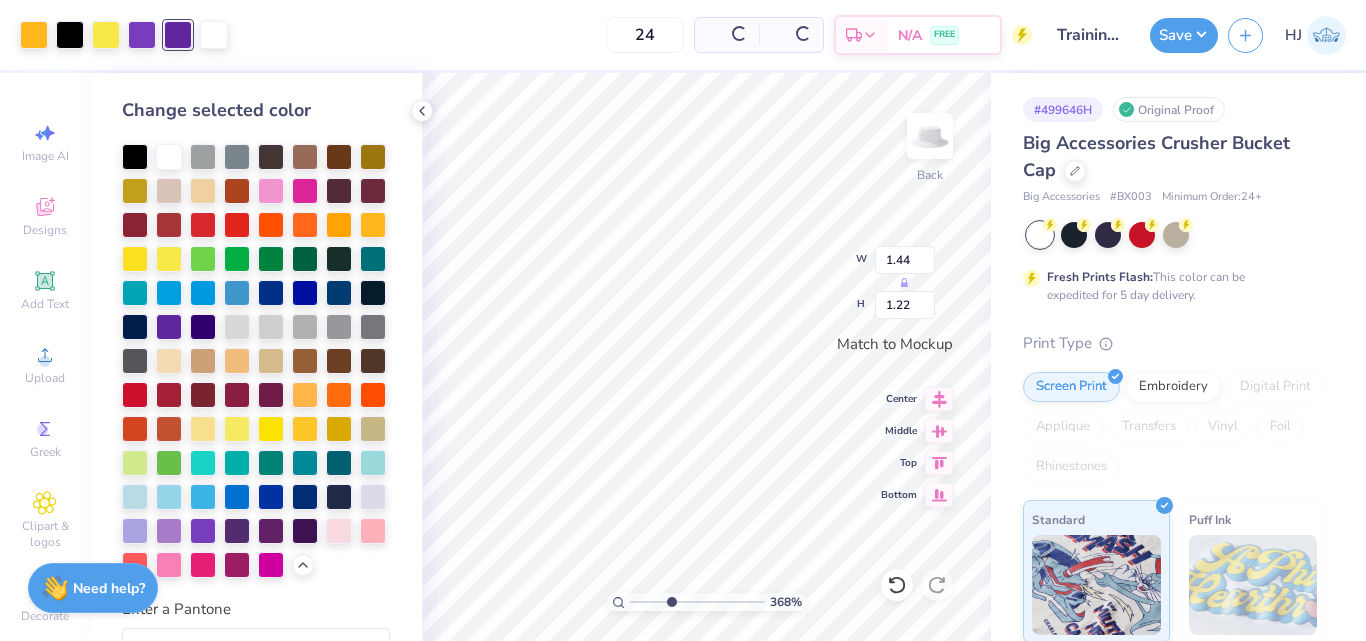 type on "3.67695424770964" 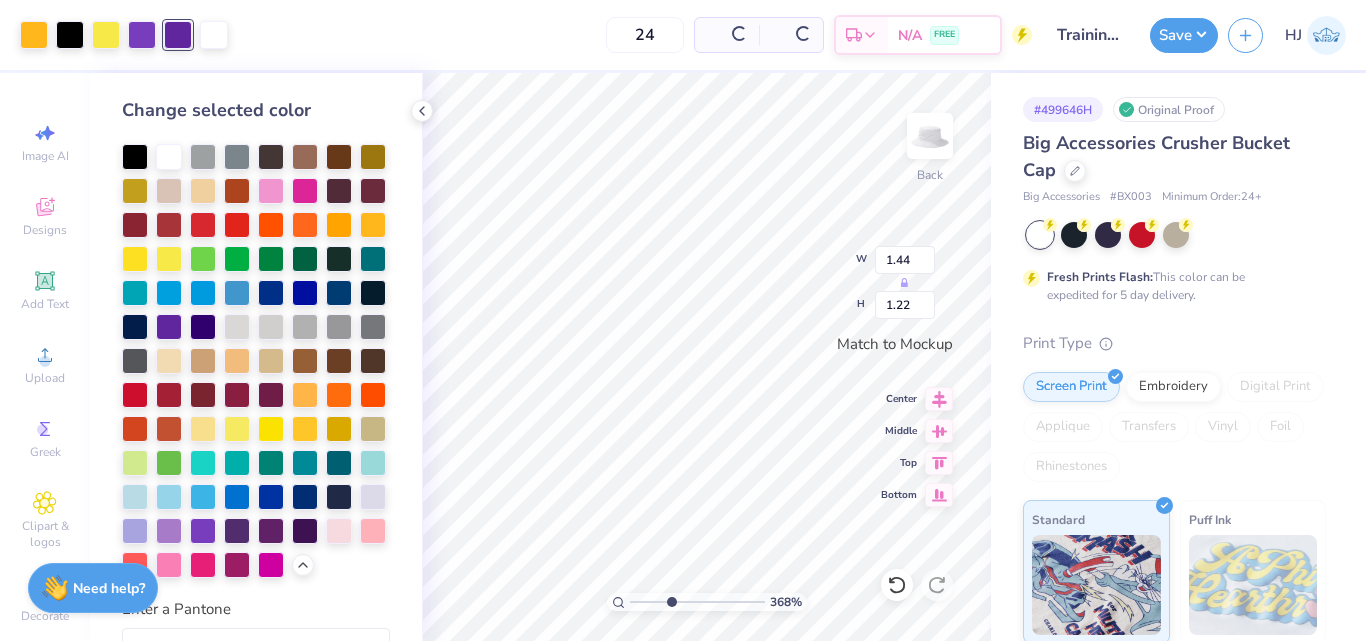 type on "1.09" 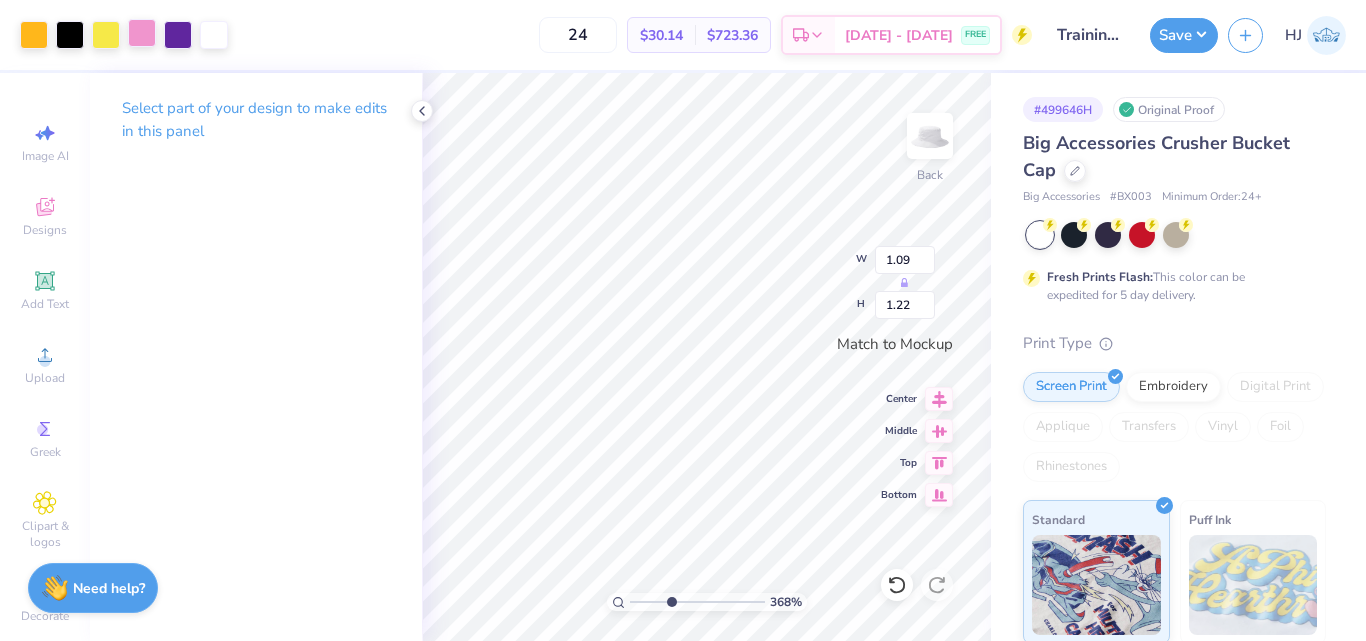 click at bounding box center (142, 33) 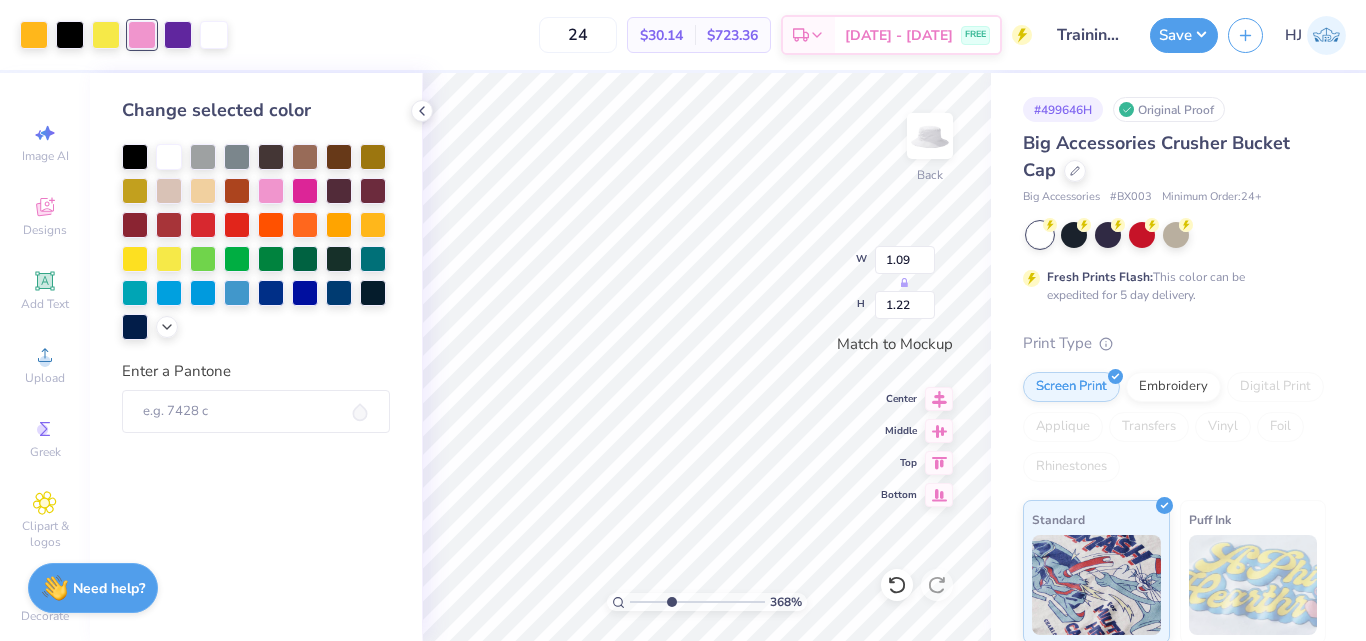 click at bounding box center (256, 242) 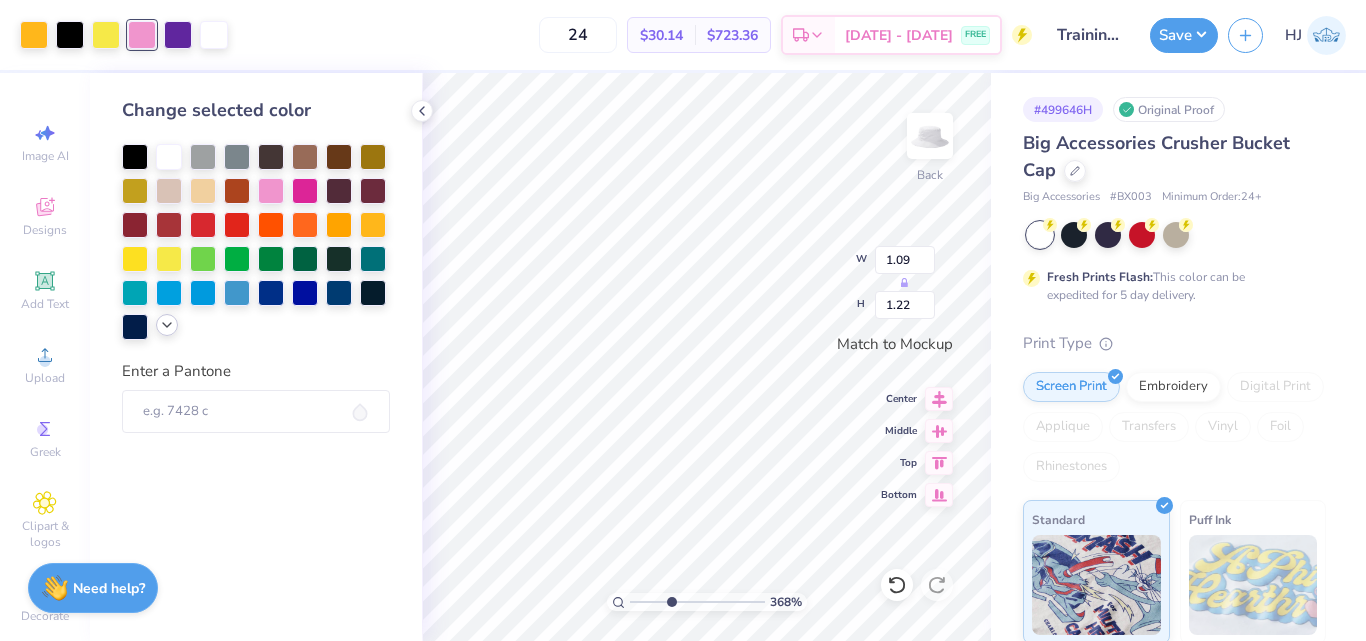 click at bounding box center [167, 325] 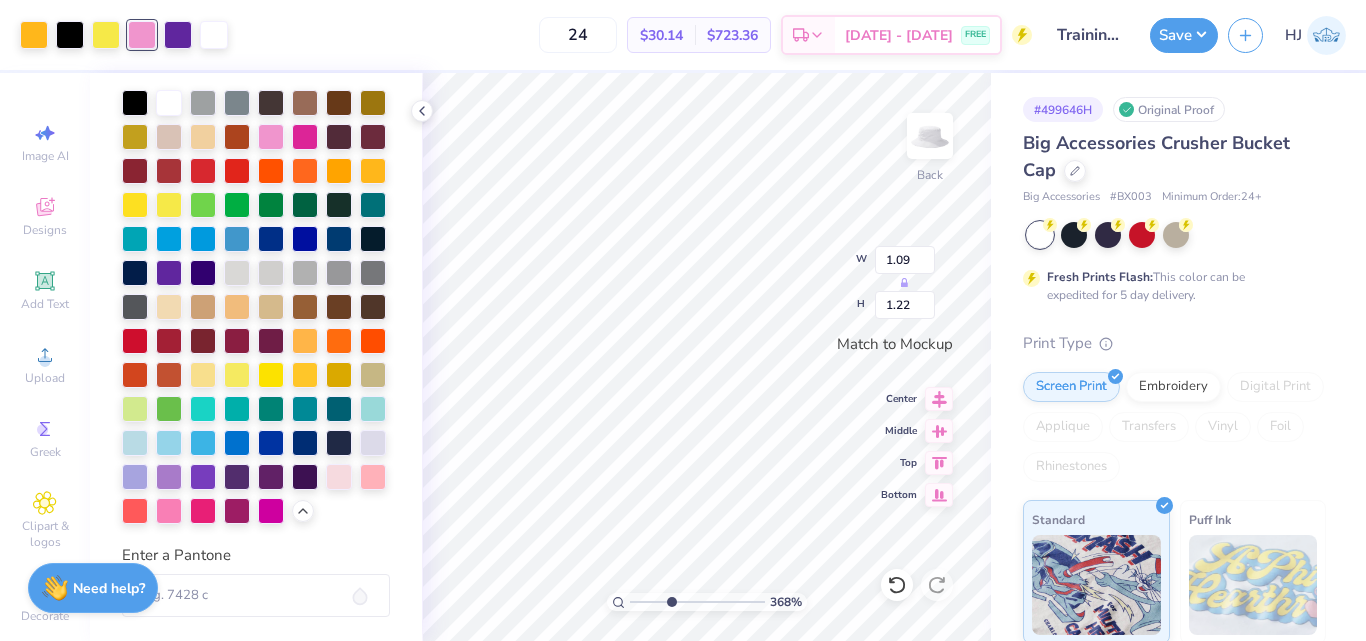 scroll, scrollTop: 122, scrollLeft: 0, axis: vertical 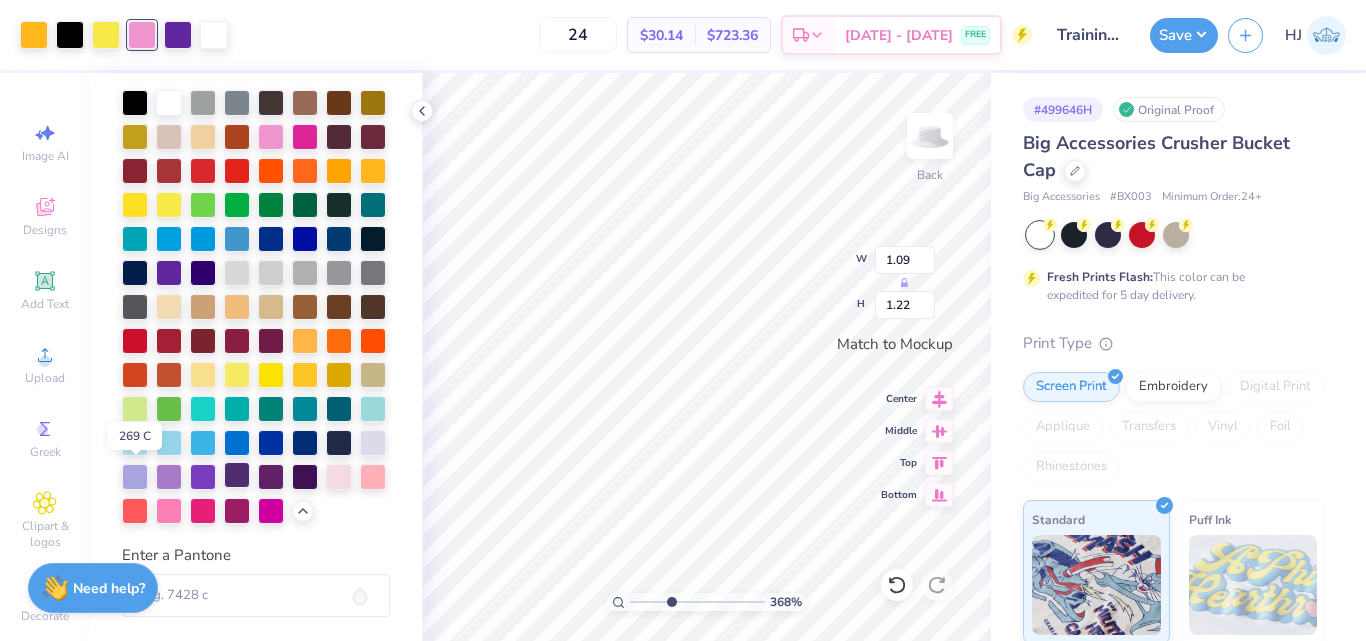 click at bounding box center [237, 475] 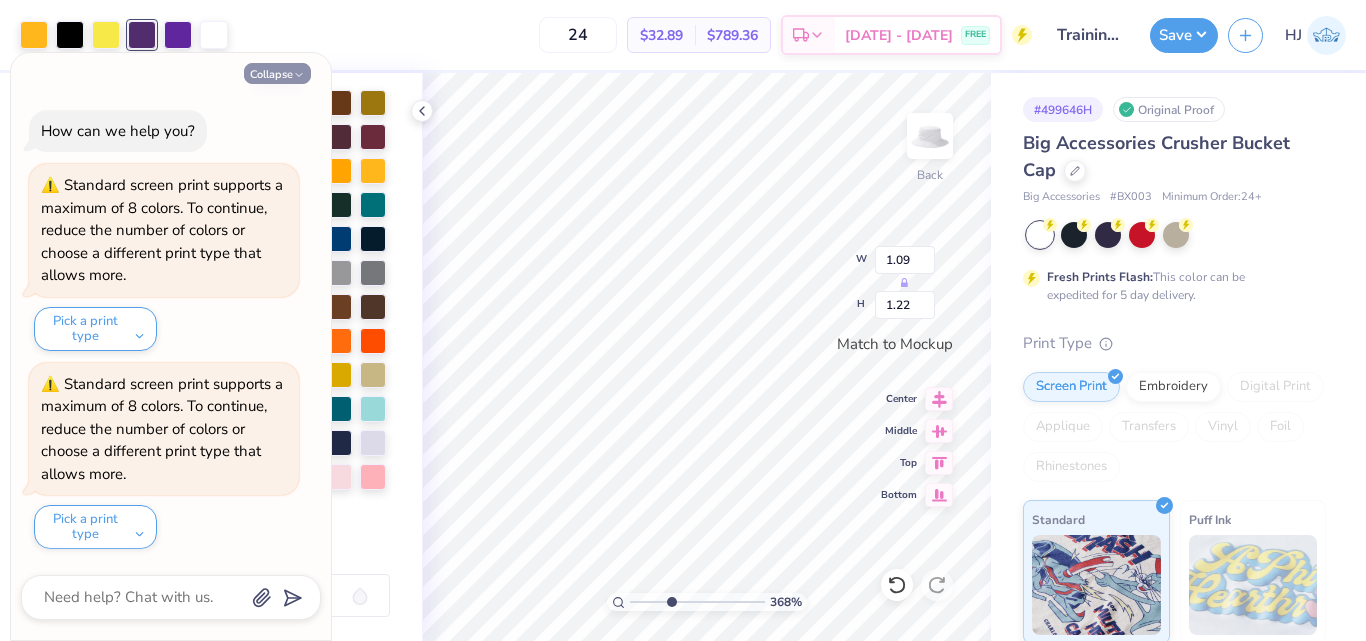 click 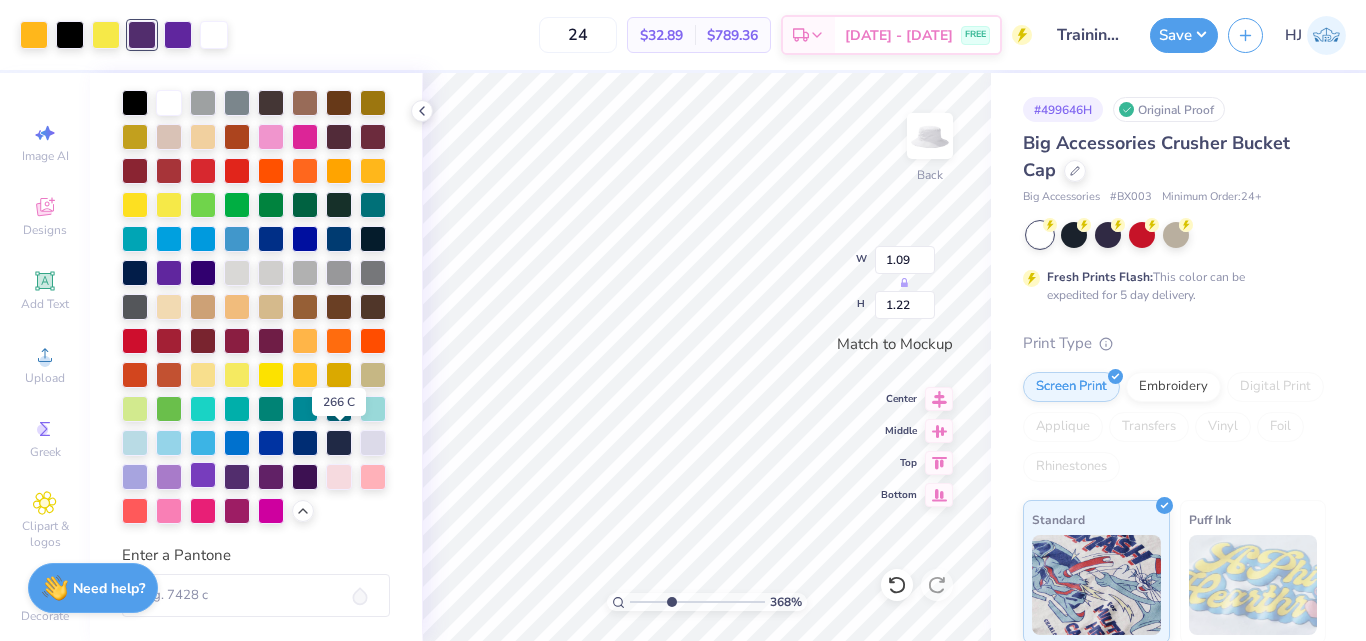 click at bounding box center [203, 475] 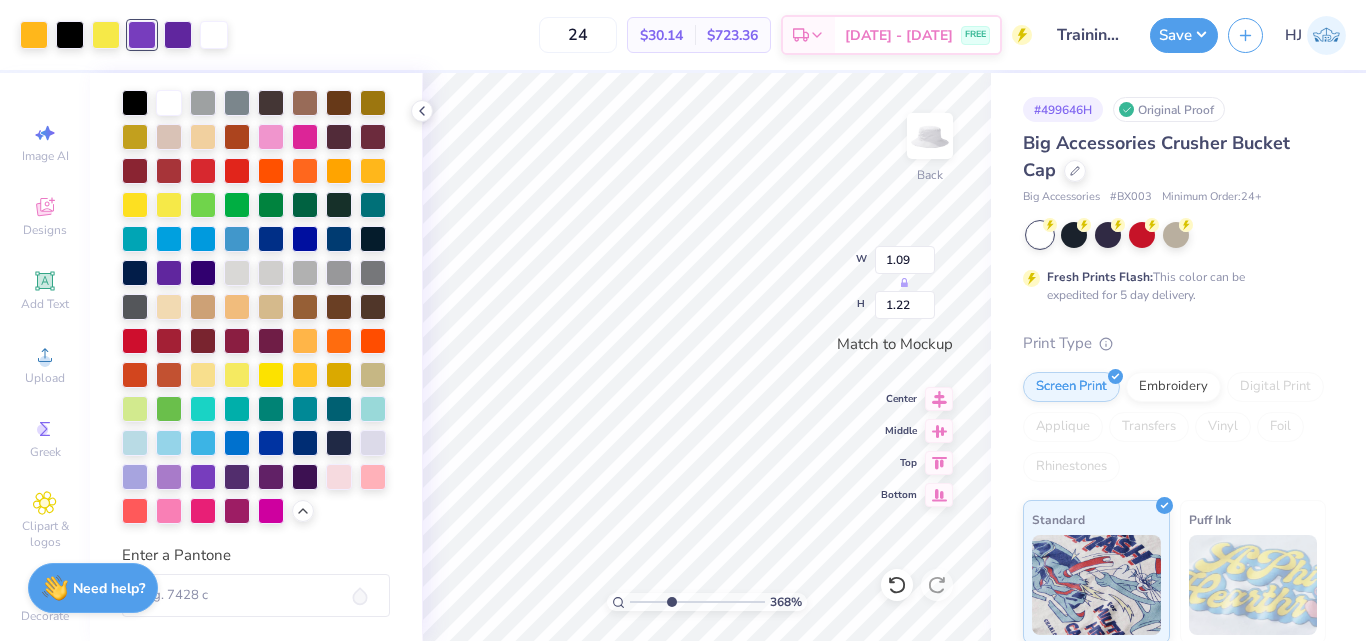 type on "3.67695424770964" 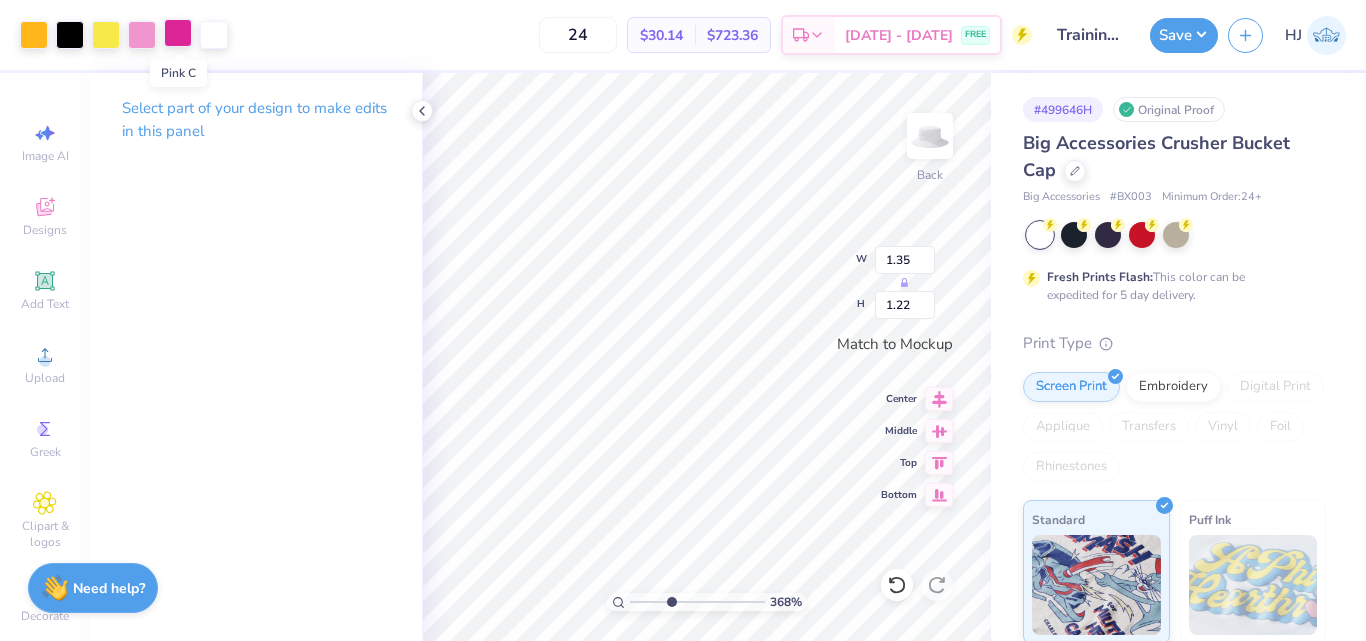 click at bounding box center [178, 33] 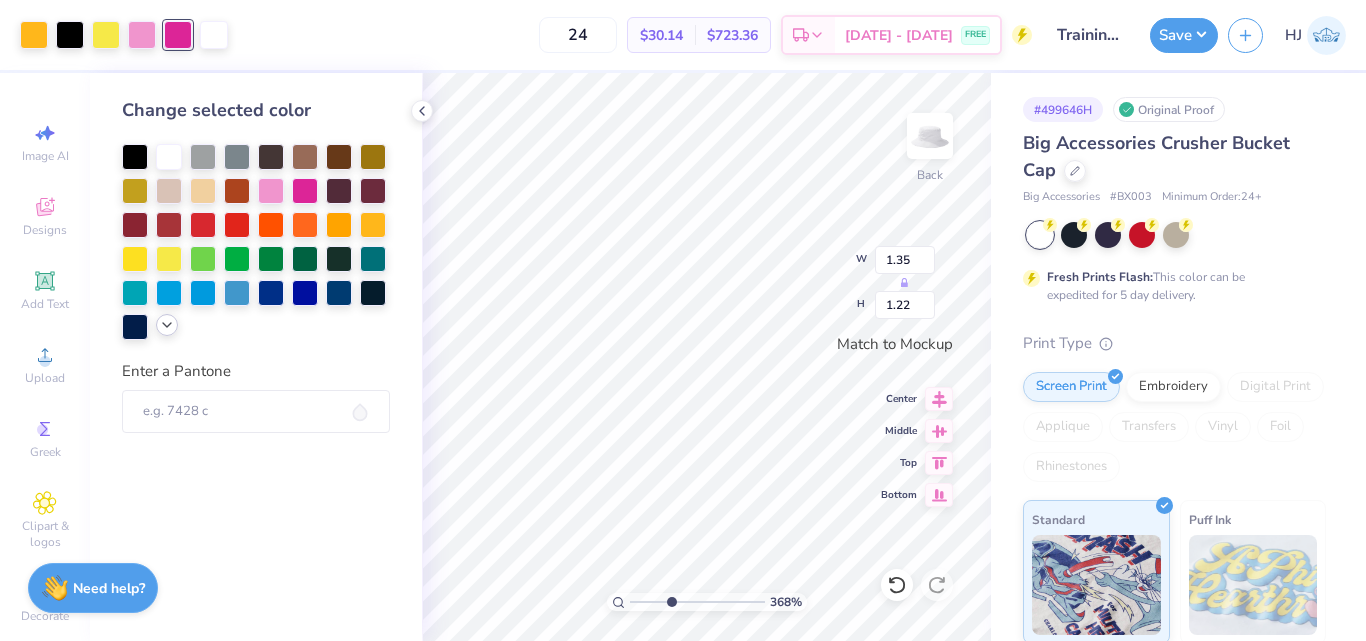 click at bounding box center (167, 325) 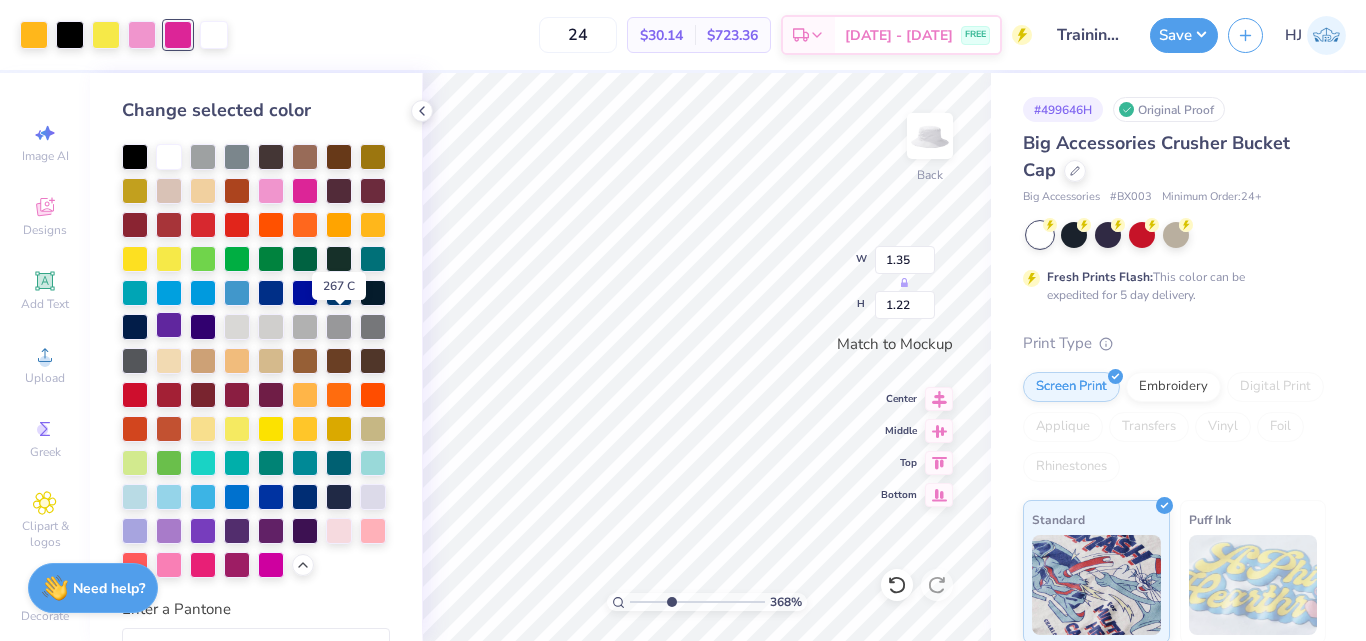 click at bounding box center (169, 325) 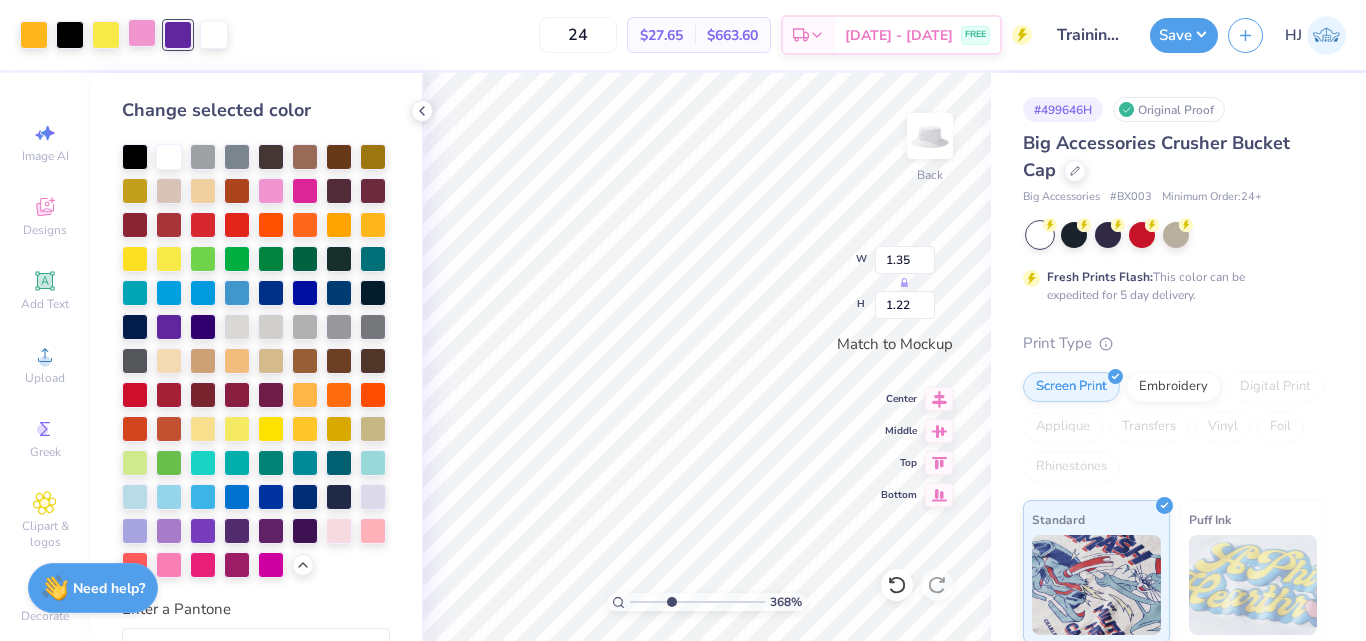 click at bounding box center [142, 33] 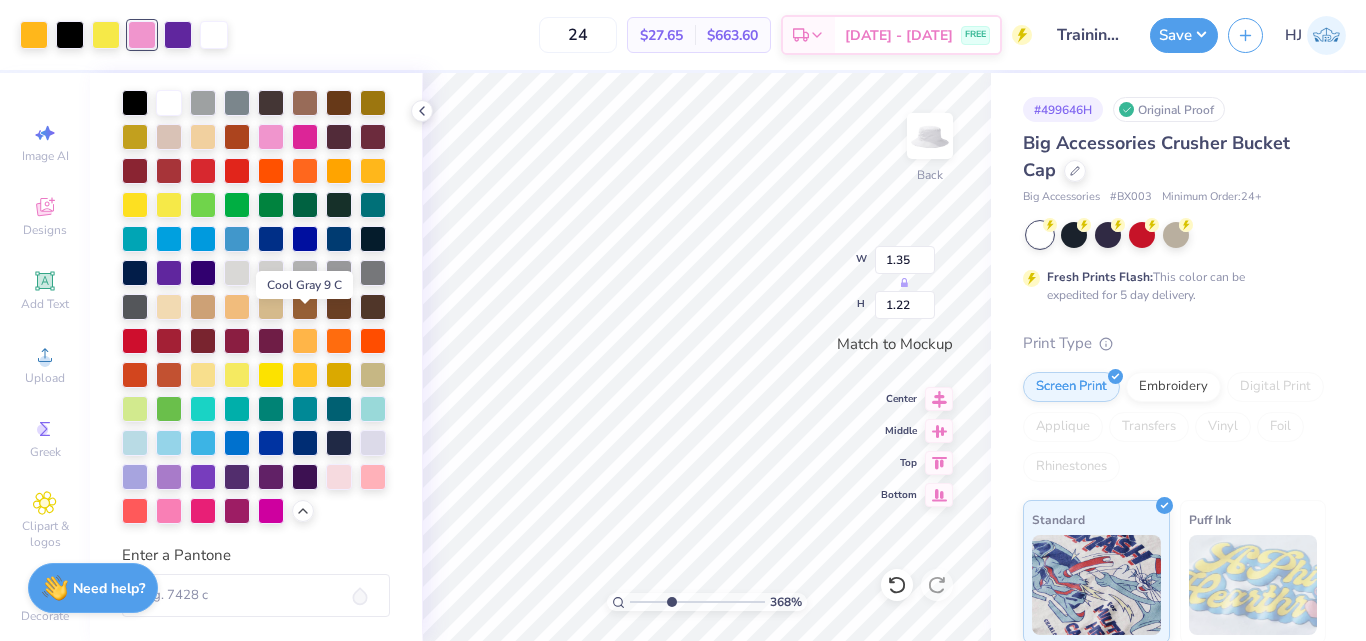 scroll, scrollTop: 122, scrollLeft: 0, axis: vertical 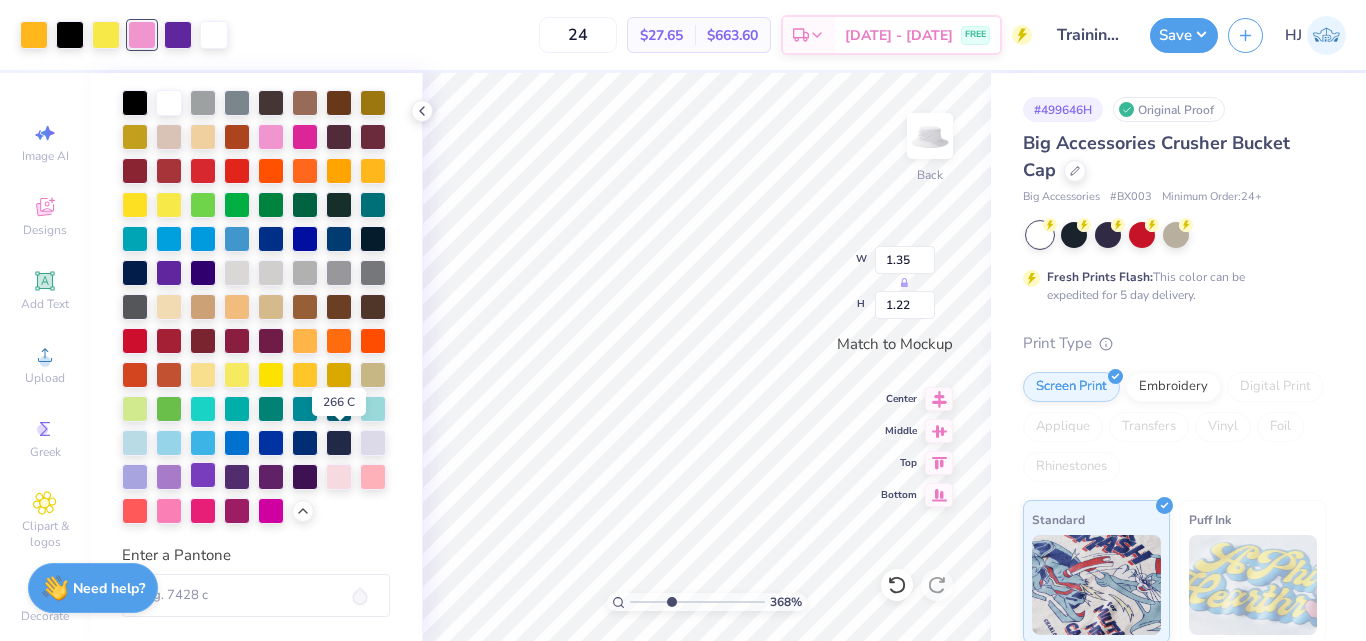click at bounding box center [203, 475] 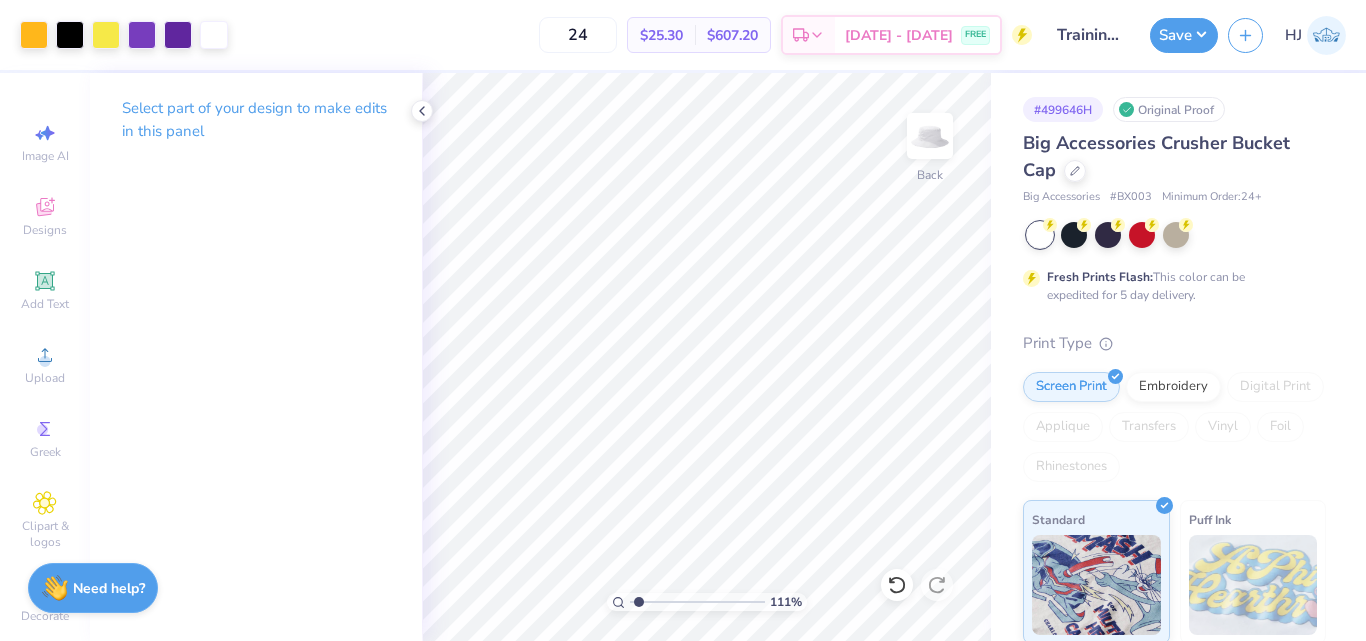 type on "1.49426501797996" 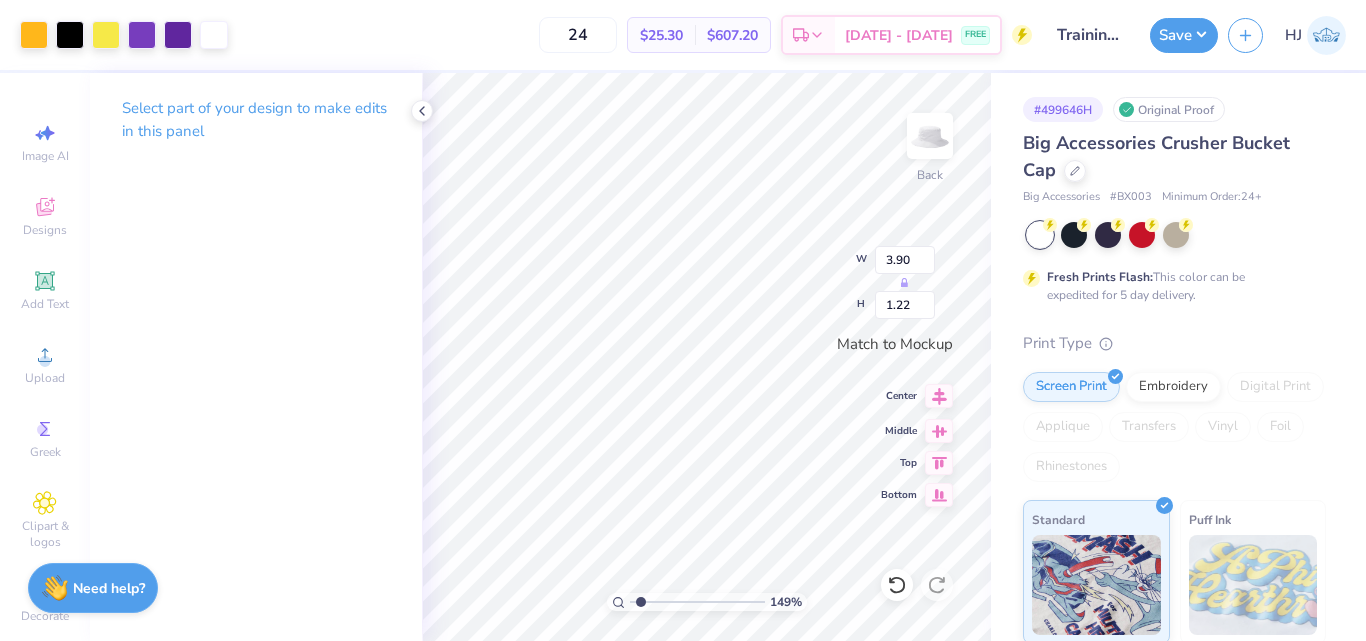 click 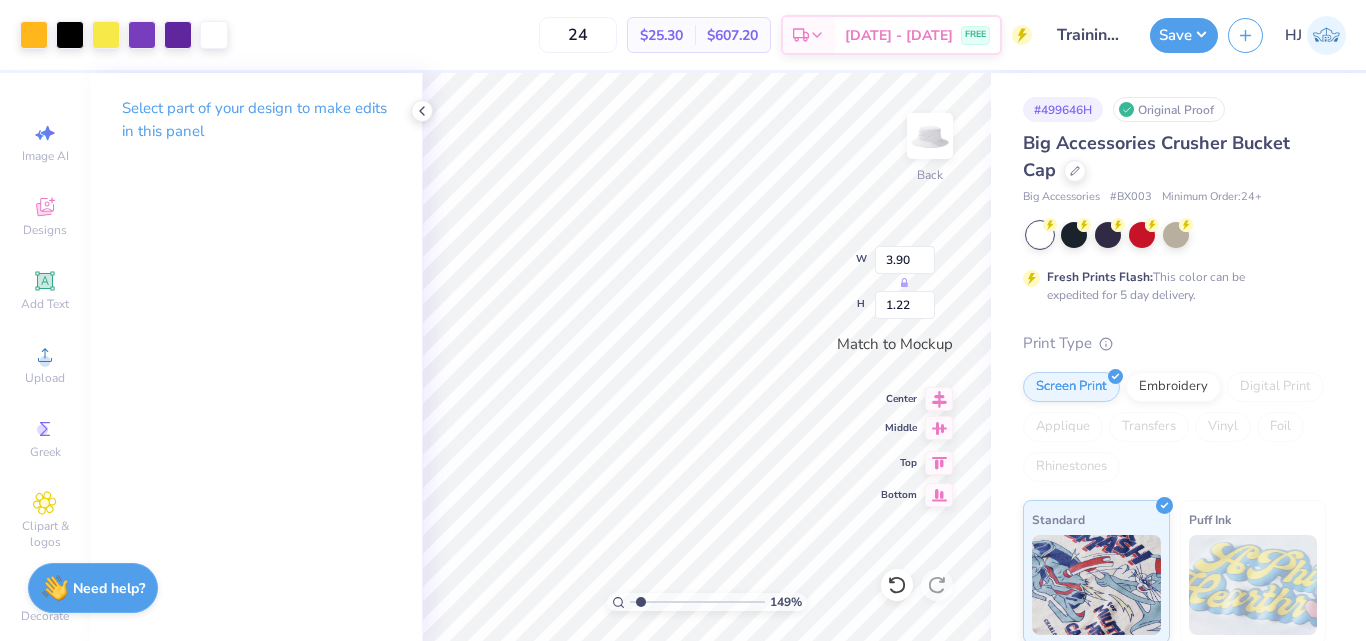click 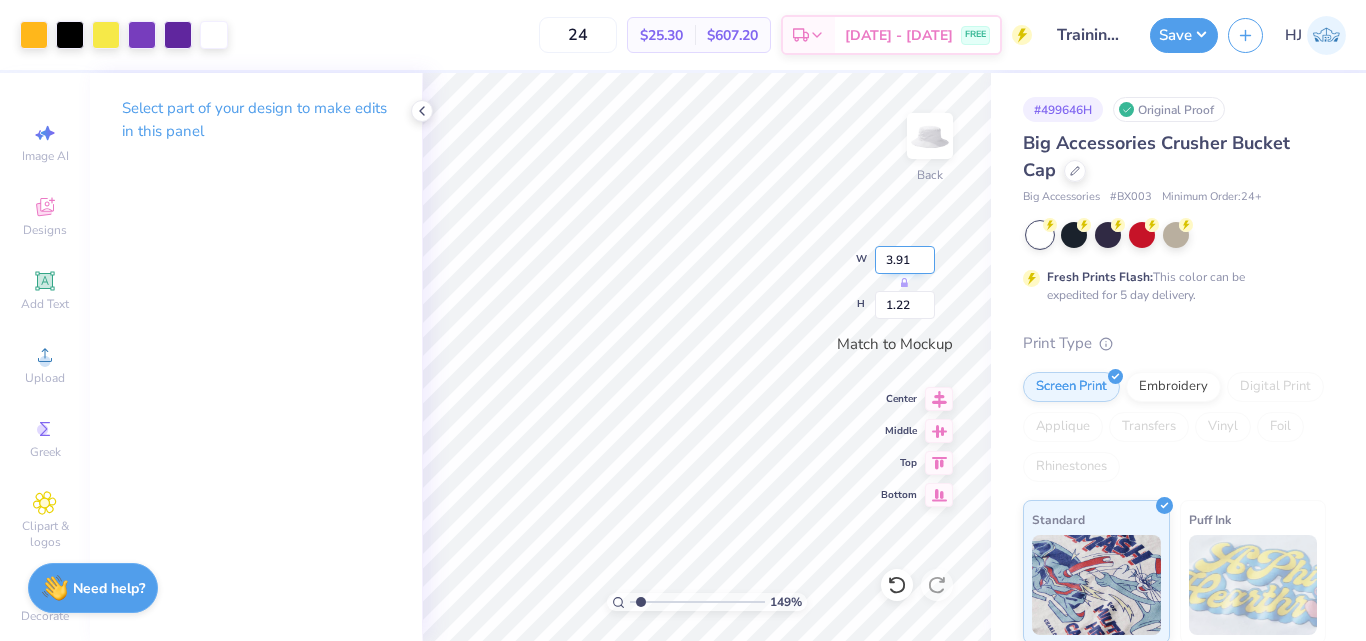 click on "3.91" at bounding box center [905, 260] 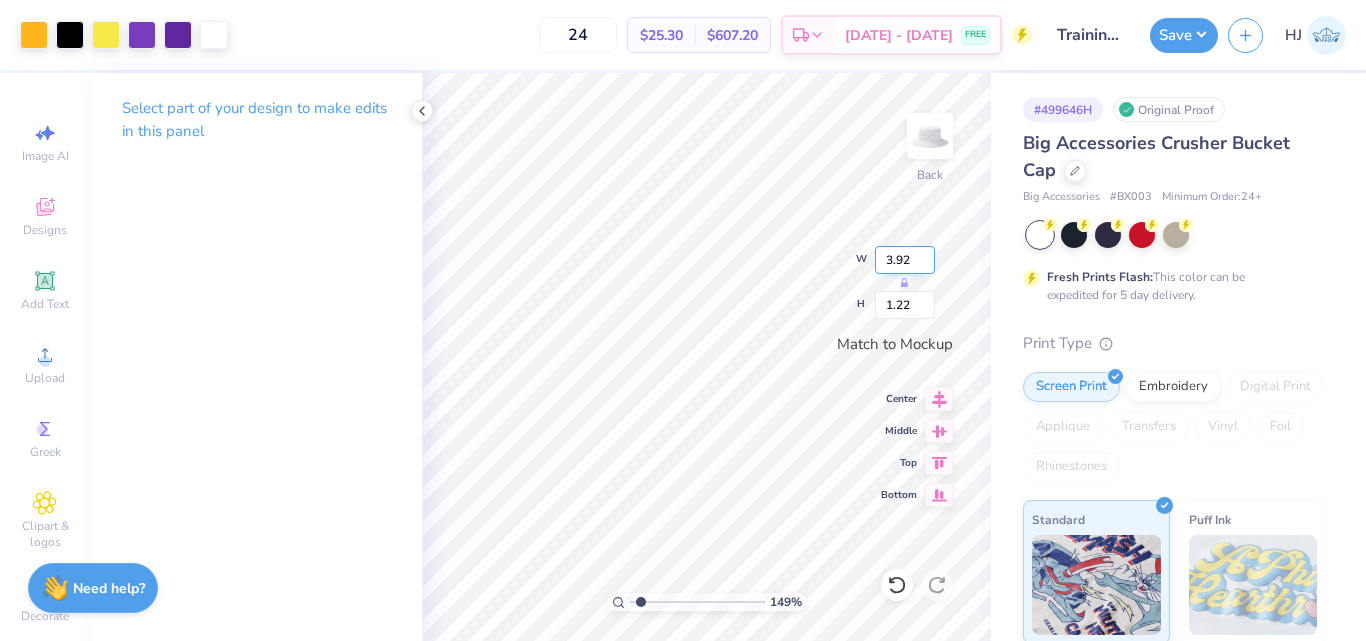 click on "3.92" at bounding box center (905, 260) 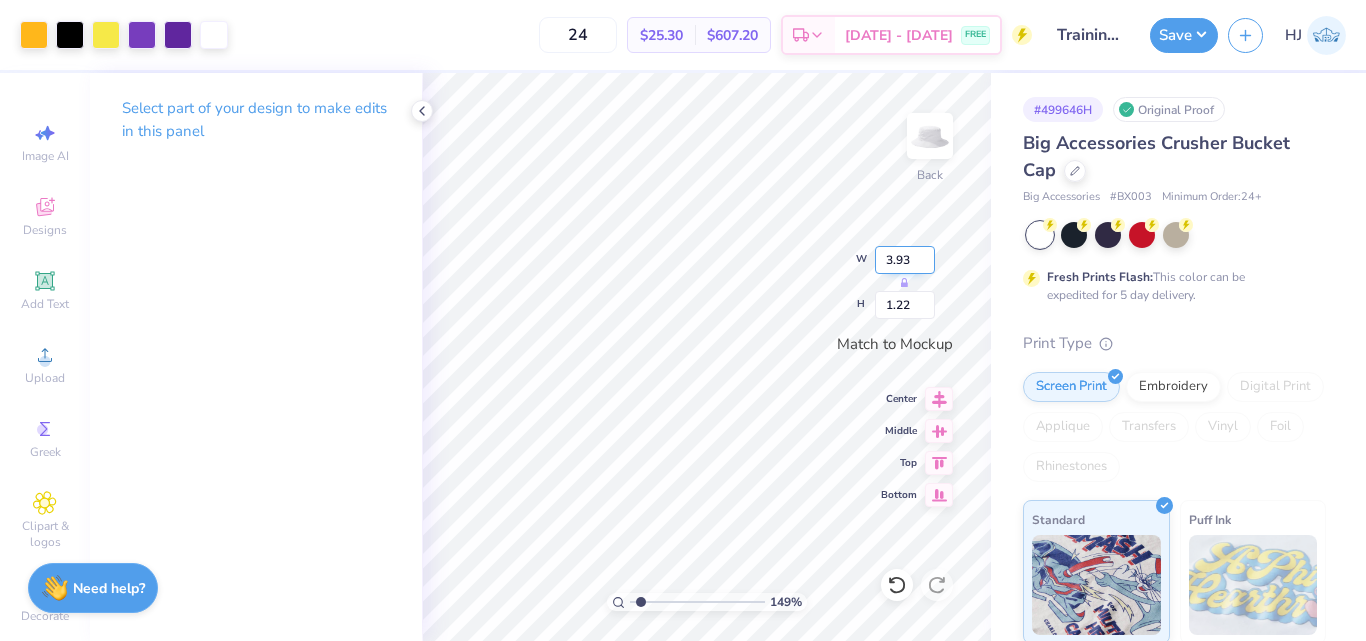 click on "3.93" at bounding box center [905, 260] 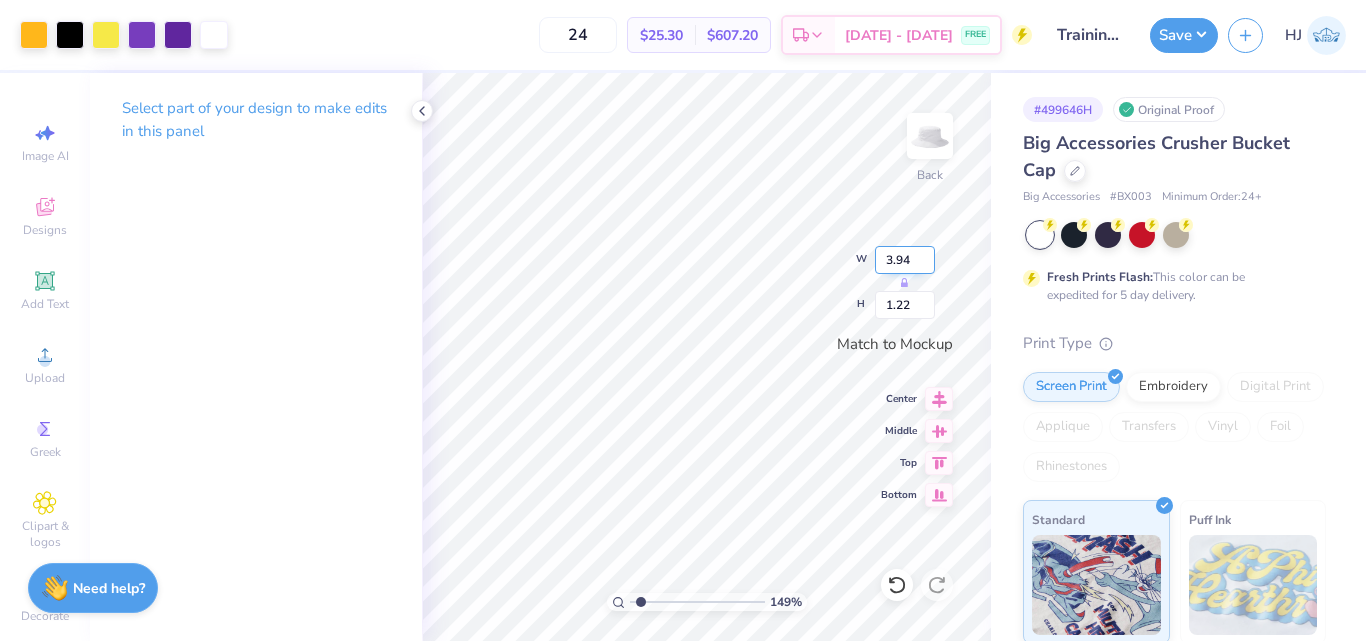 click on "3.94" at bounding box center [905, 260] 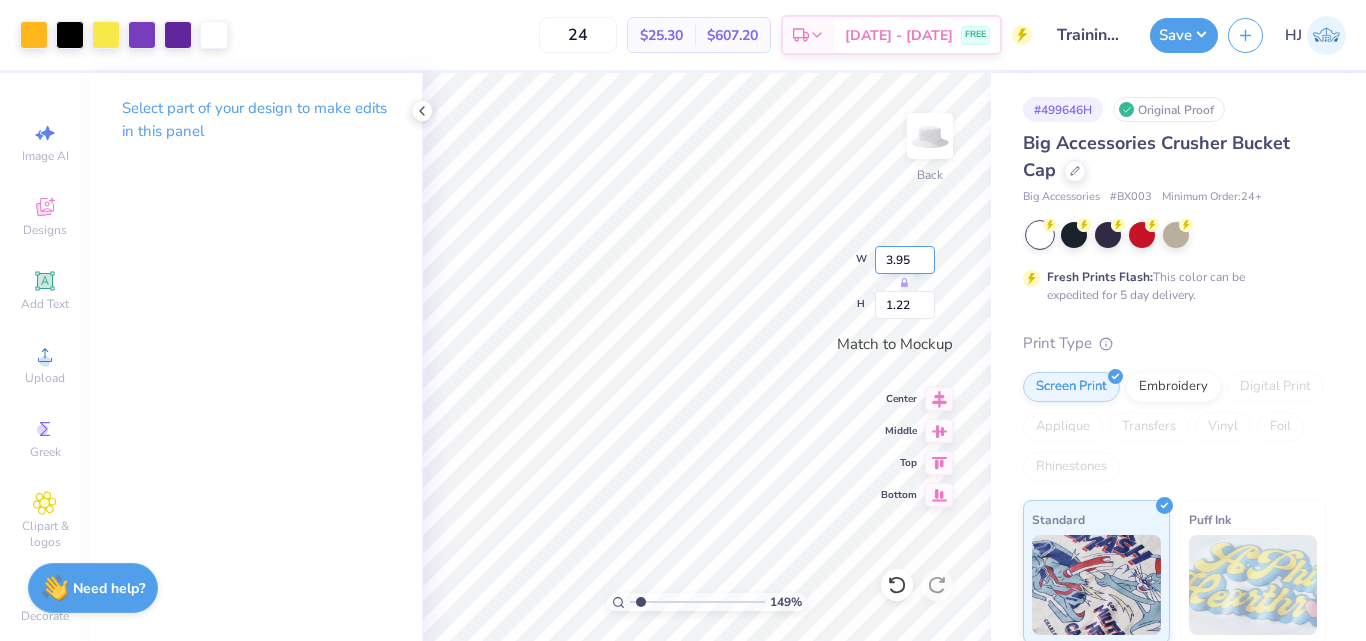 click on "3.95" at bounding box center (905, 260) 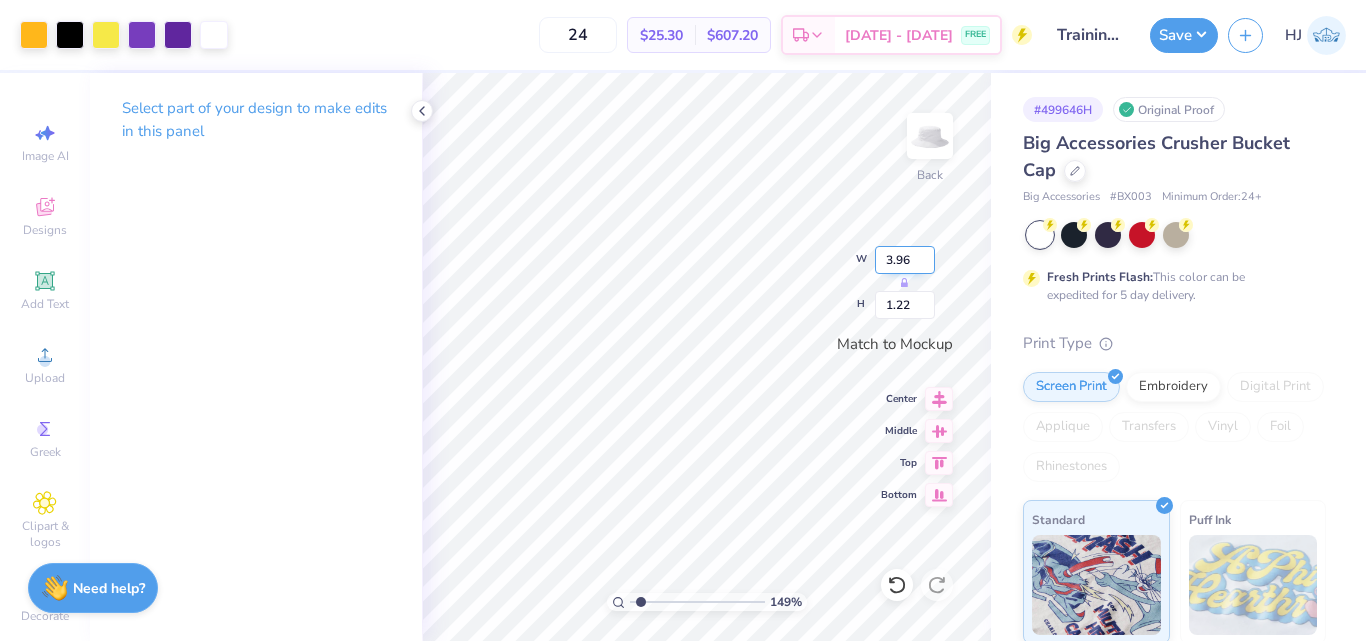 type on "3.96" 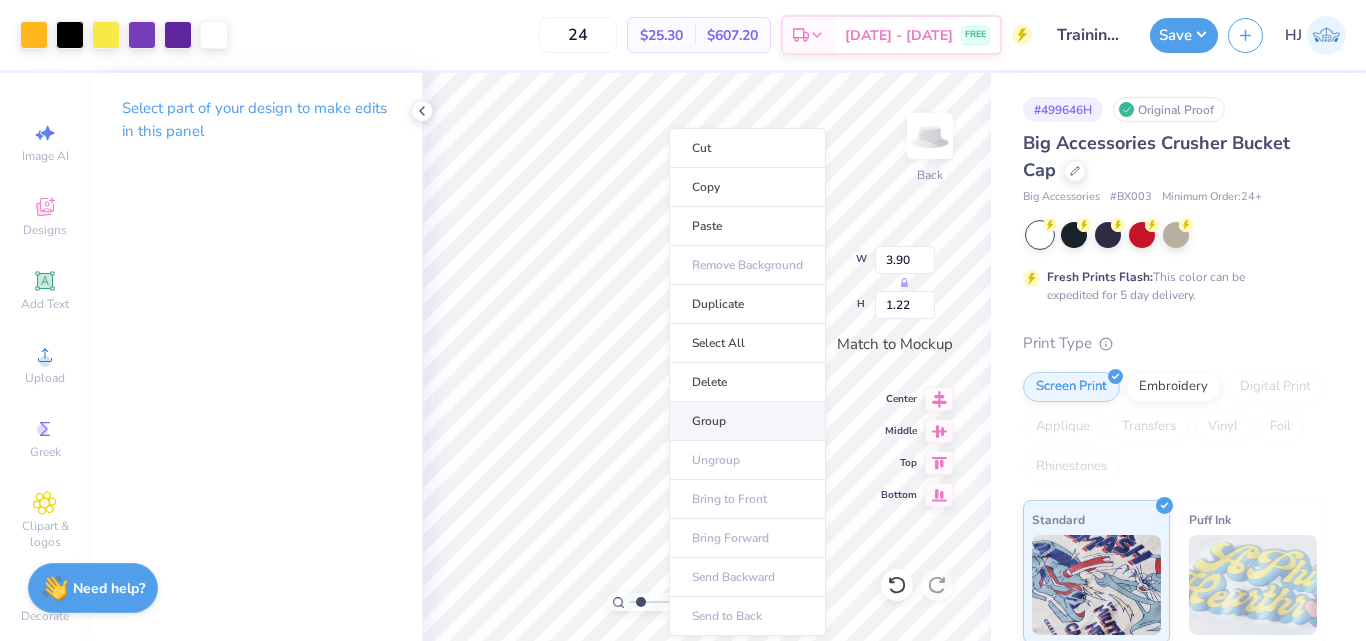 click on "Group" at bounding box center (747, 421) 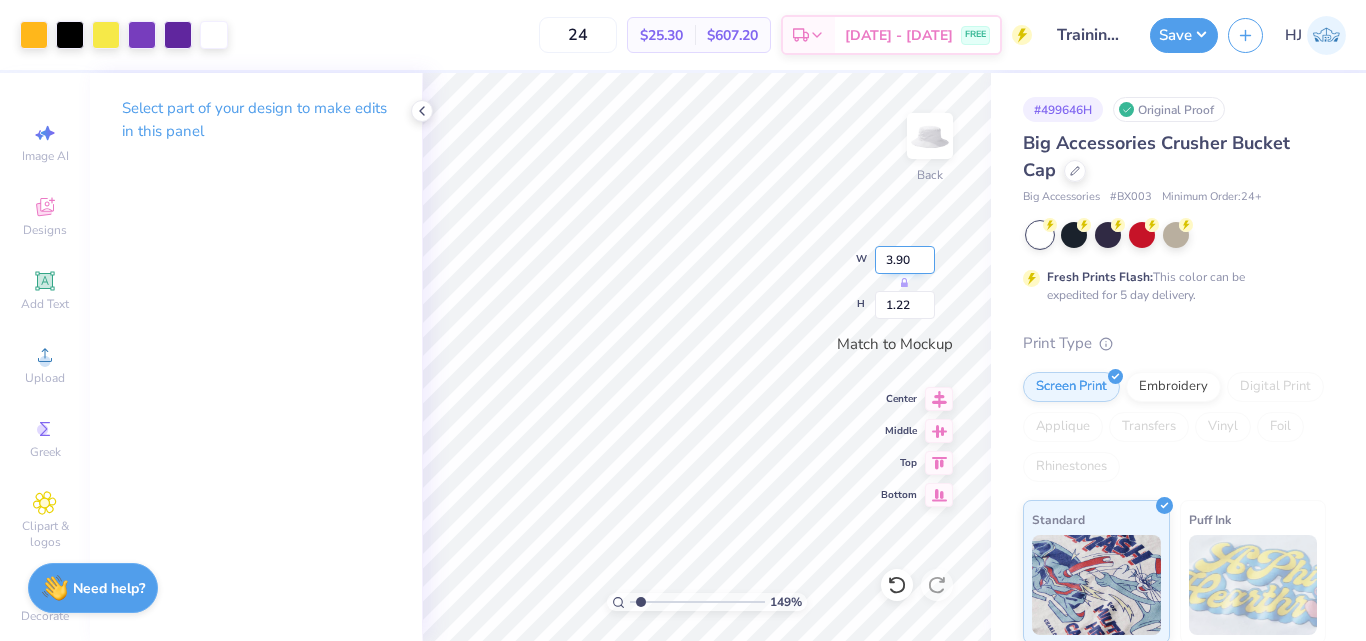 click on "3.90" at bounding box center (905, 260) 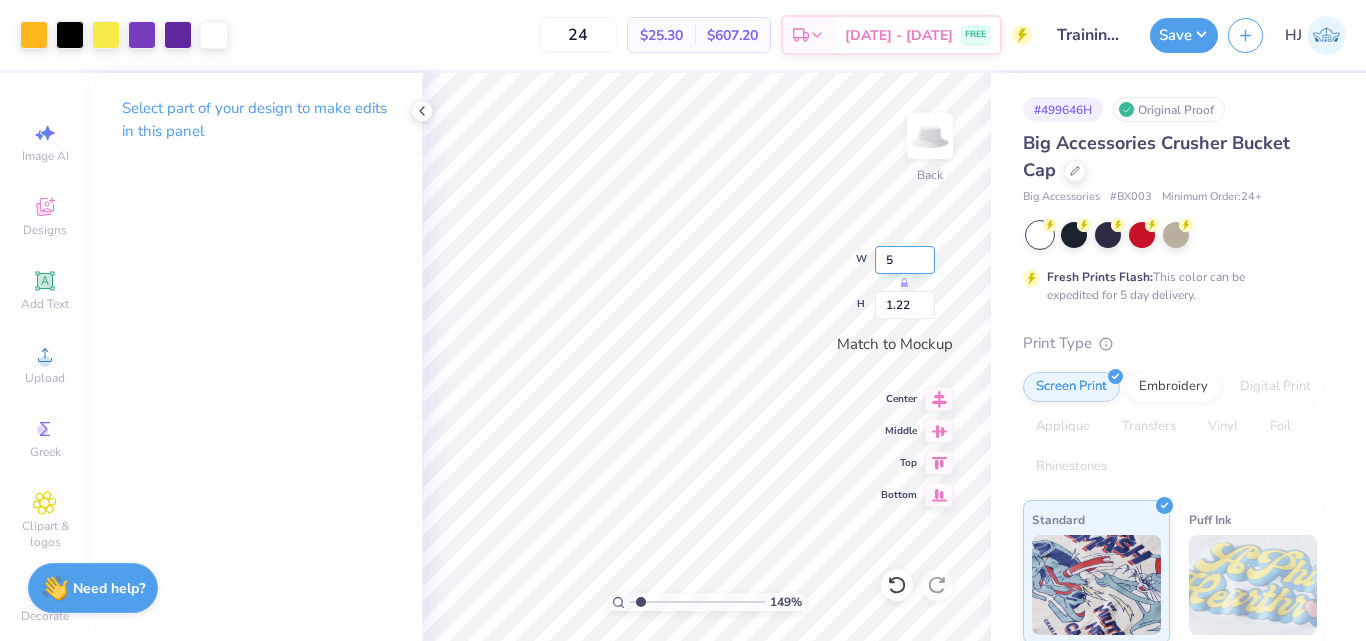 type on "4.01" 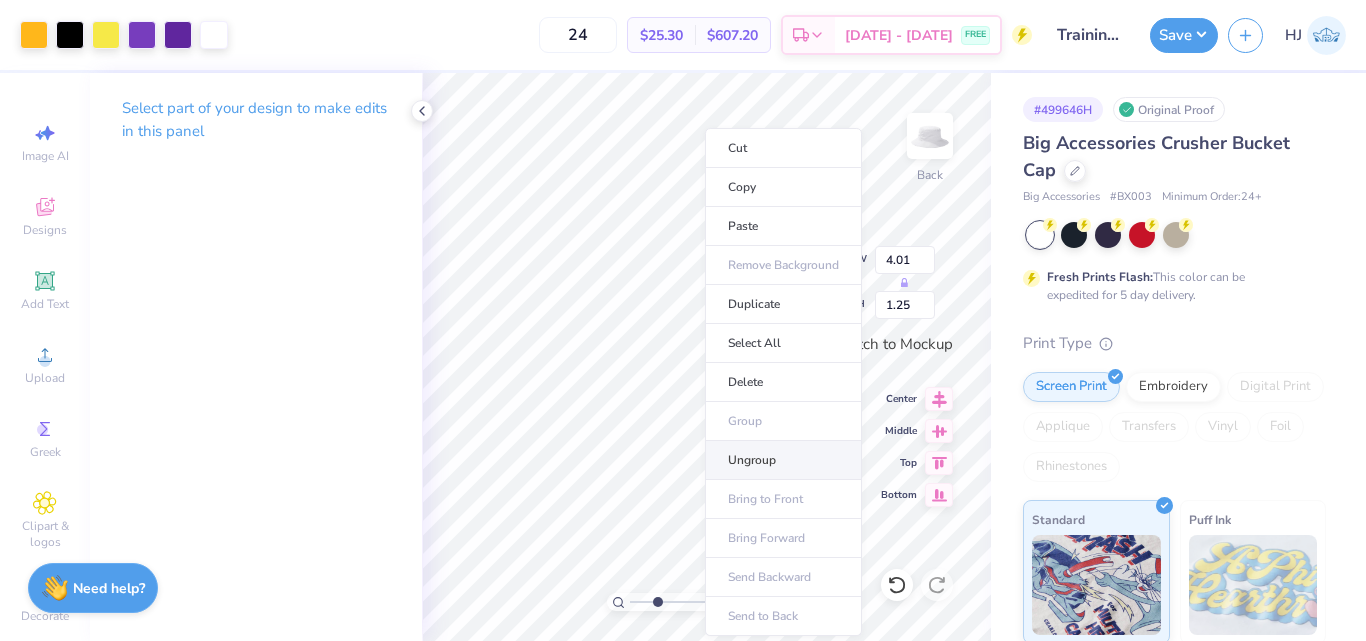 click on "Ungroup" at bounding box center [783, 460] 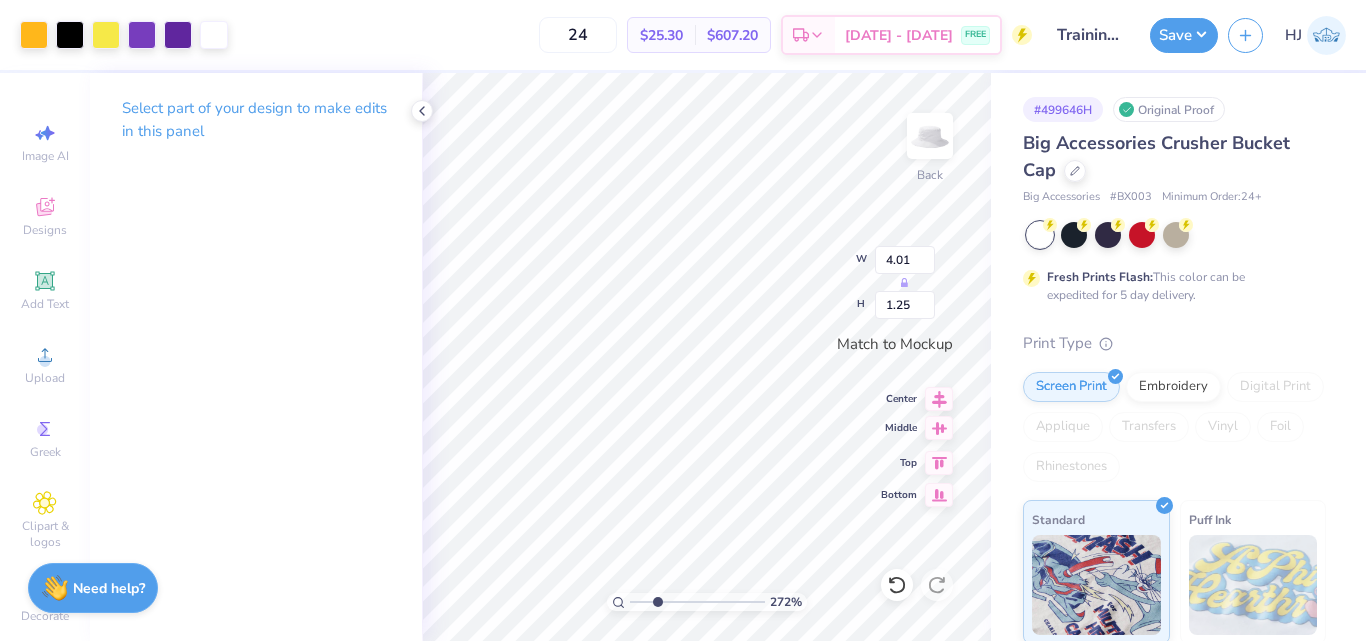 click 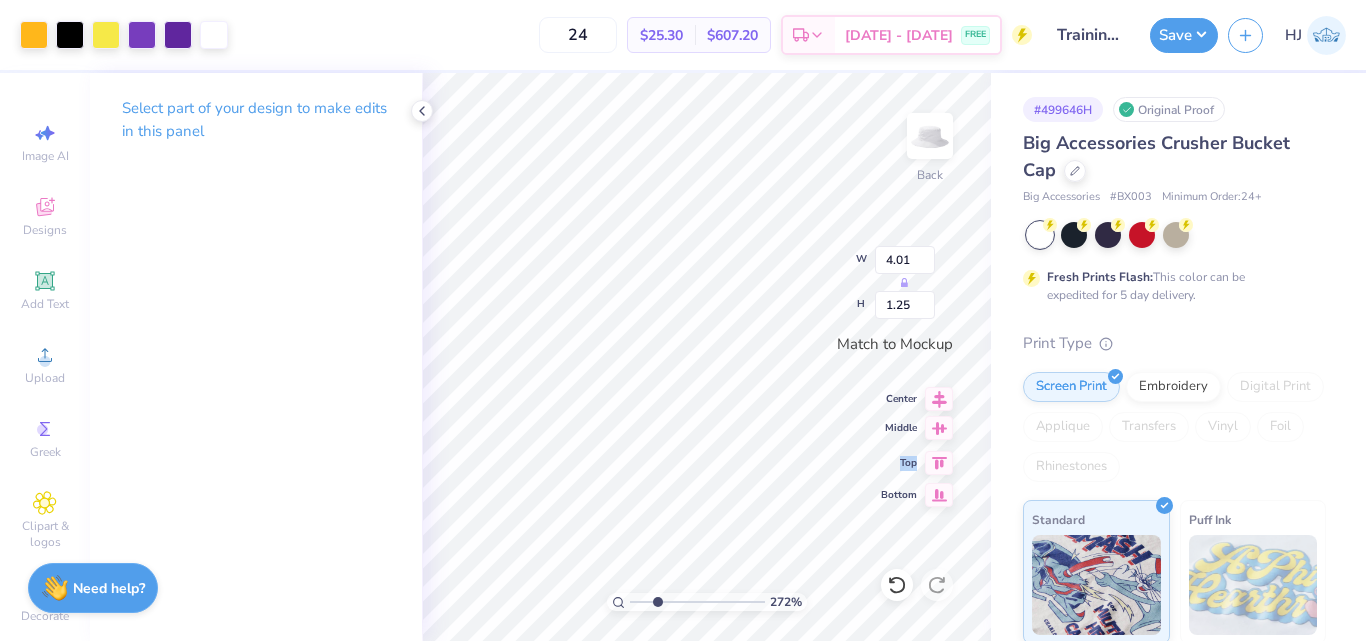 click 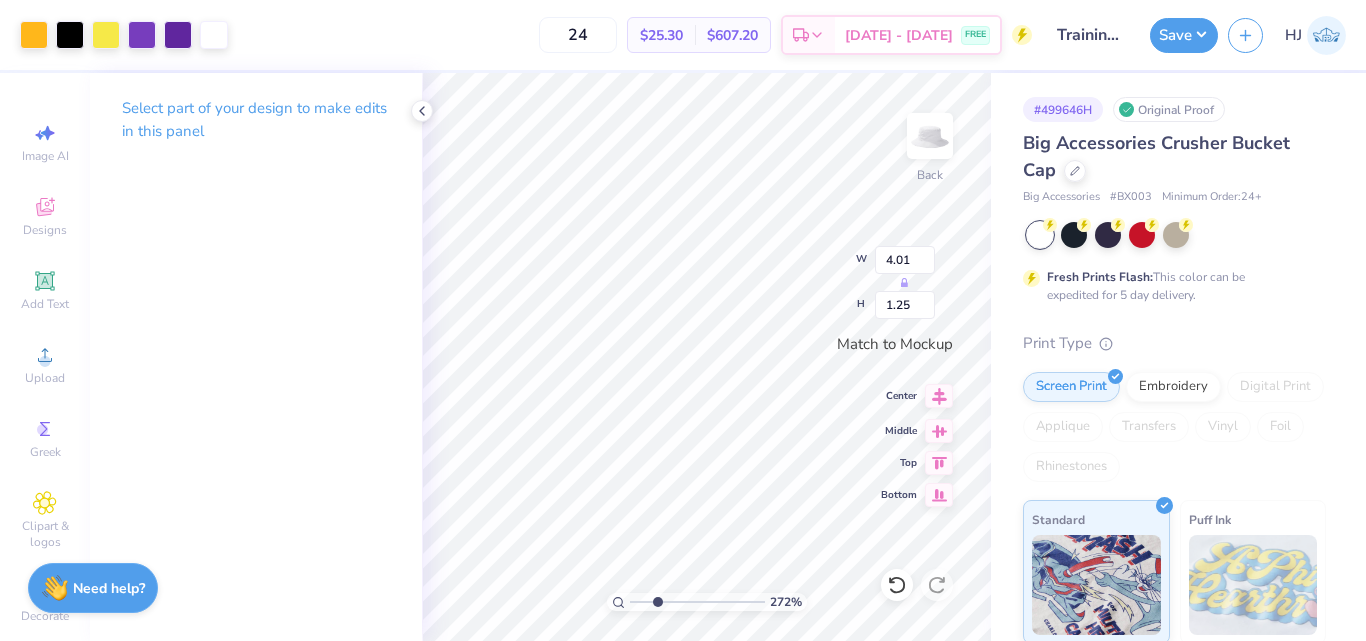 click 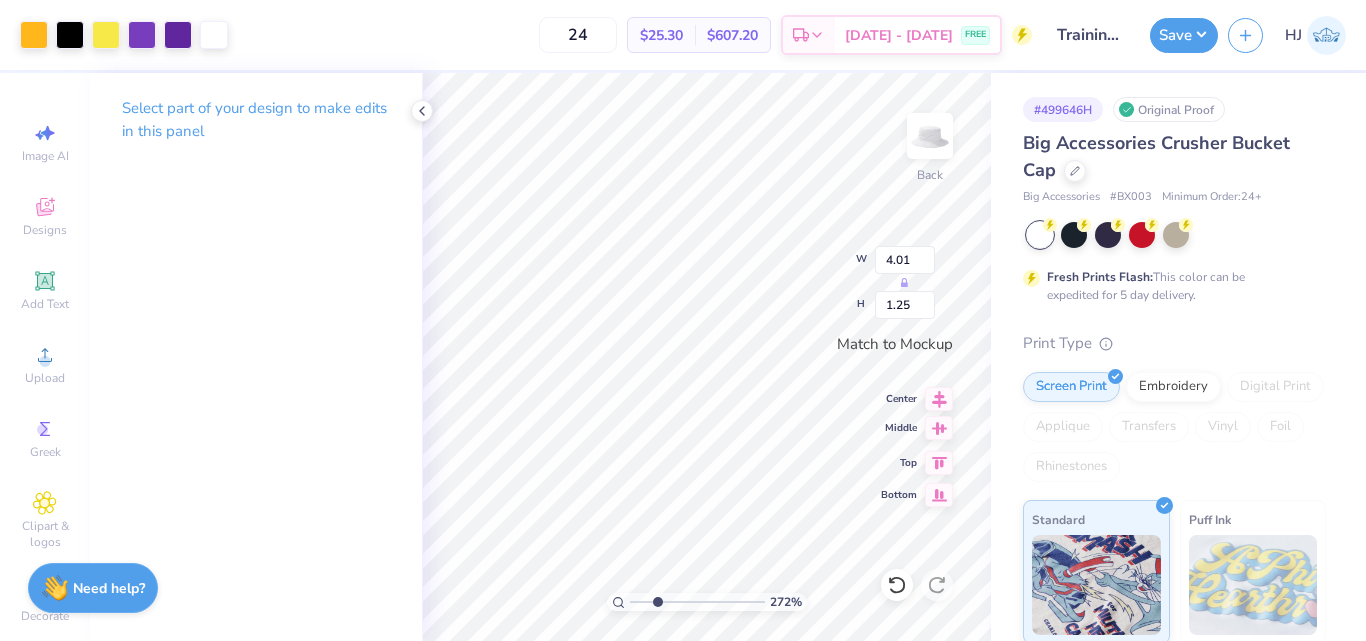 click at bounding box center (939, 428) 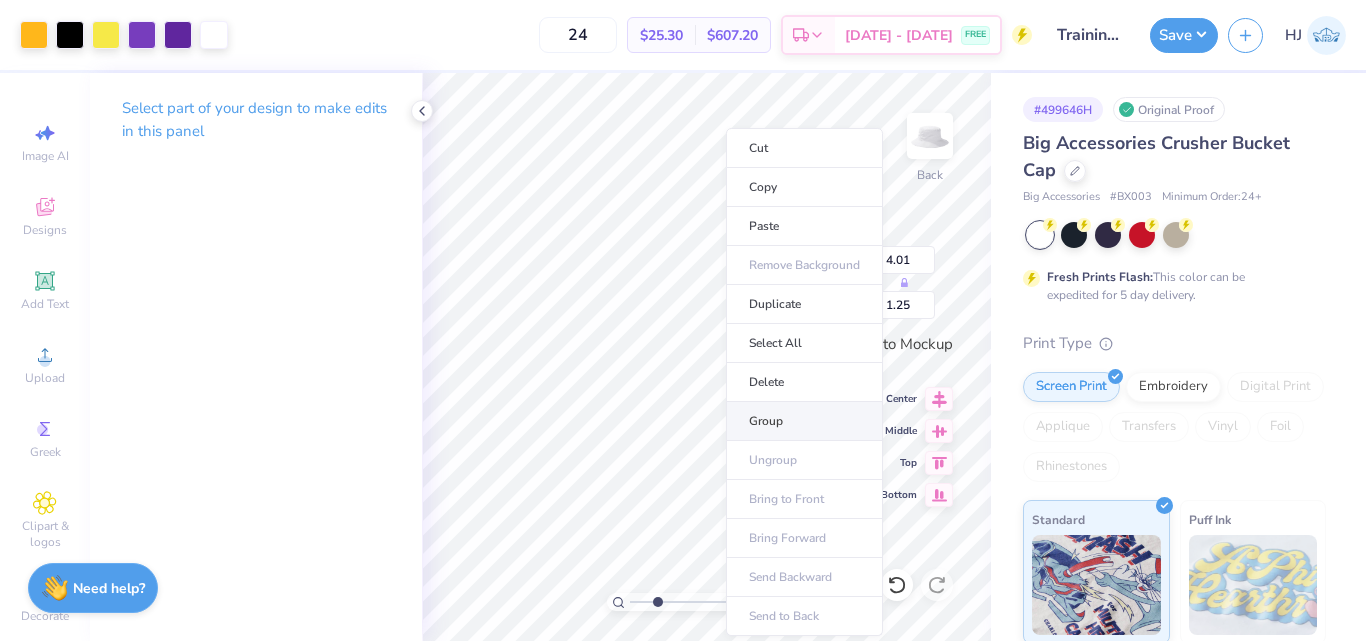 click on "Group" at bounding box center (804, 421) 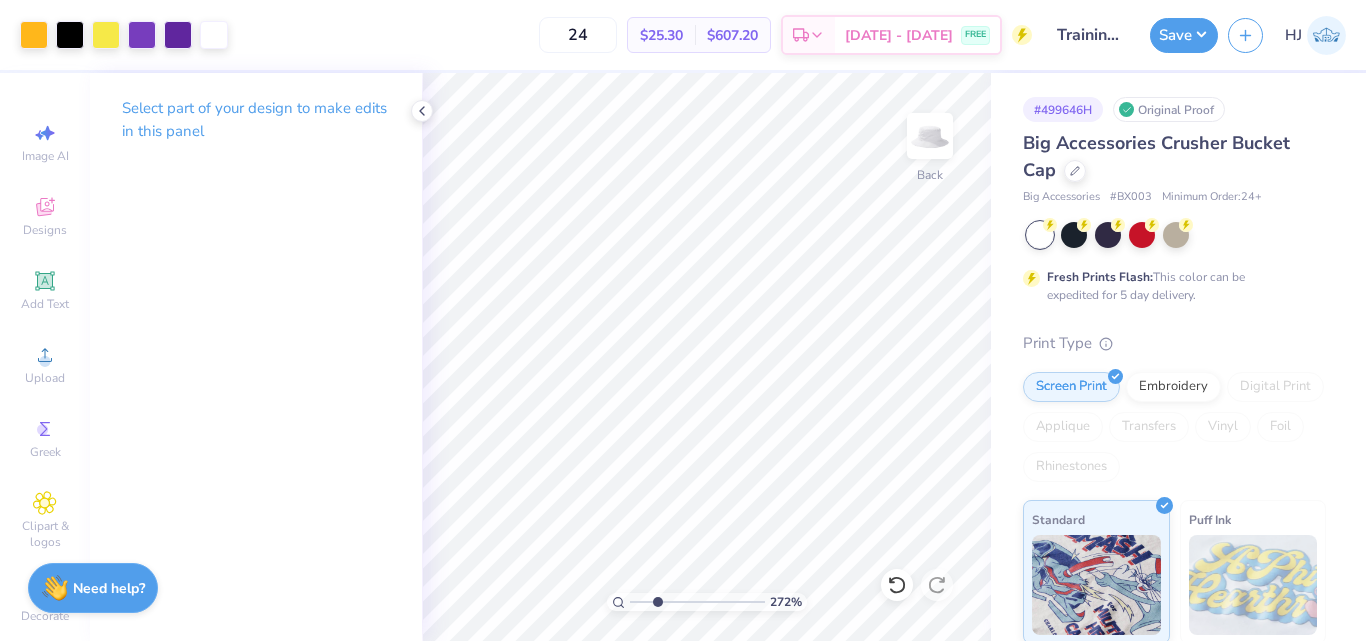 type on "2.72354586819477" 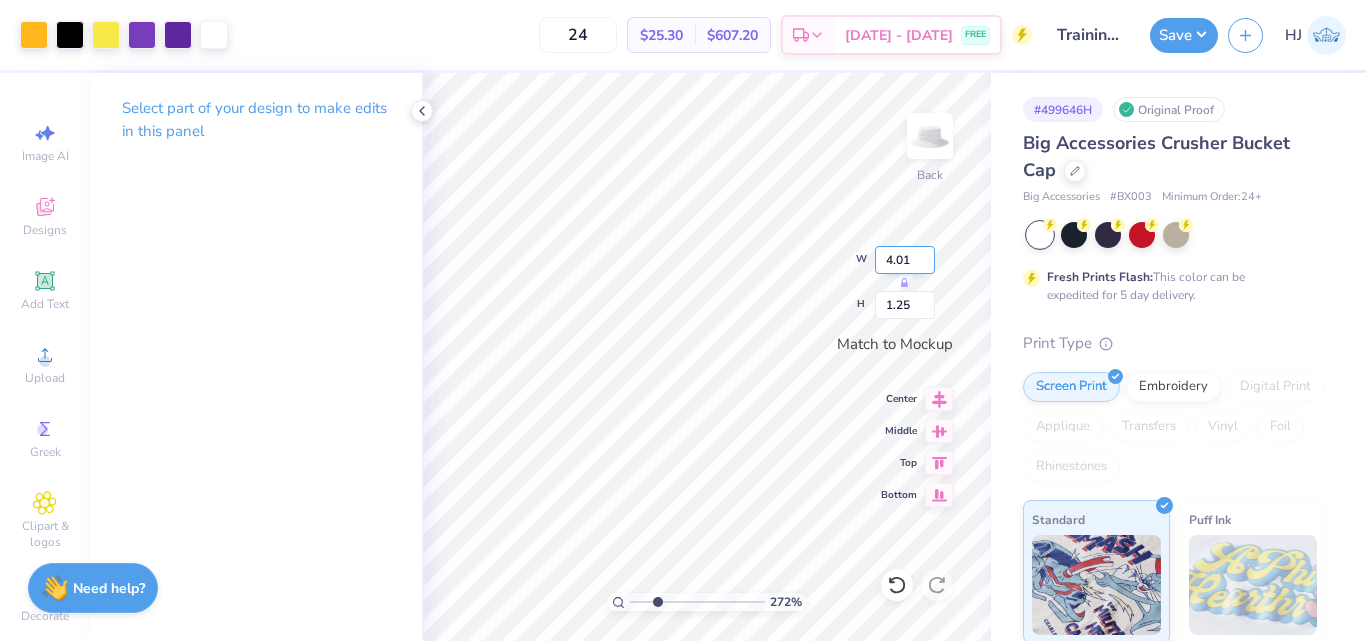 click on "4.01" at bounding box center (905, 260) 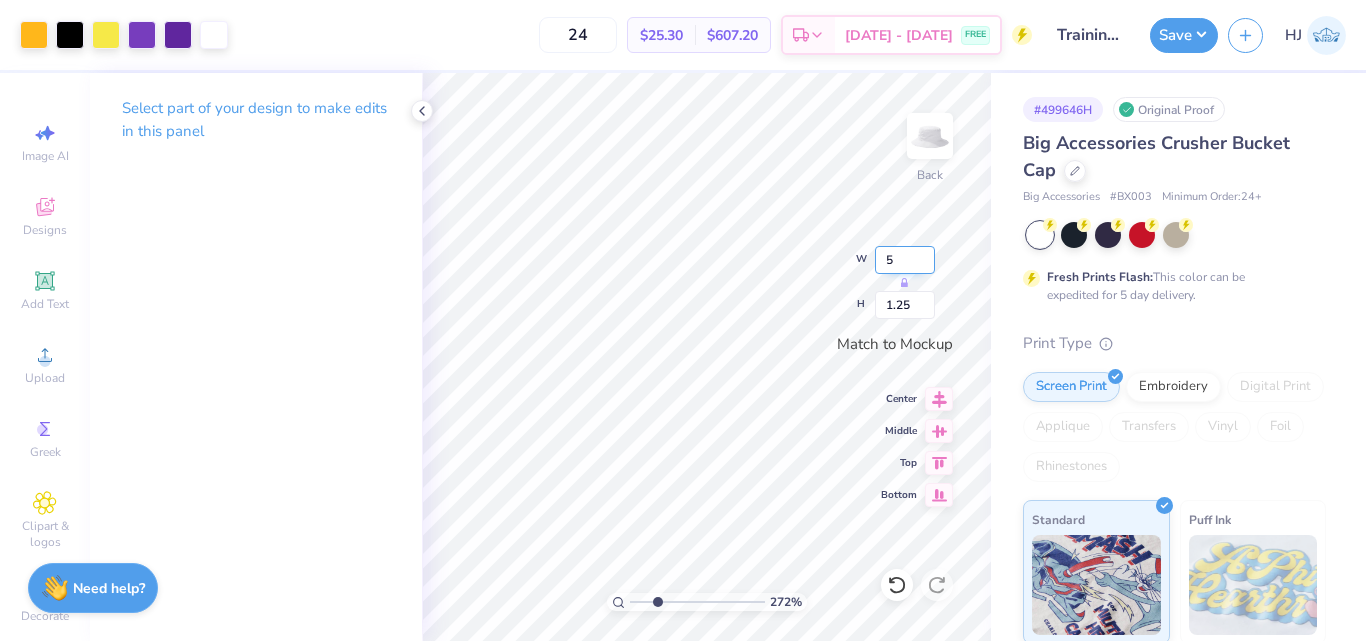 type on "5" 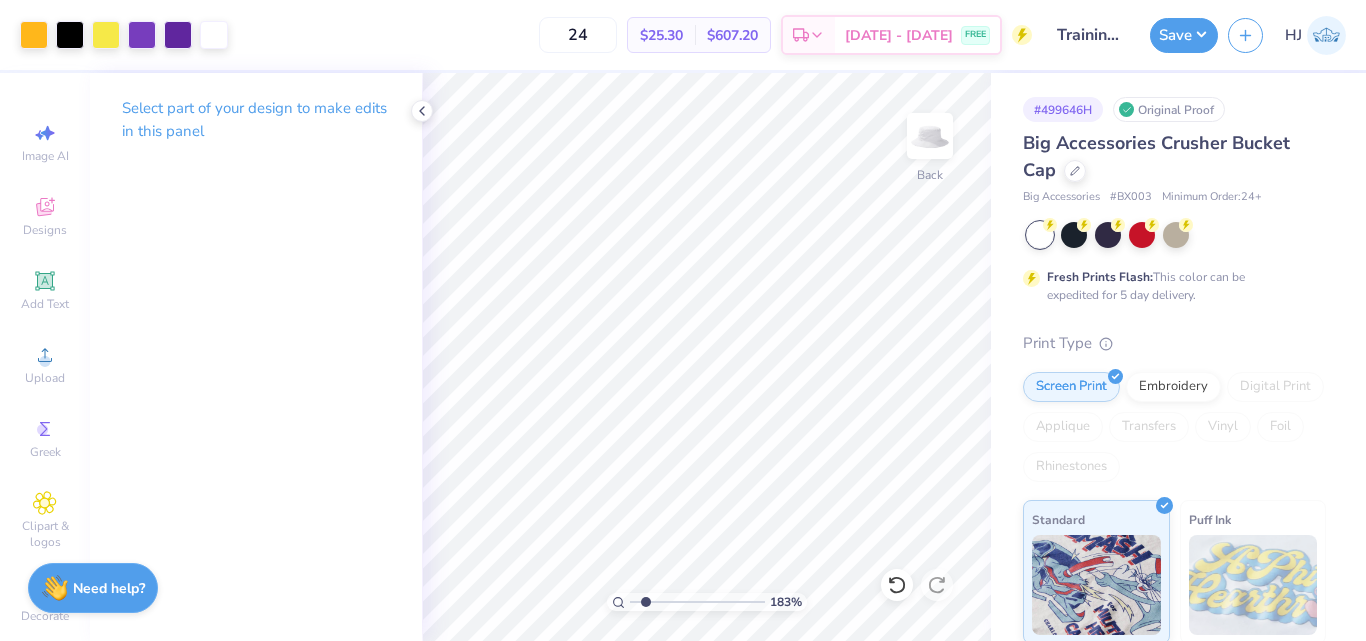 type on "1.82528205522702" 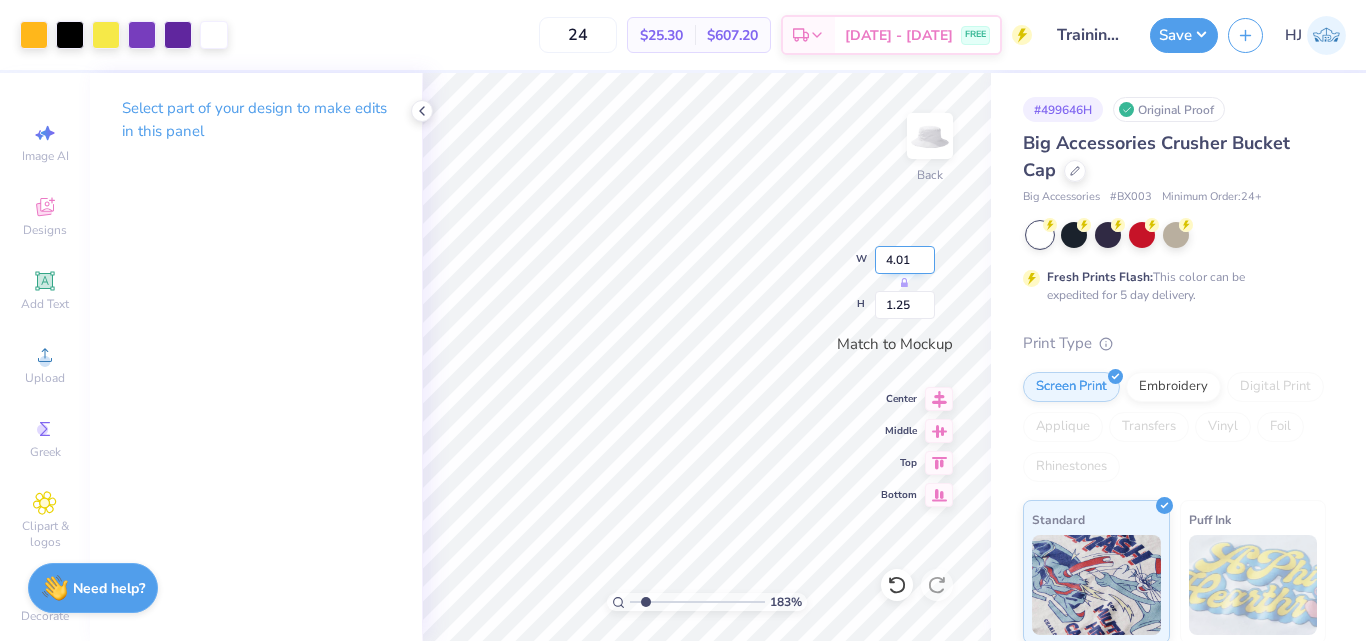 click on "4.01" at bounding box center [905, 260] 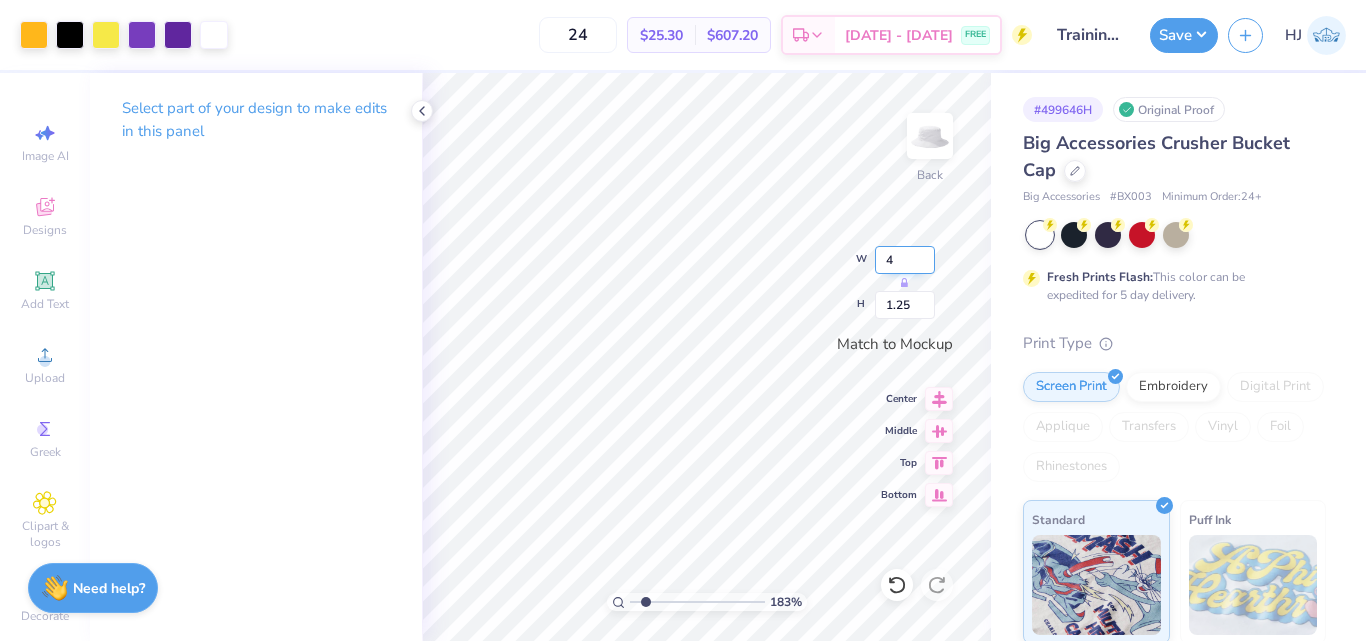 type on "4" 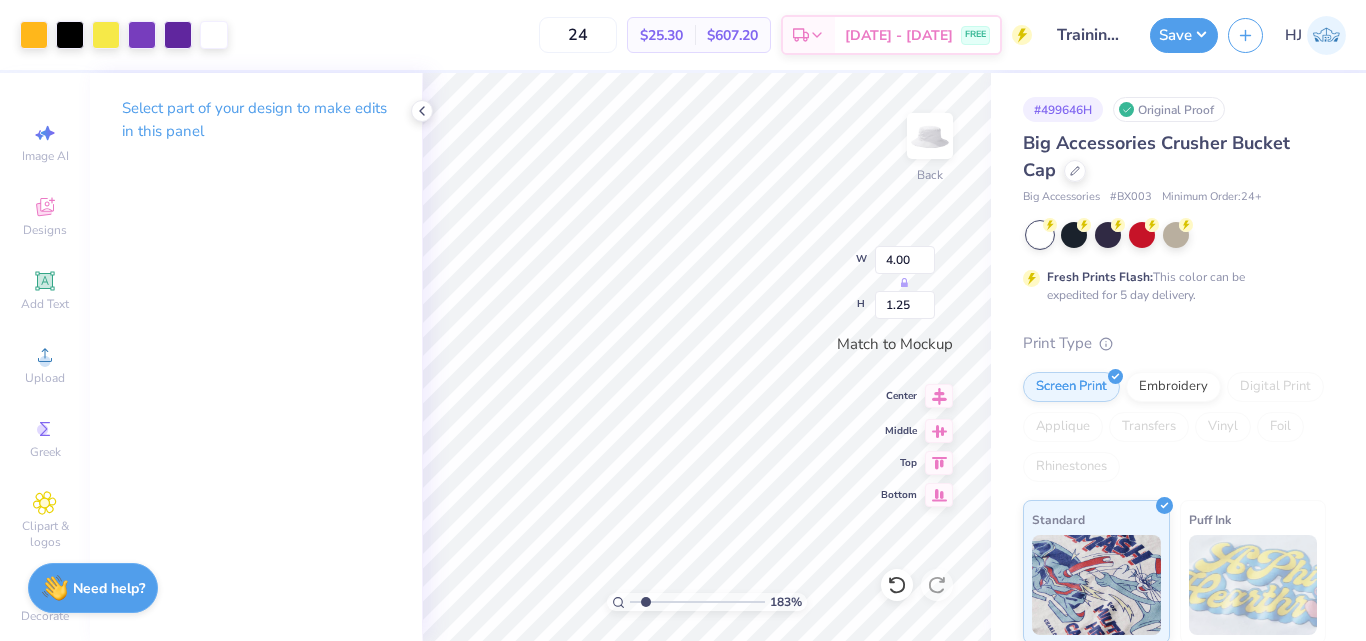 click 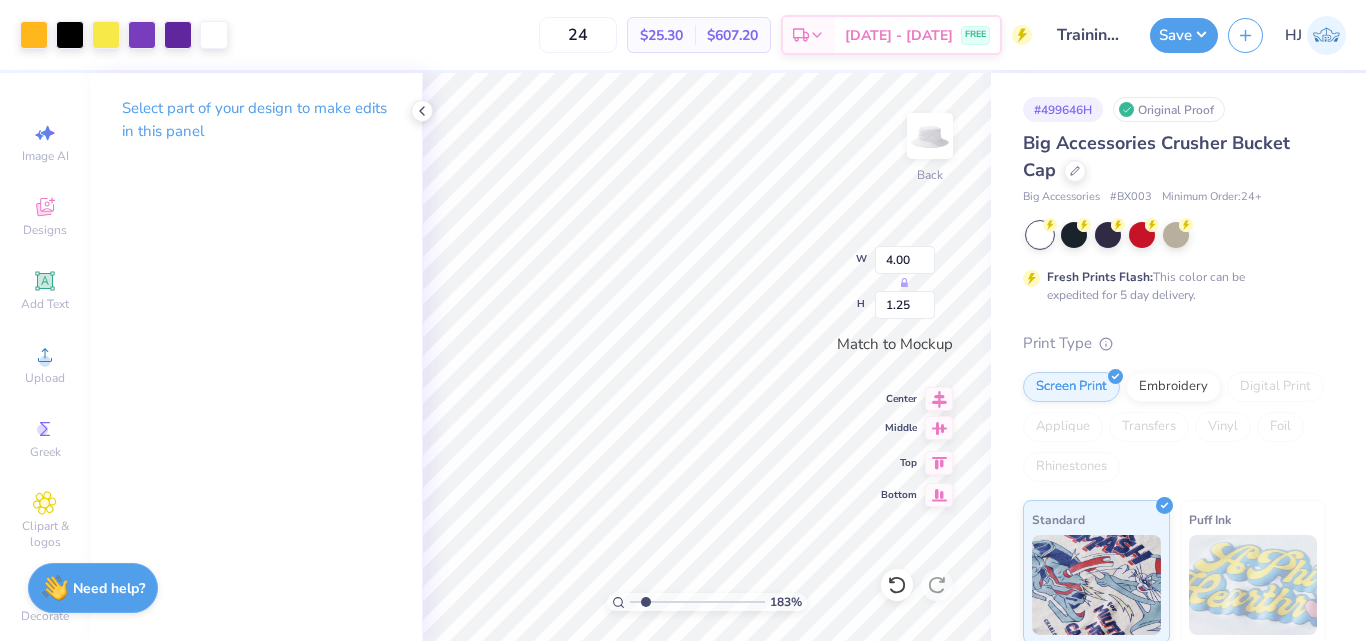 click 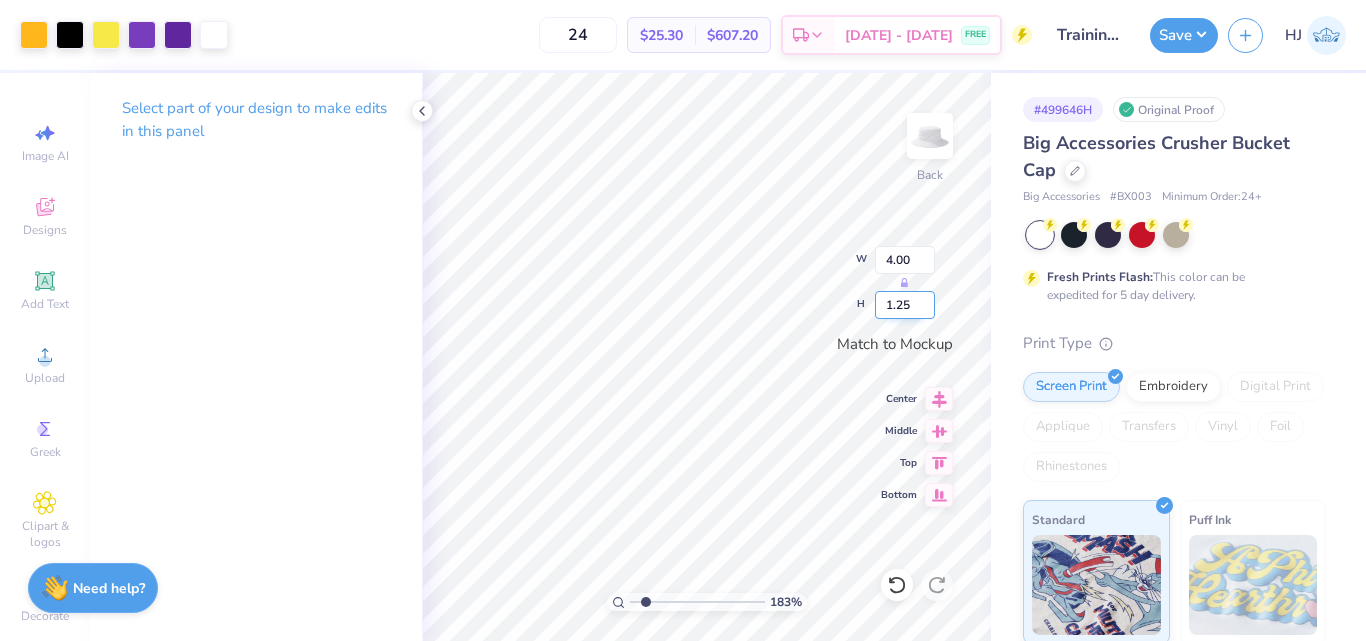 click on "1.25" at bounding box center [905, 305] 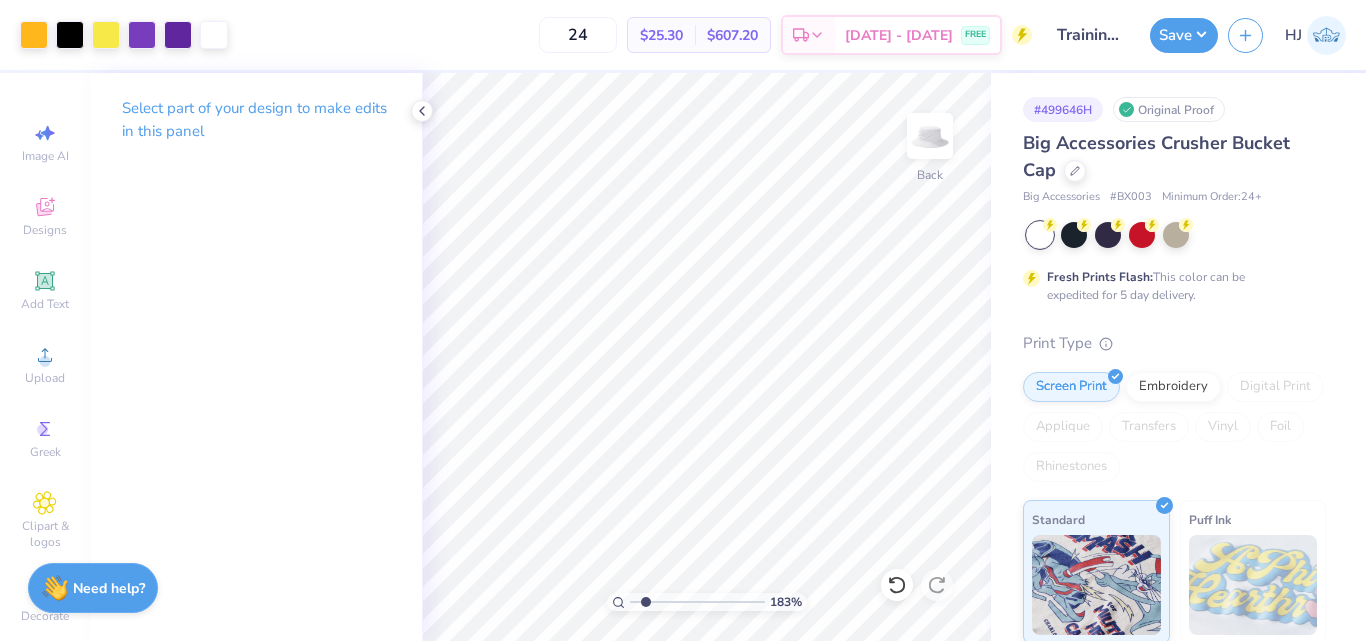 type on "1.82528205522702" 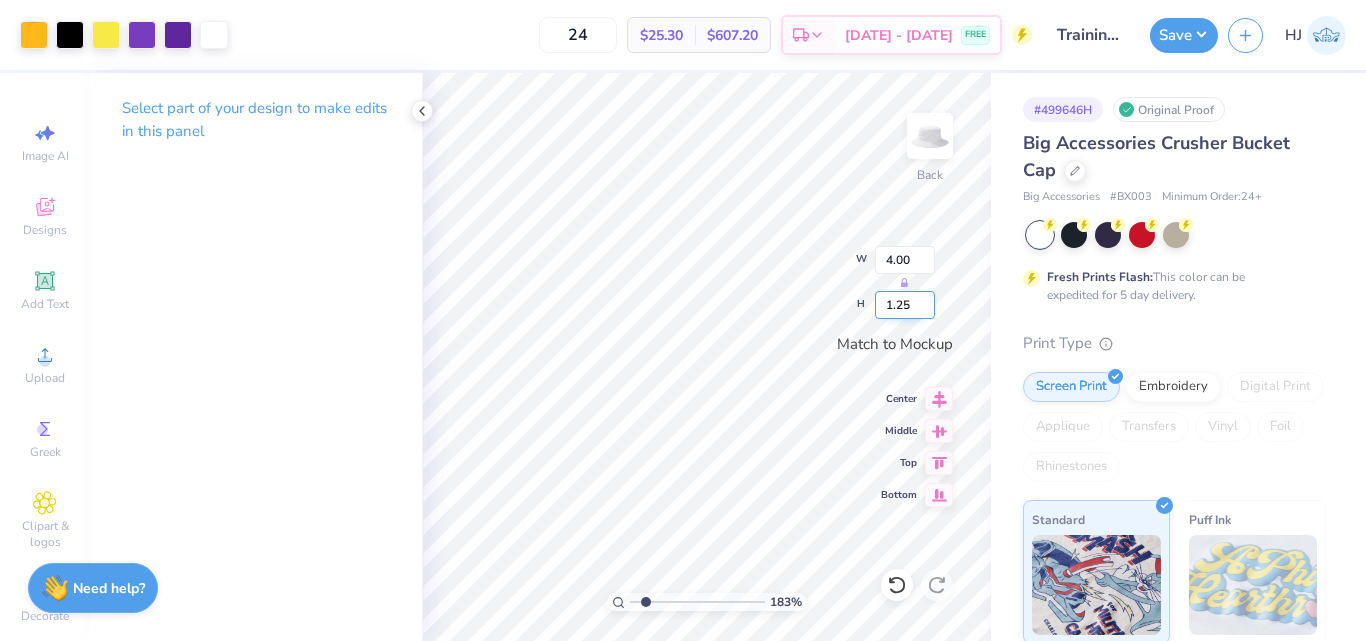 click on "1.25" at bounding box center [905, 305] 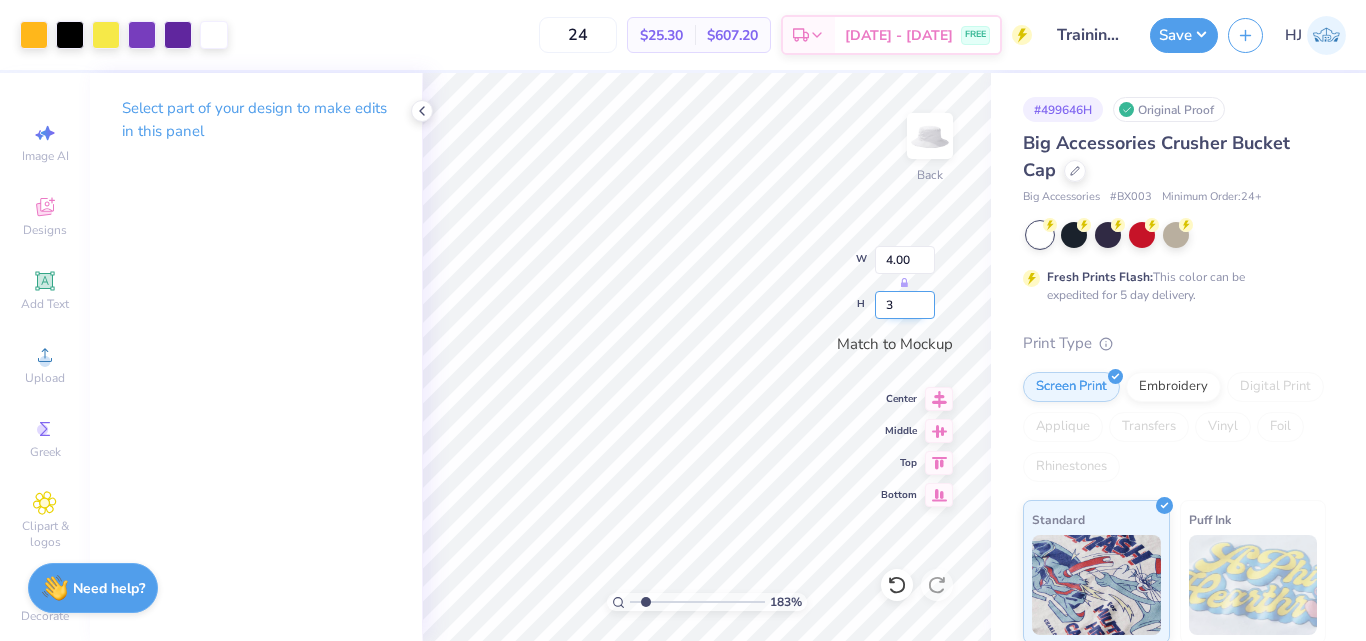 type on "3" 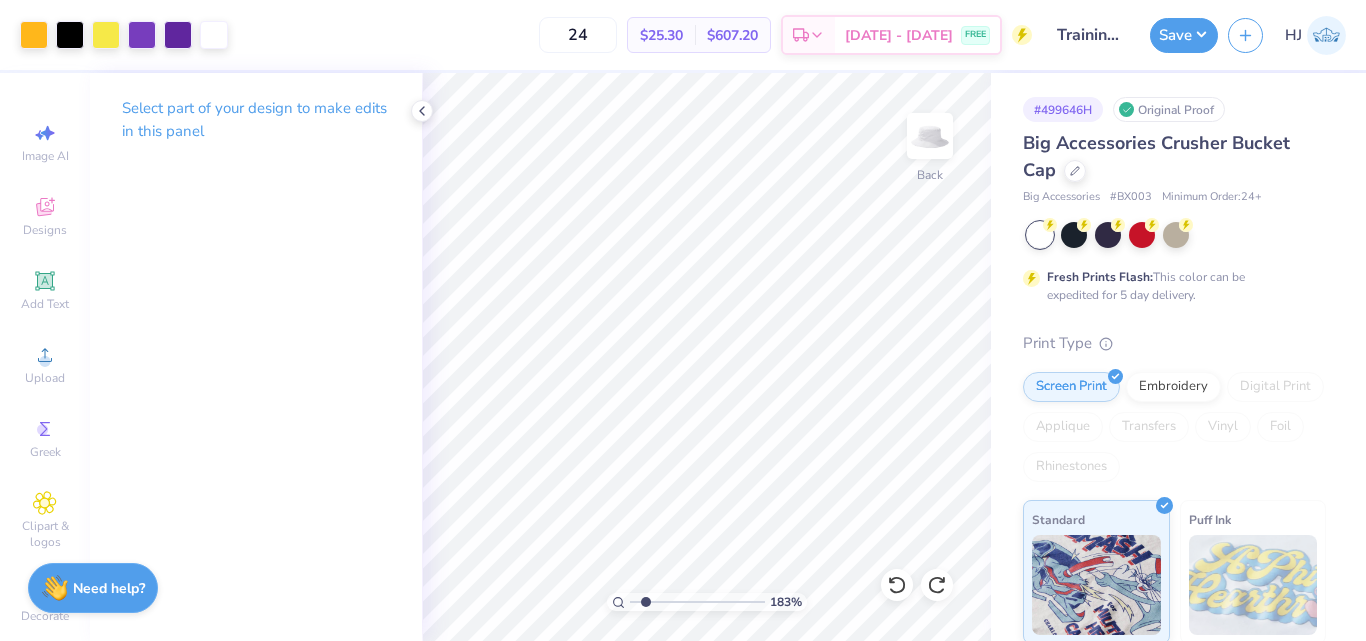 type on "1.82528205522702" 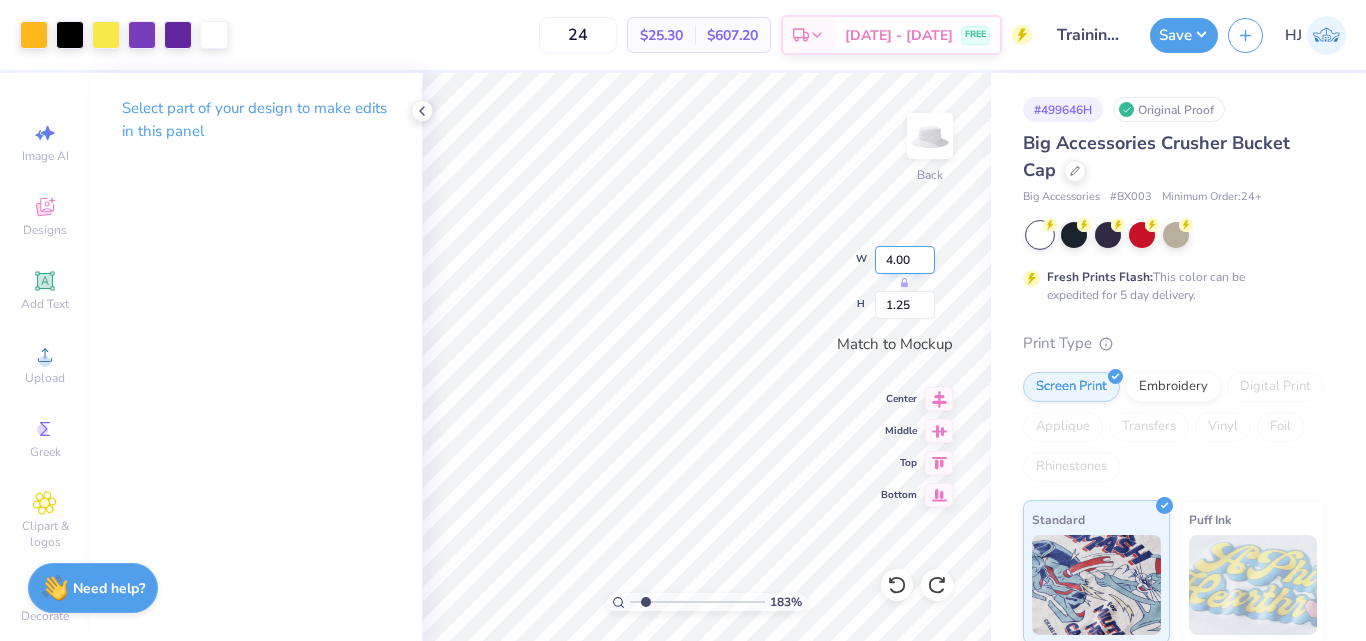 click on "4.00" at bounding box center [905, 260] 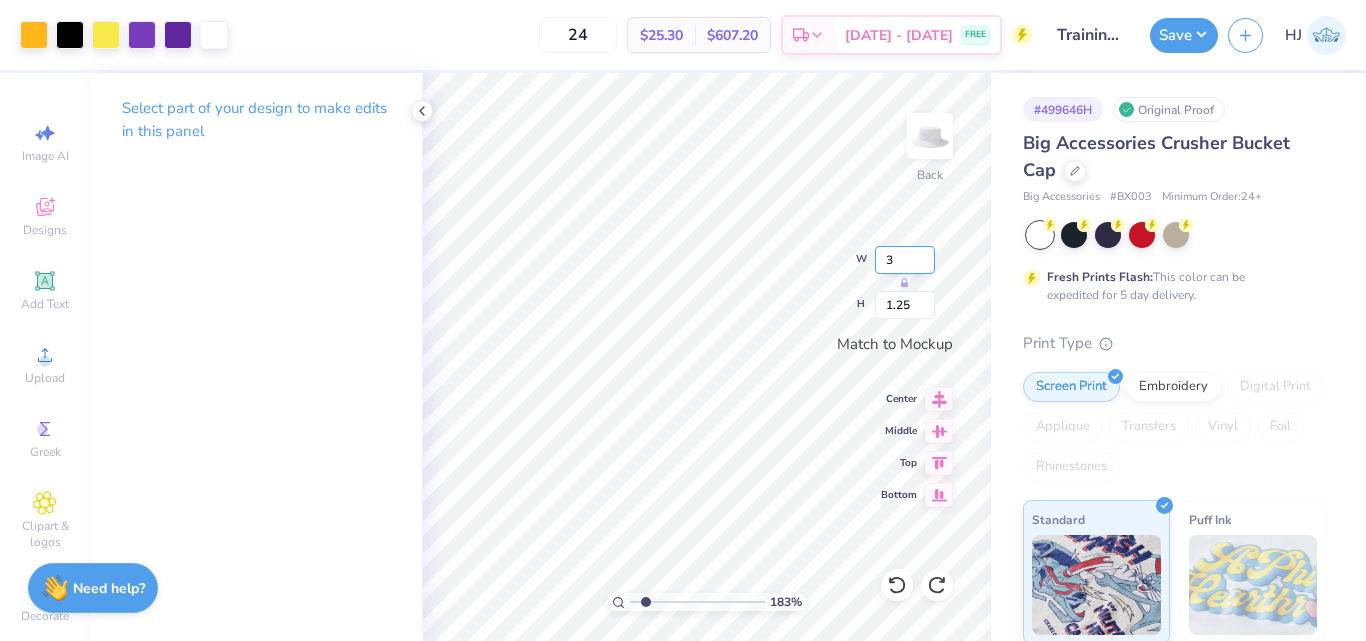 type on "3" 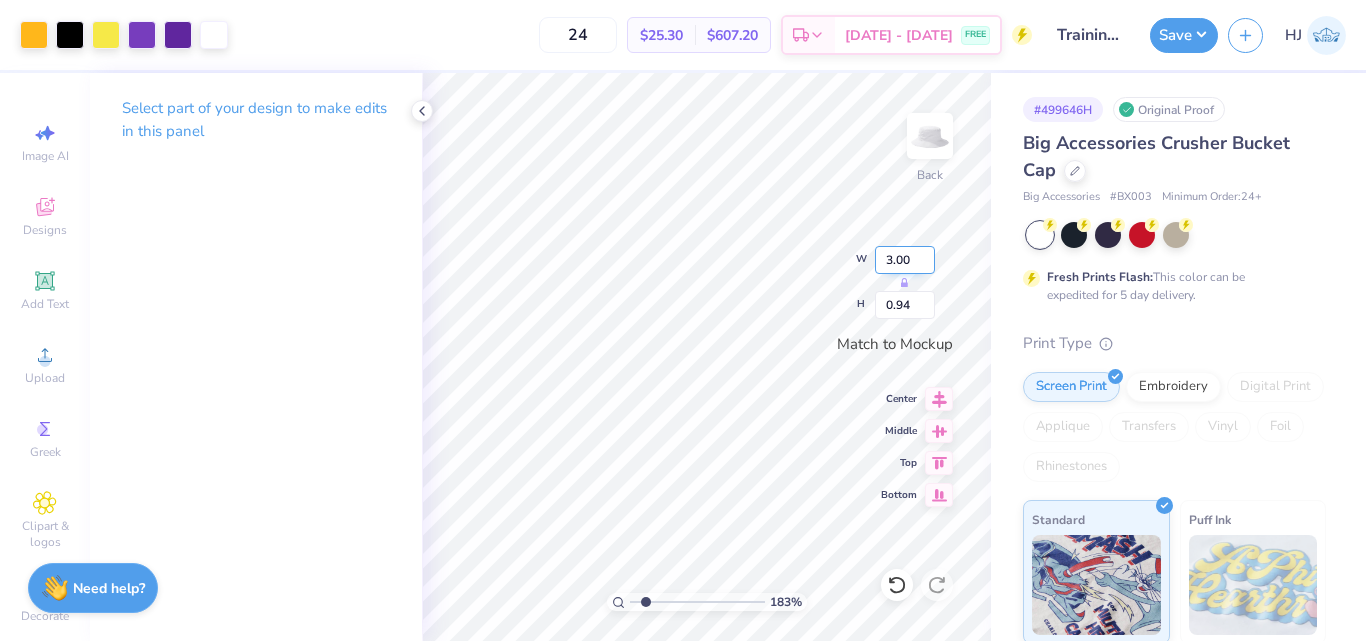 click on "3.00" at bounding box center [905, 260] 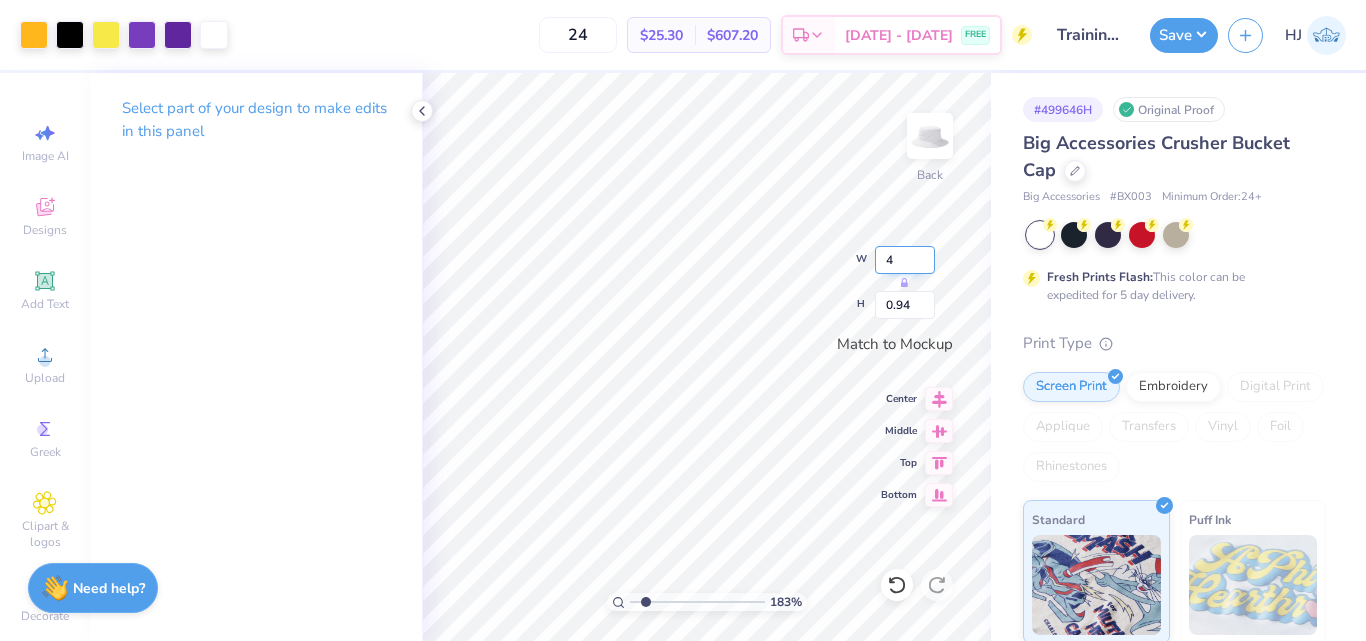 type on "4" 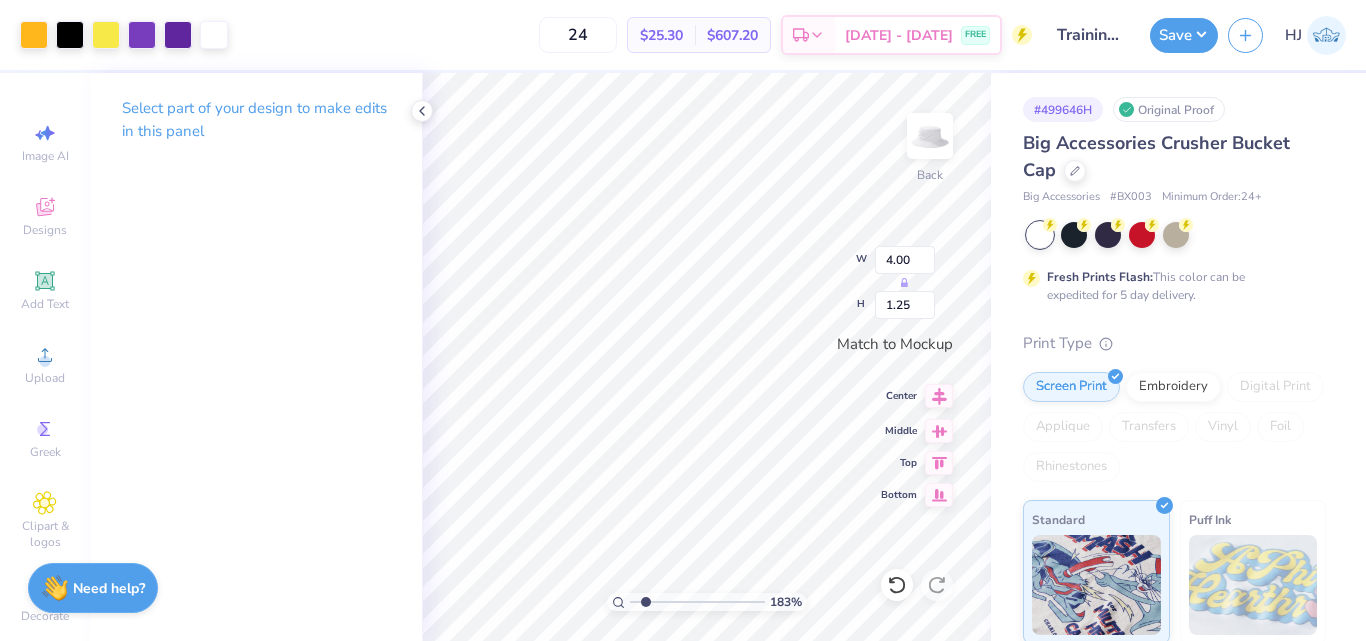 click 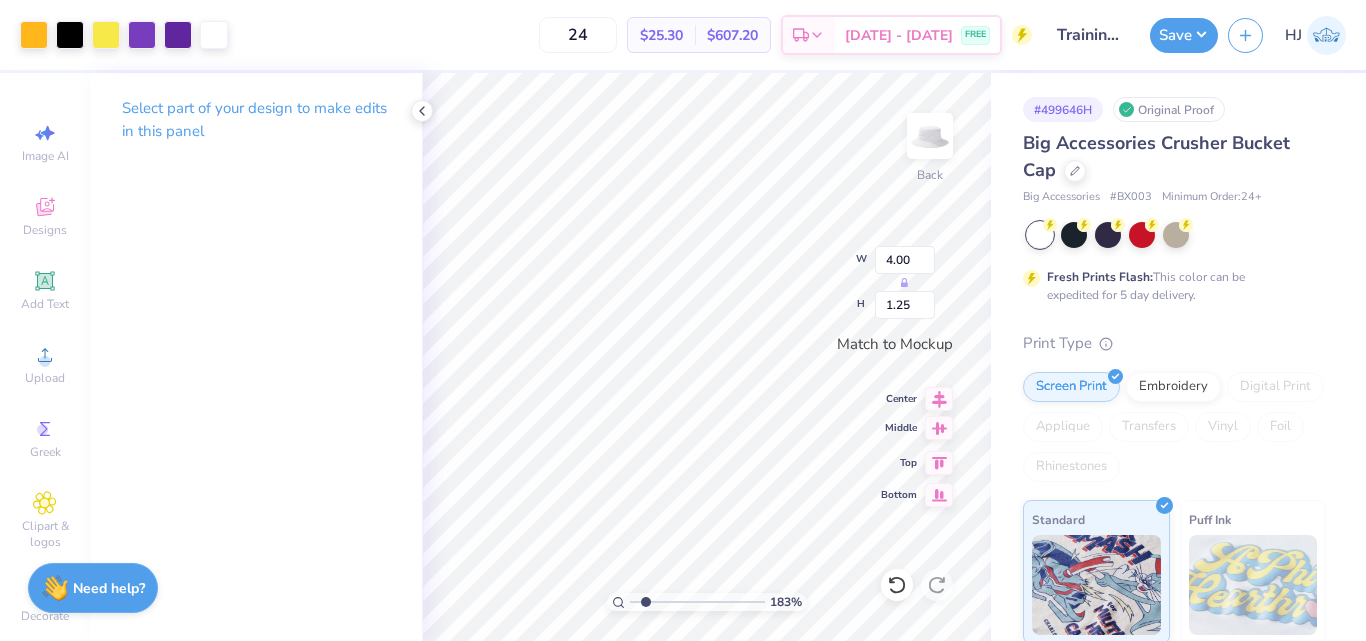 click 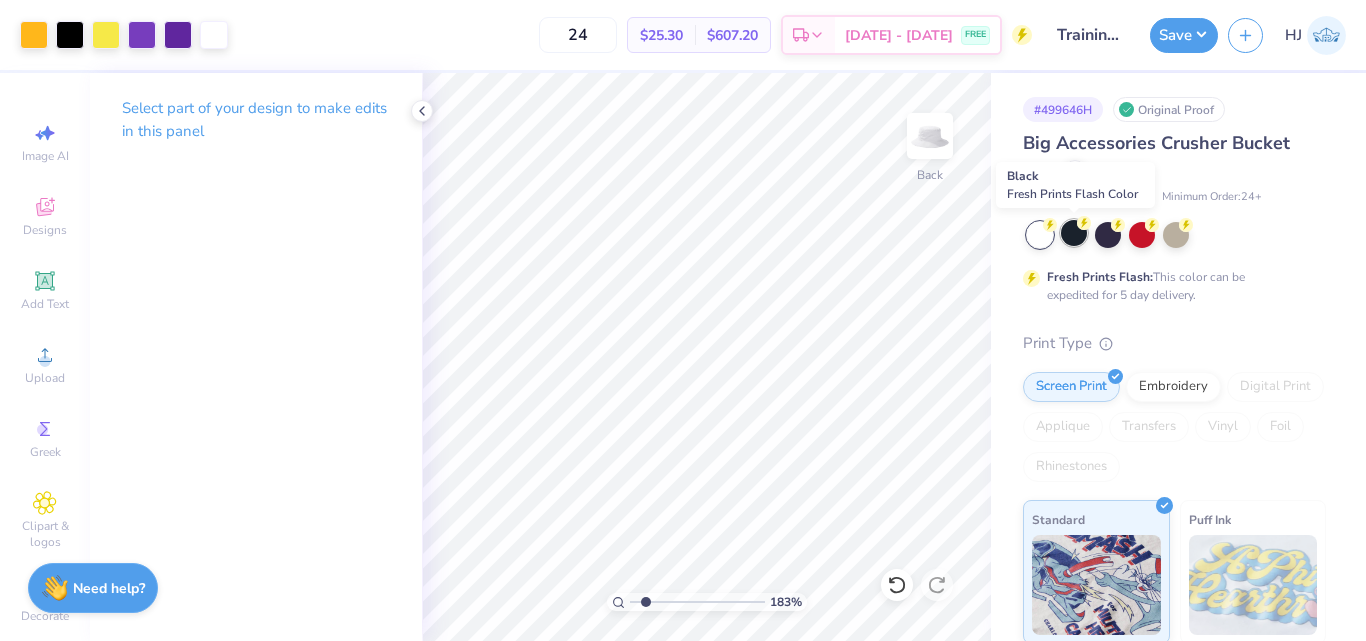 click at bounding box center [1074, 233] 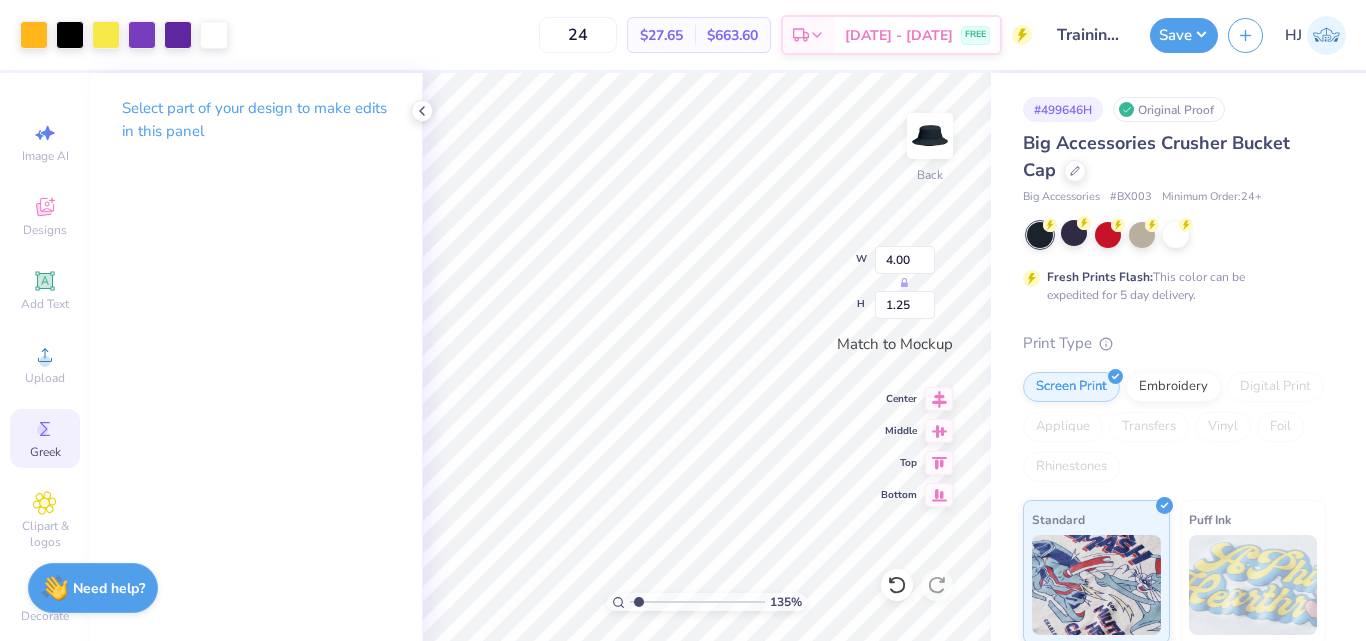 click 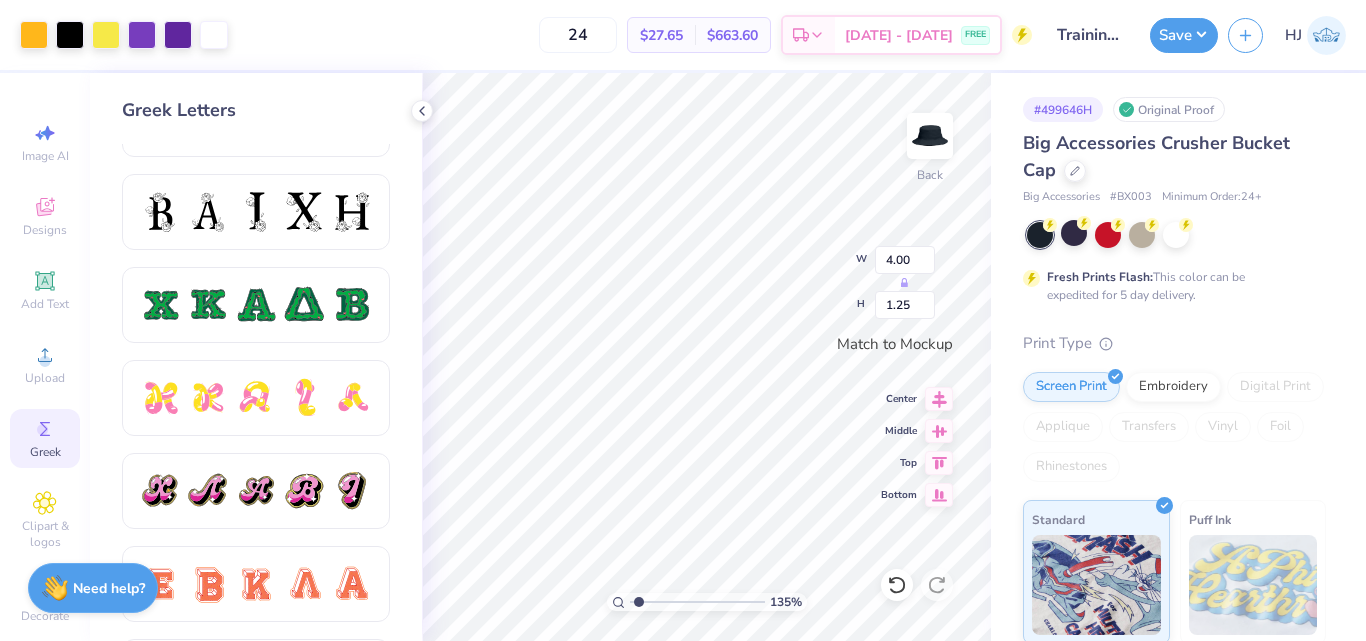 scroll, scrollTop: 1000, scrollLeft: 0, axis: vertical 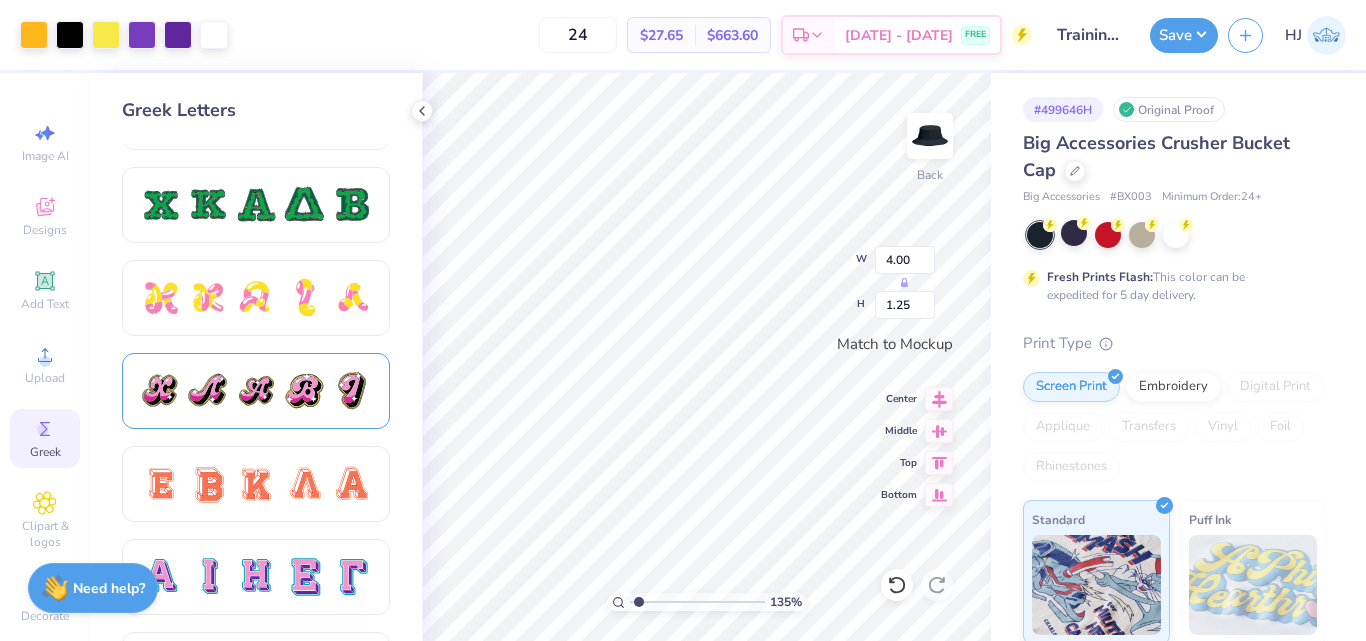 click at bounding box center [256, 391] 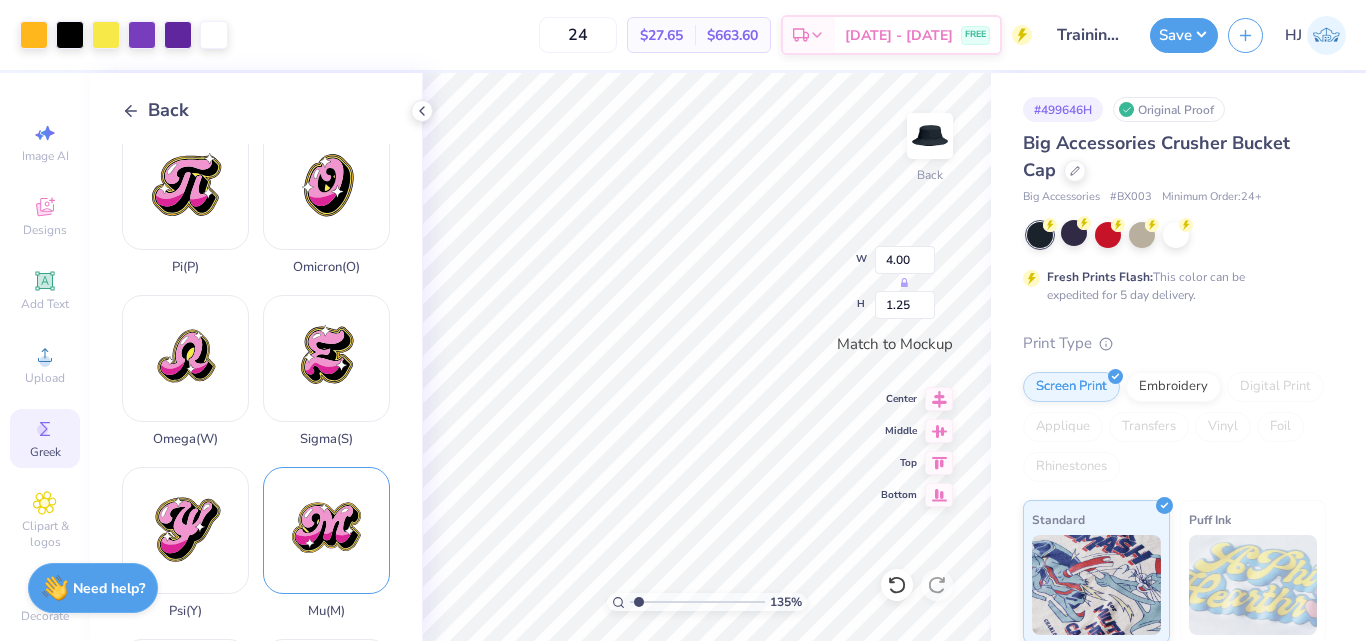 scroll, scrollTop: 781, scrollLeft: 0, axis: vertical 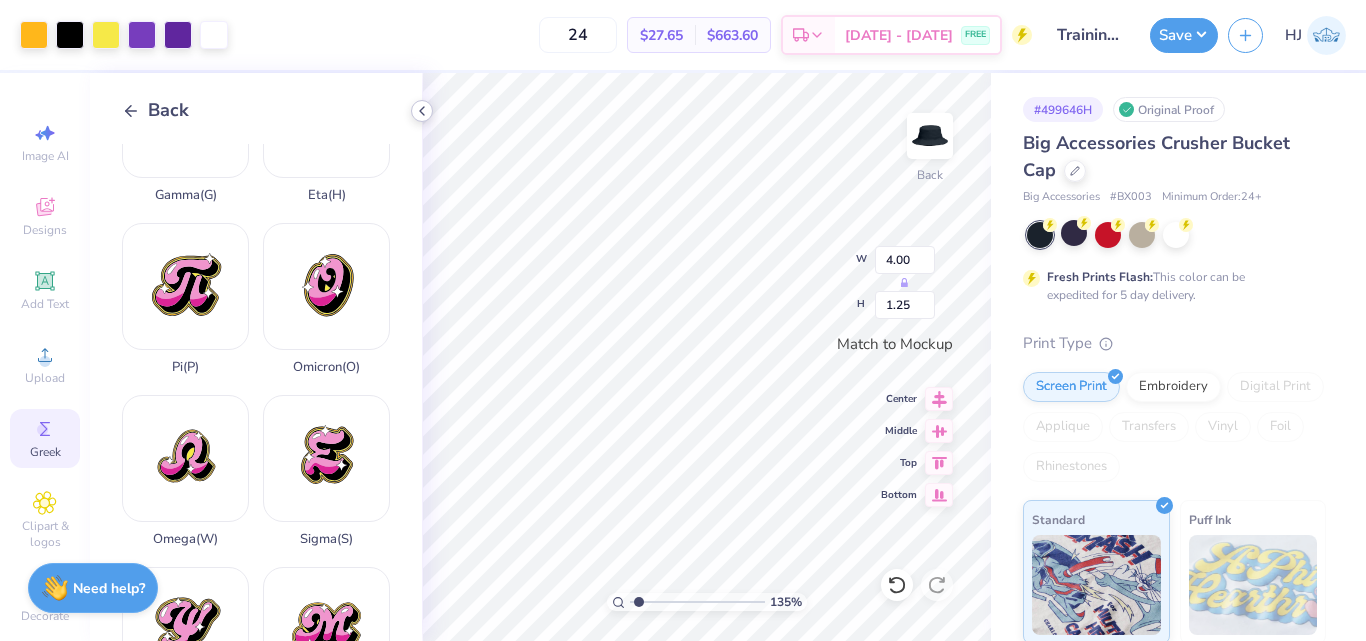 click at bounding box center [422, 111] 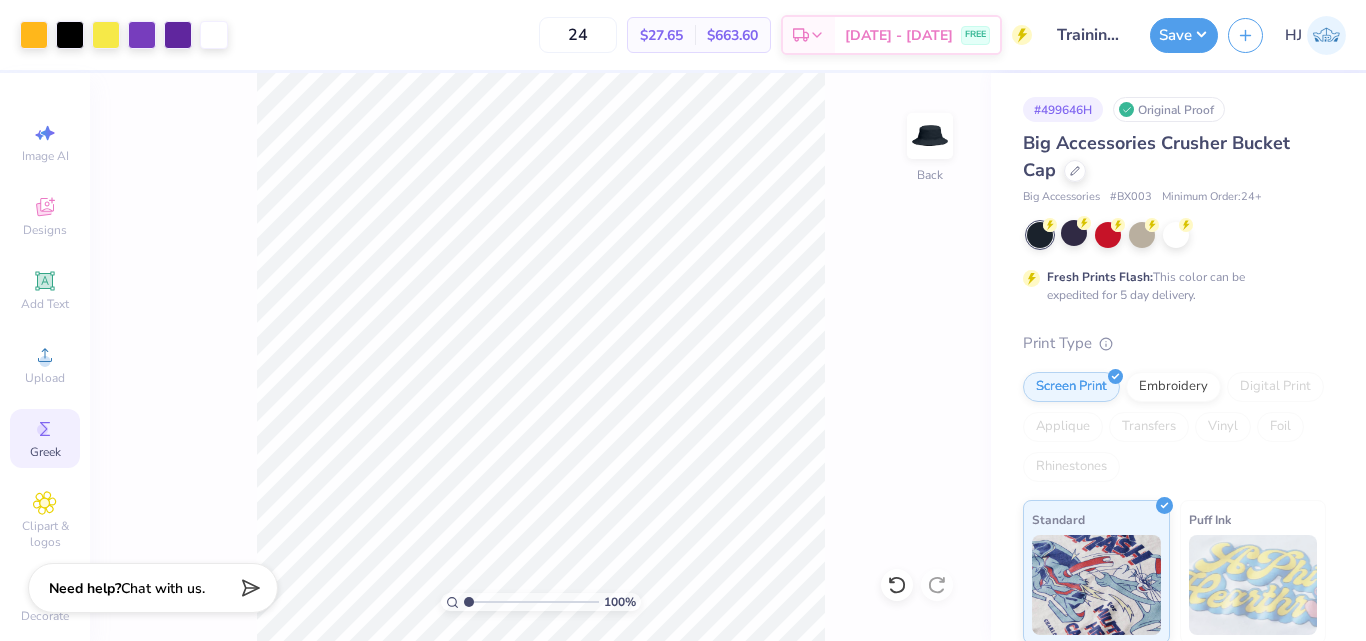 type on "1" 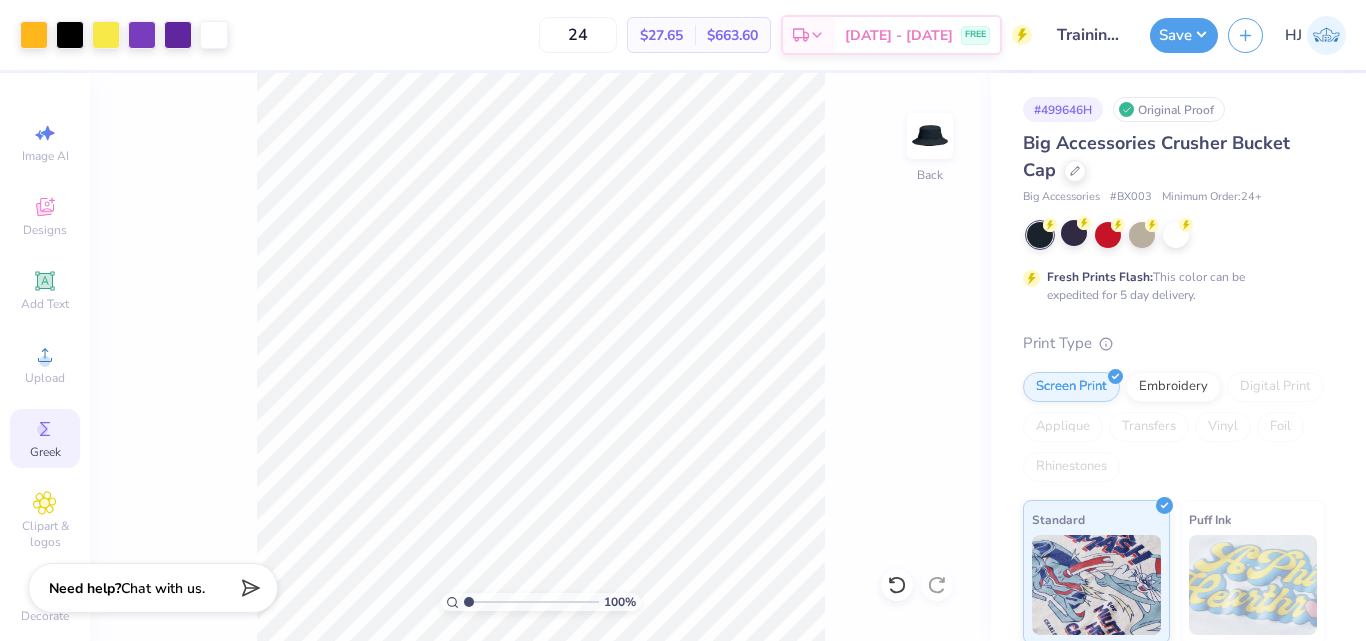 click on "24 $27.65 Per Item $663.60 Total Est.  Delivery Aug 8 - 11 FREE" at bounding box center [635, 35] 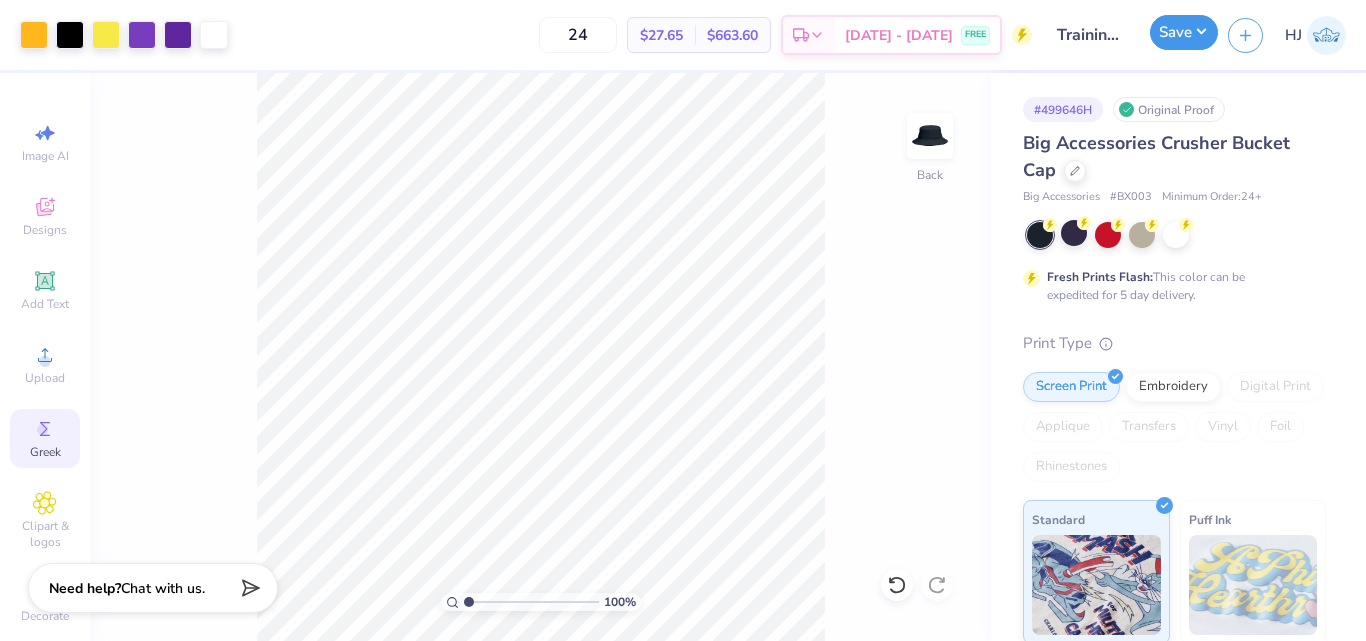 click on "Save" at bounding box center [1184, 32] 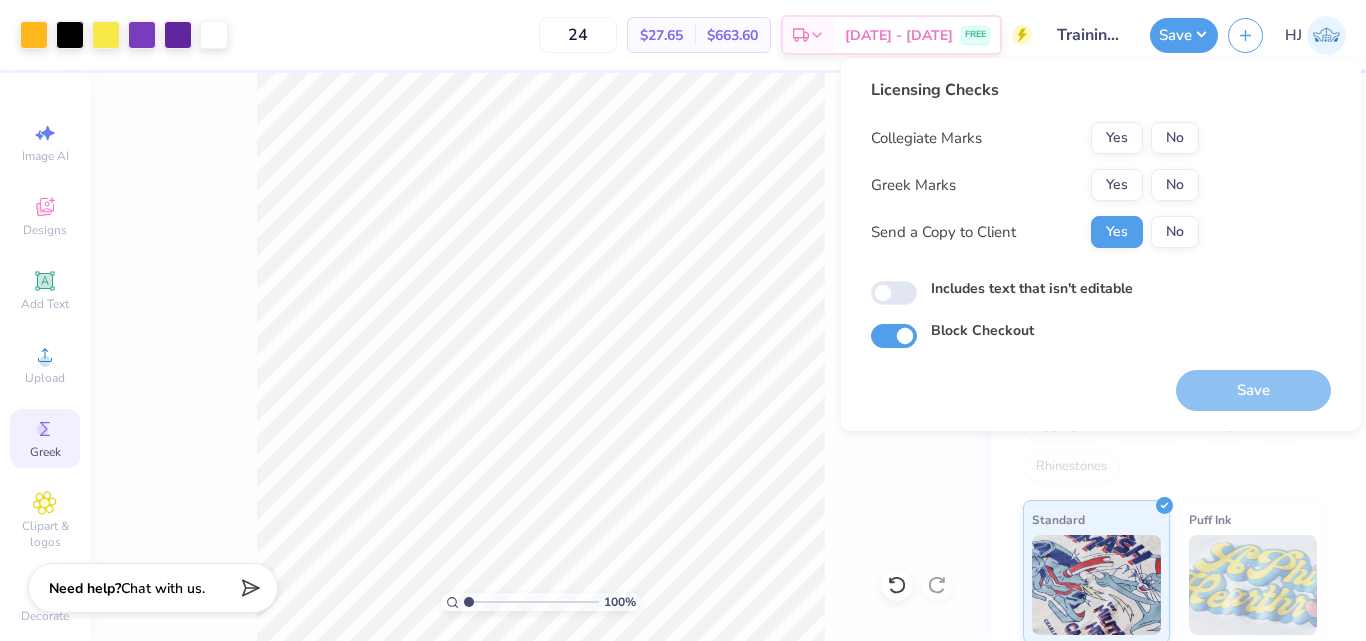 click on "24 $27.65 Per Item $663.60 Total Est.  Delivery Aug 8 - 11 FREE" at bounding box center [635, 35] 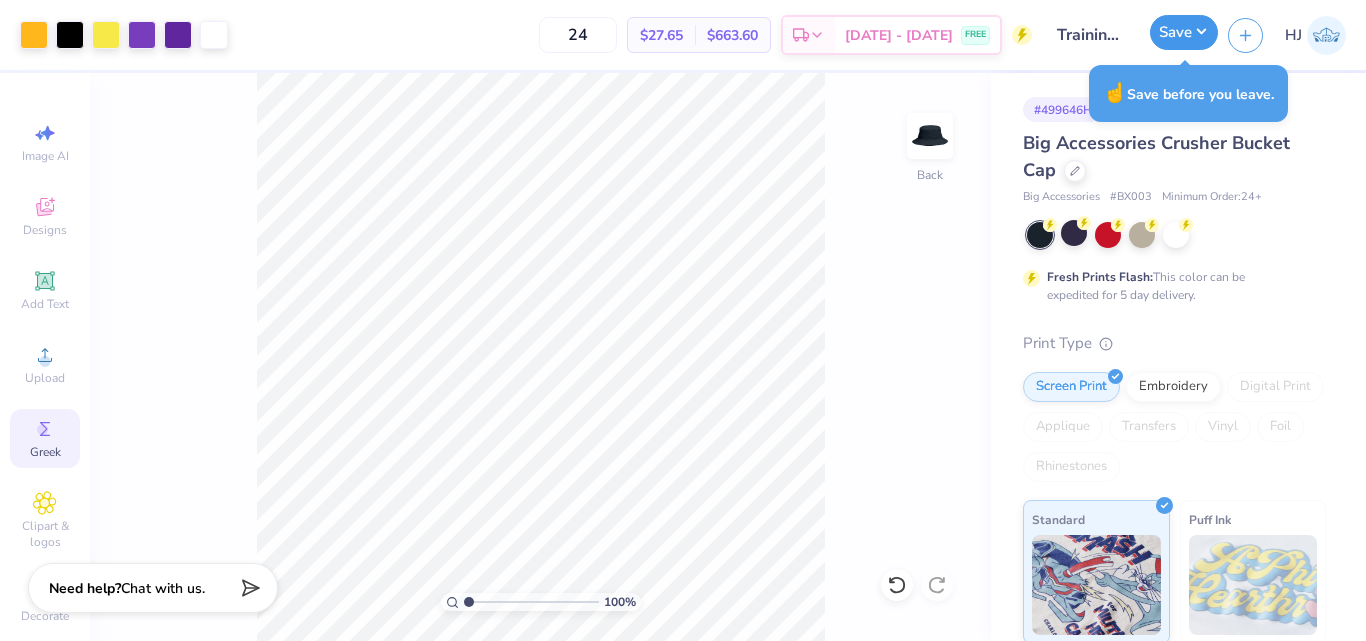 click on "Save" at bounding box center (1184, 32) 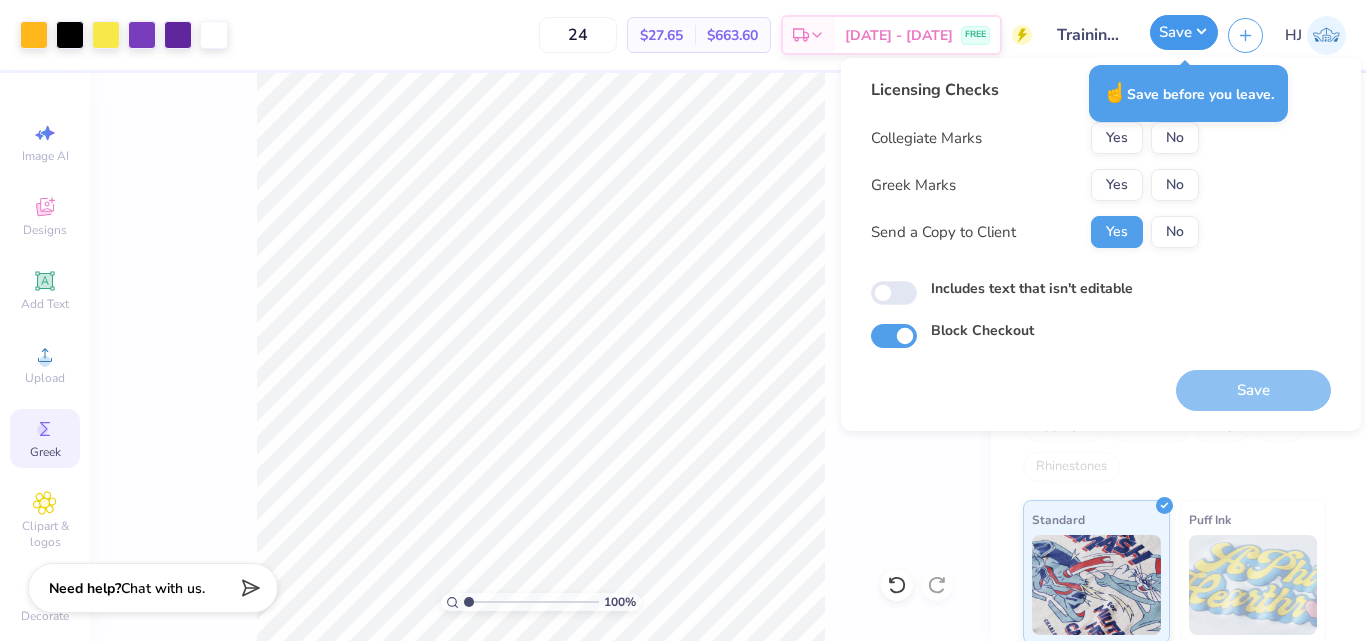 click on "Save" at bounding box center [1184, 32] 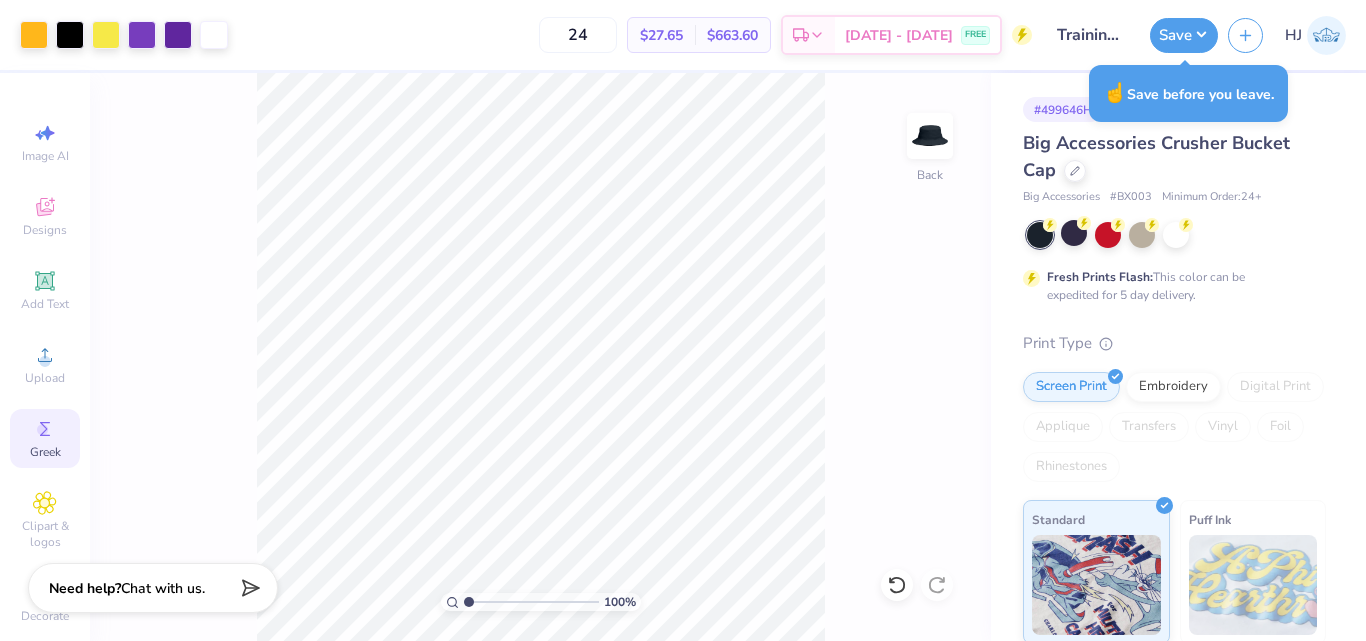 click on "24 $27.65 Per Item $663.60 Total Est.  Delivery Aug 8 - 11 FREE" at bounding box center [635, 35] 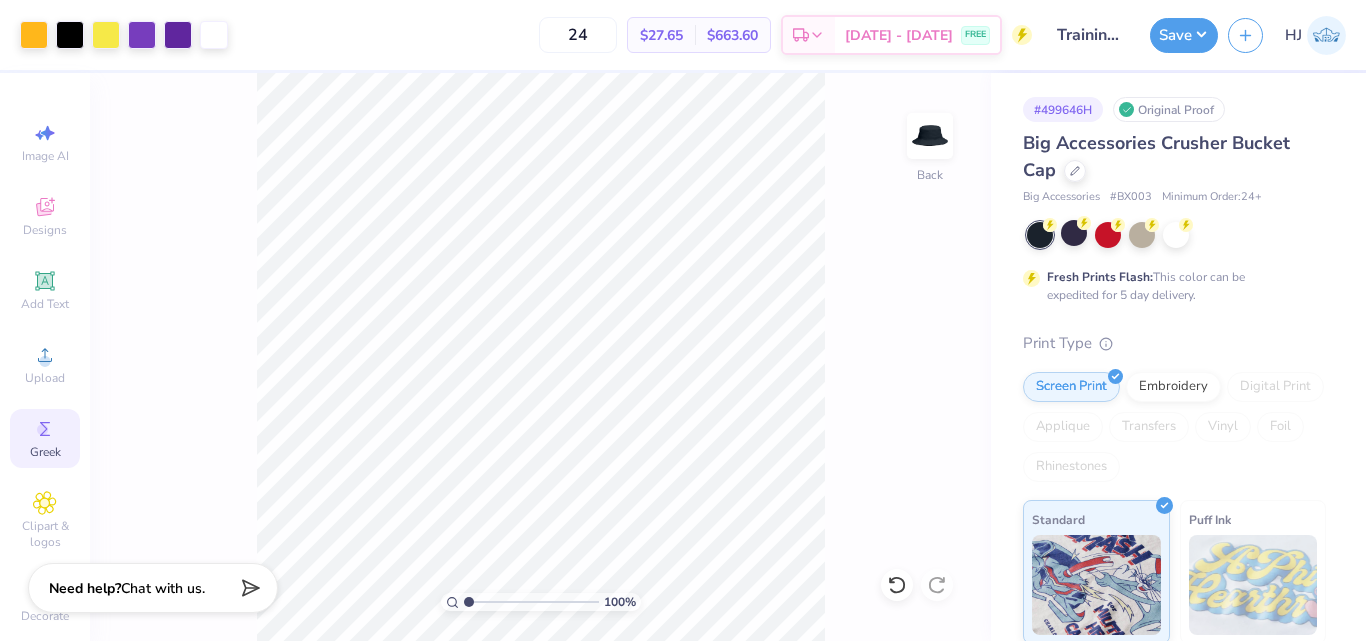 click on "24 $27.65 Per Item $663.60 Total Est.  Delivery Aug 8 - 11 FREE" at bounding box center [635, 35] 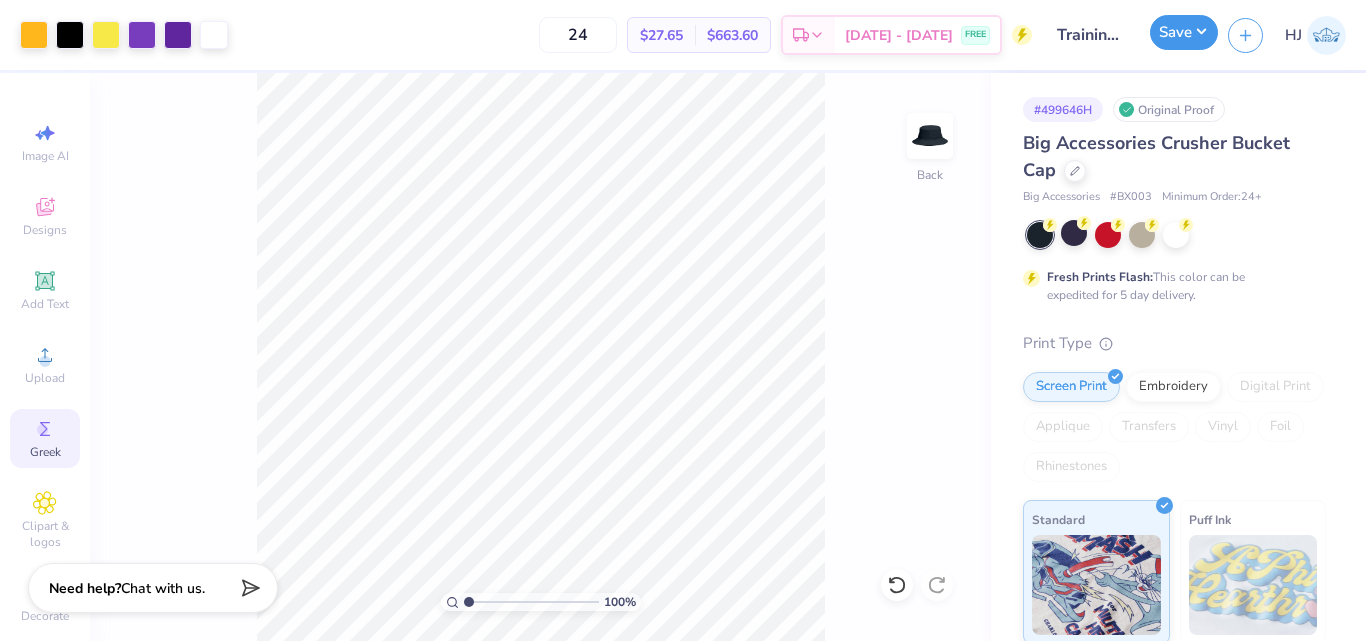 click on "Save" at bounding box center (1184, 32) 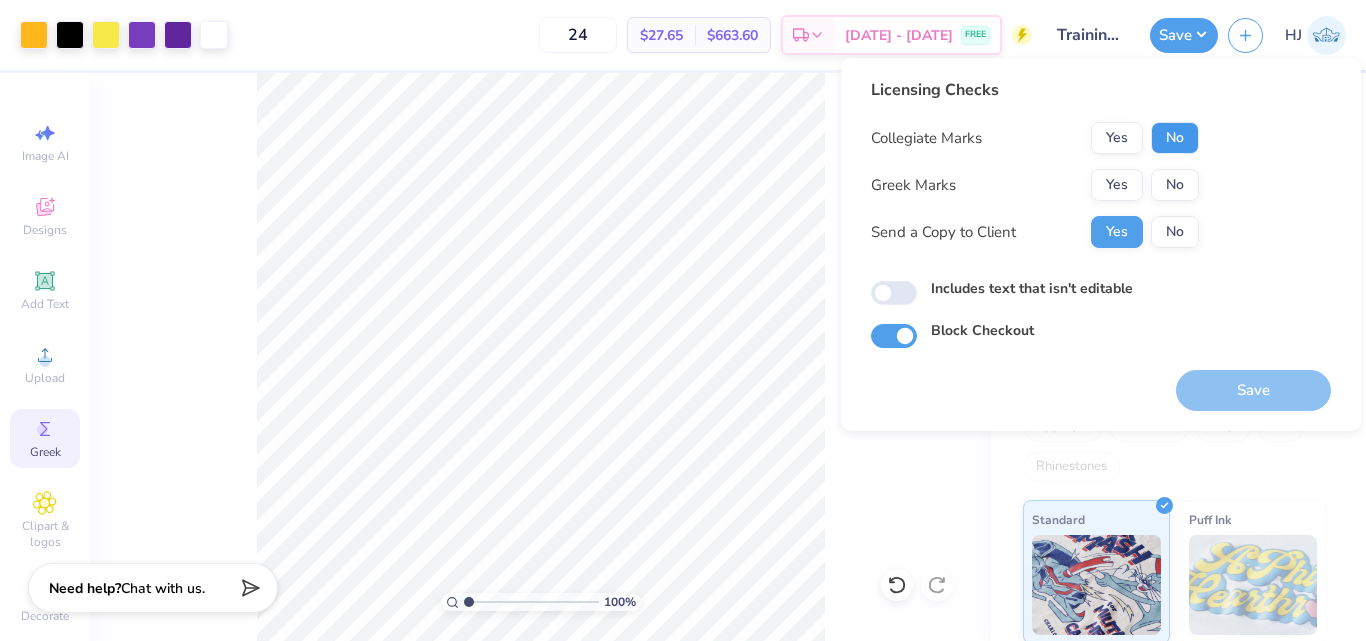 click on "No" at bounding box center (1175, 138) 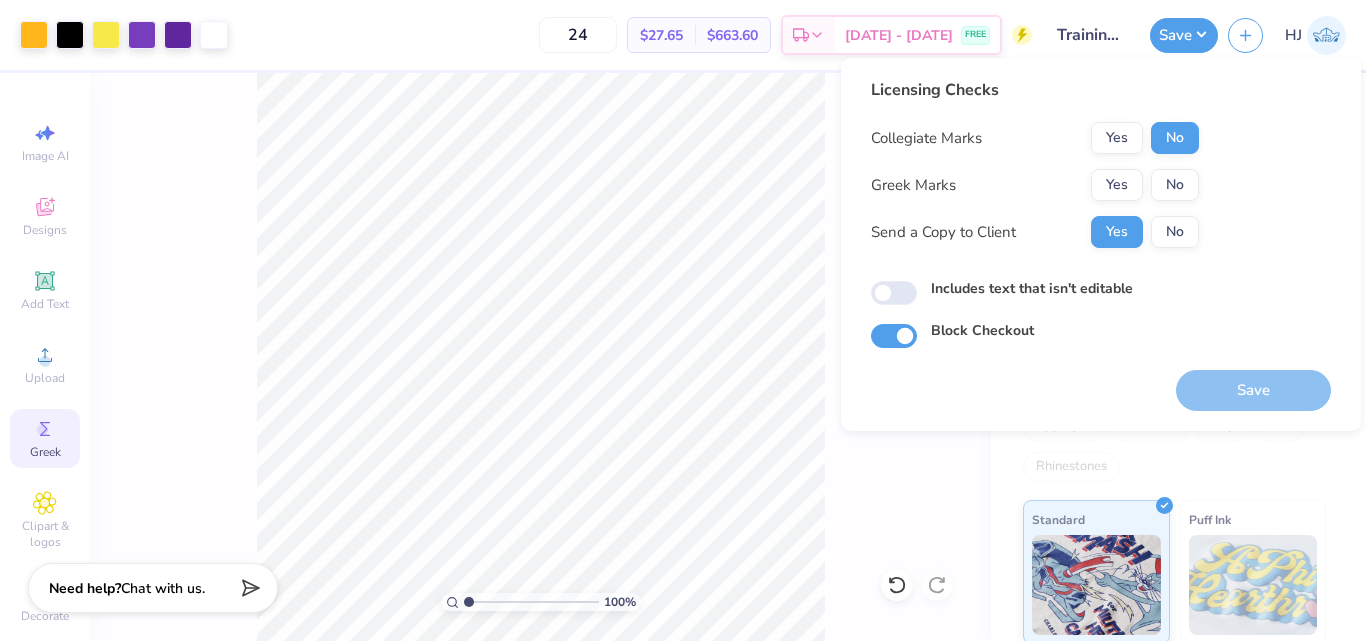click on "No" at bounding box center [1175, 185] 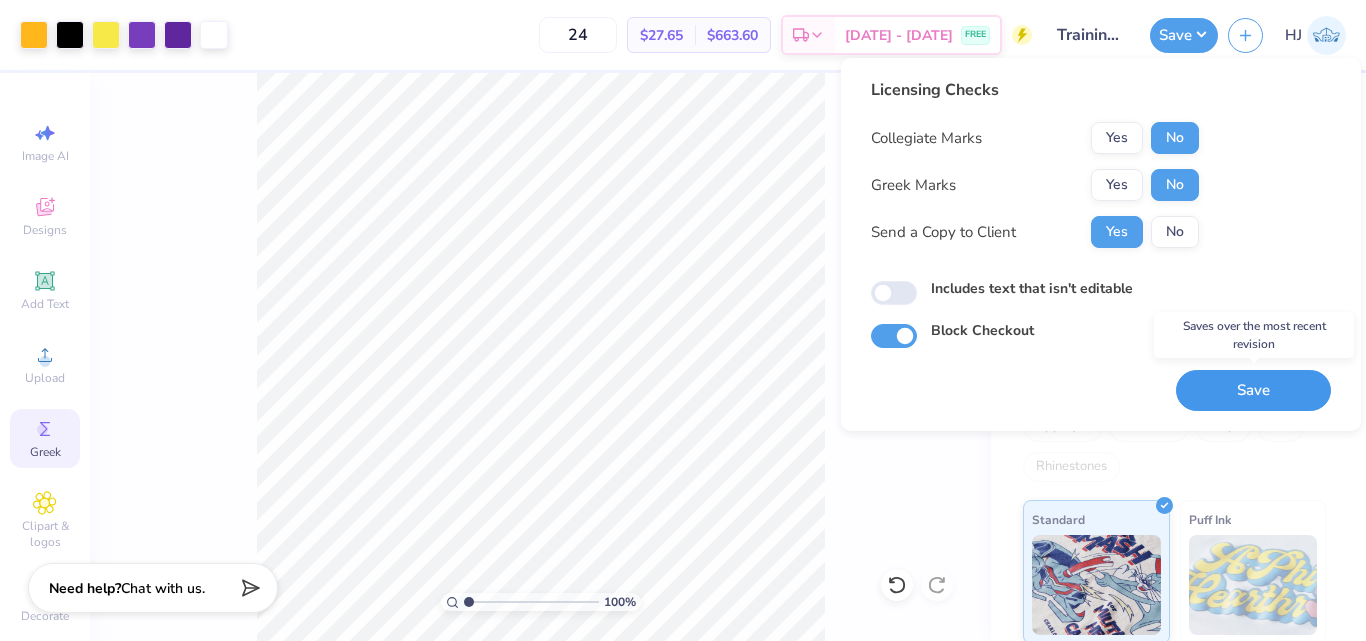 click on "Save" at bounding box center [1253, 390] 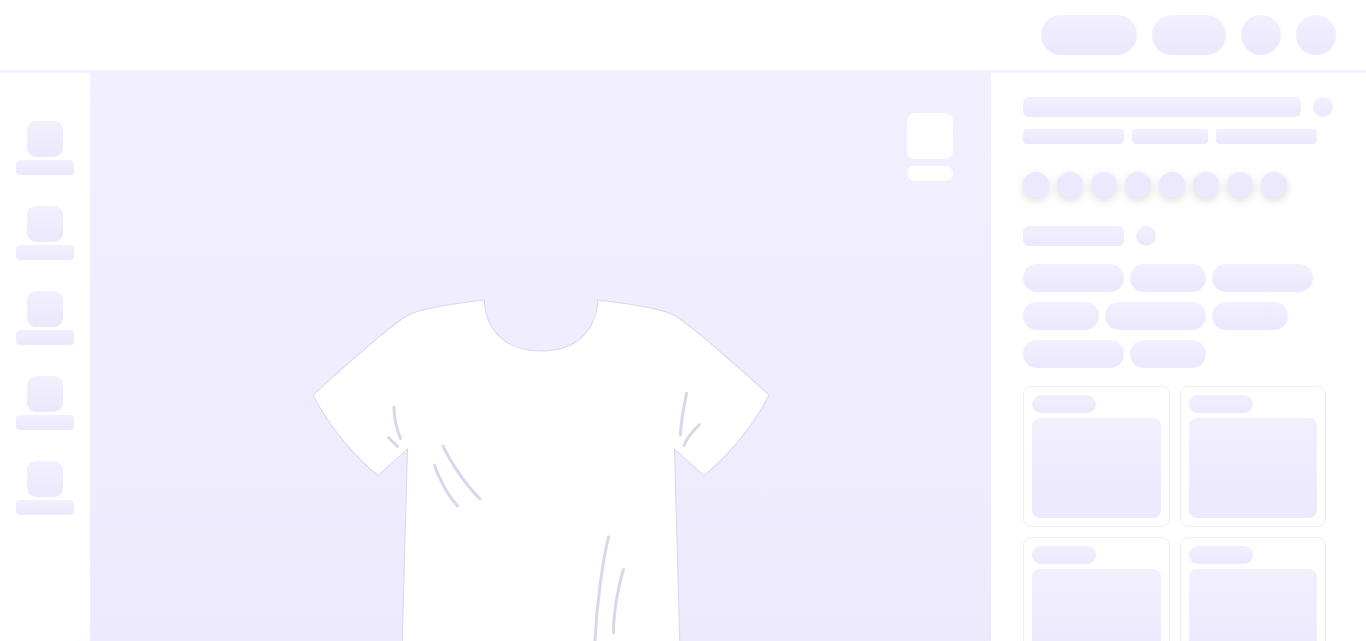 scroll, scrollTop: 0, scrollLeft: 0, axis: both 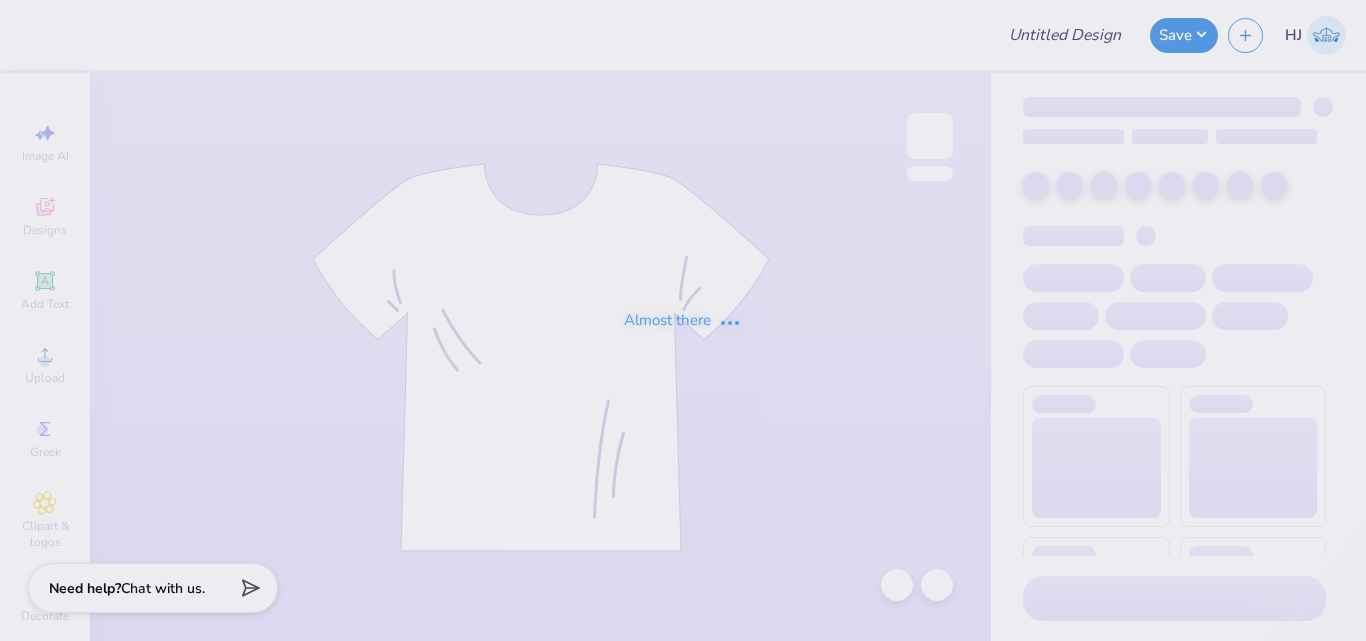type on "Training: [GEOGRAPHIC_DATA][US_STATE]" 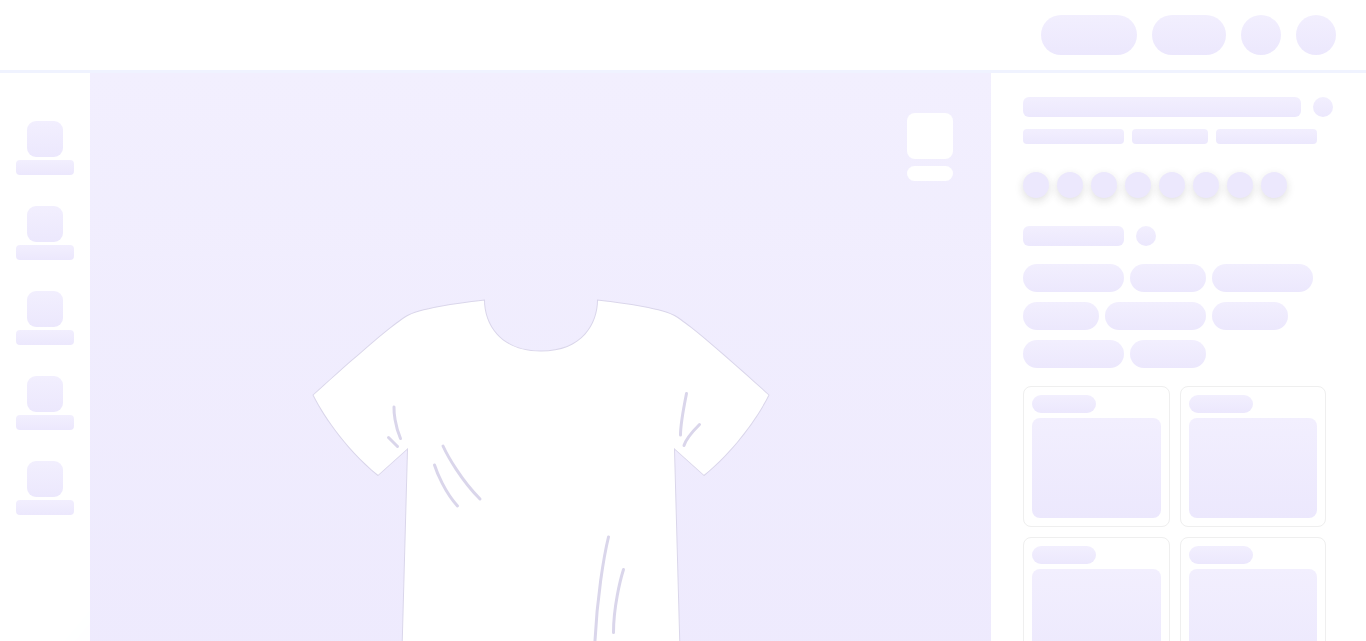 scroll, scrollTop: 0, scrollLeft: 0, axis: both 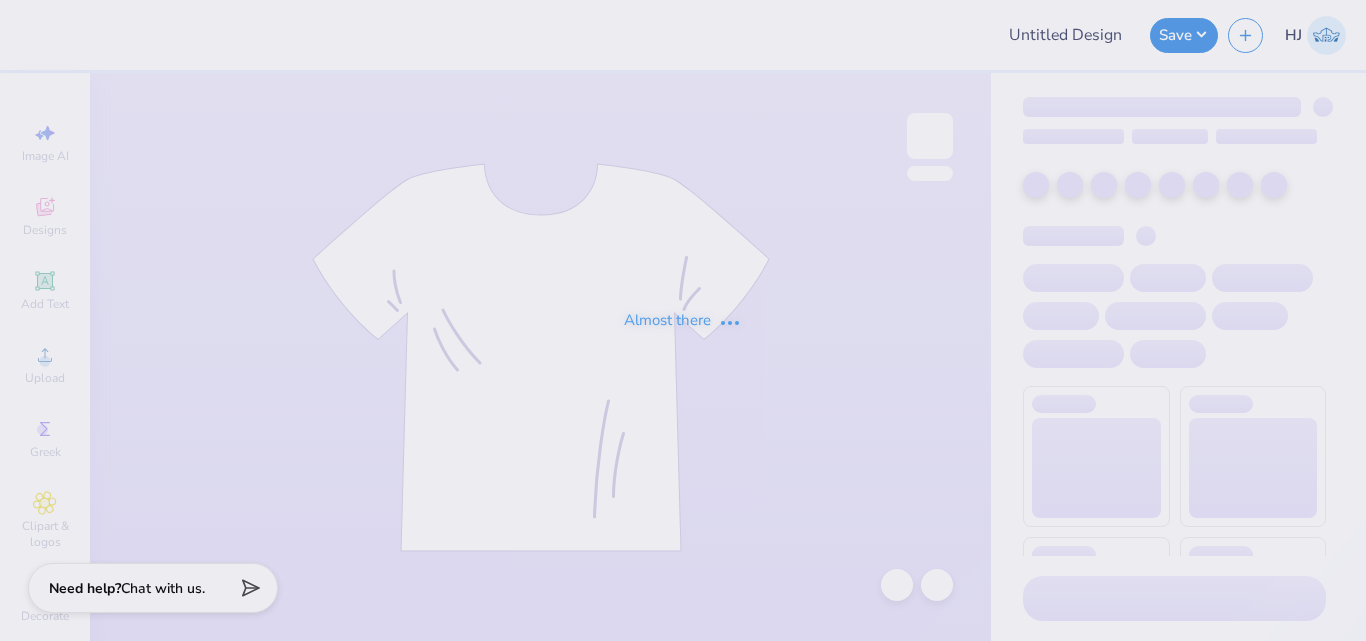 type on "Training: [GEOGRAPHIC_DATA][US_STATE]" 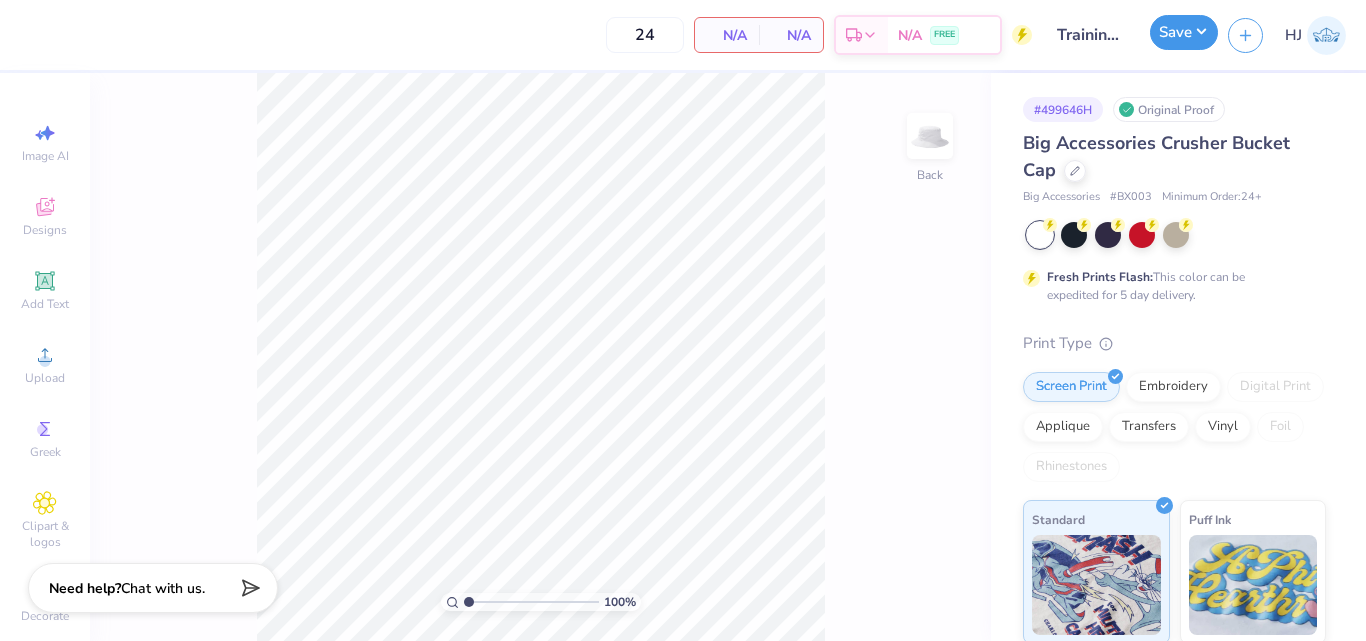 click on "Save" at bounding box center [1184, 32] 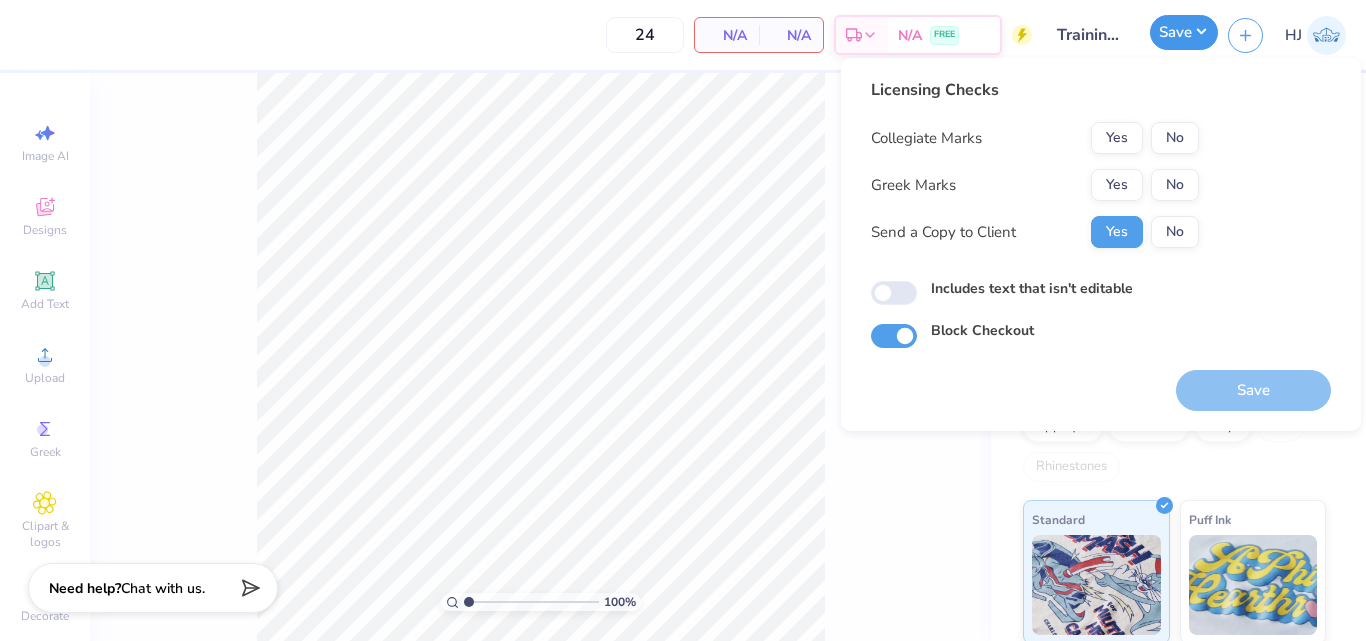 click on "Save" at bounding box center (1184, 32) 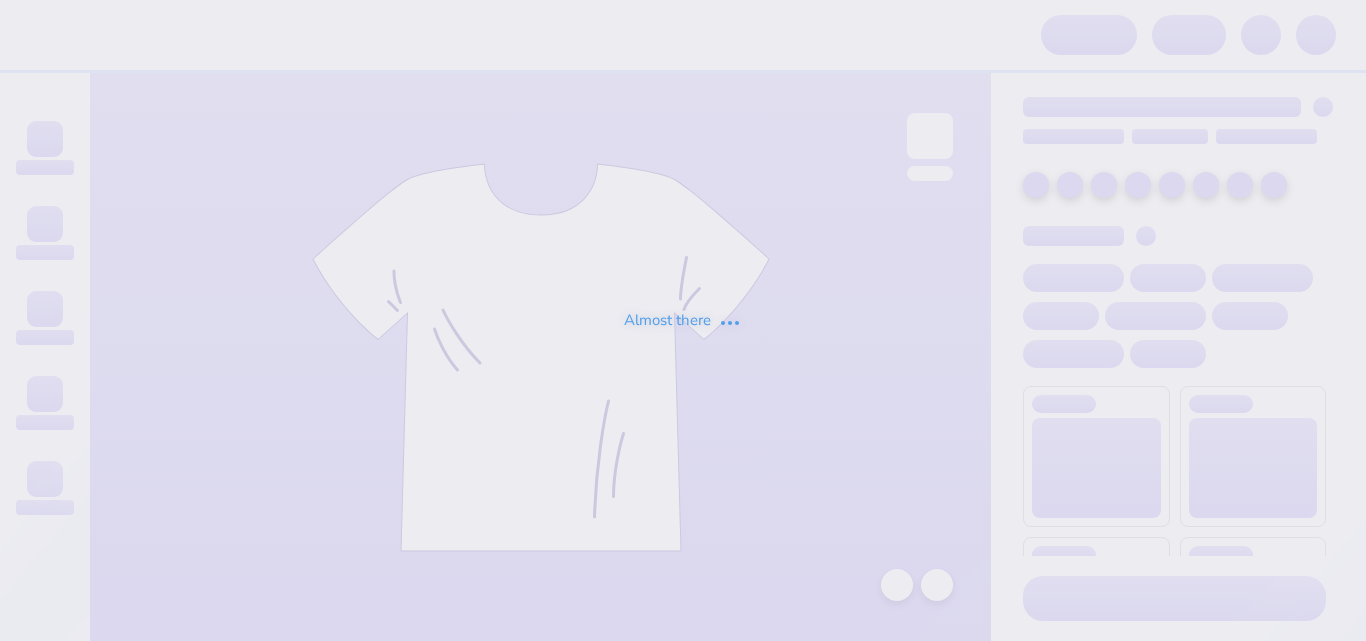 scroll, scrollTop: 0, scrollLeft: 0, axis: both 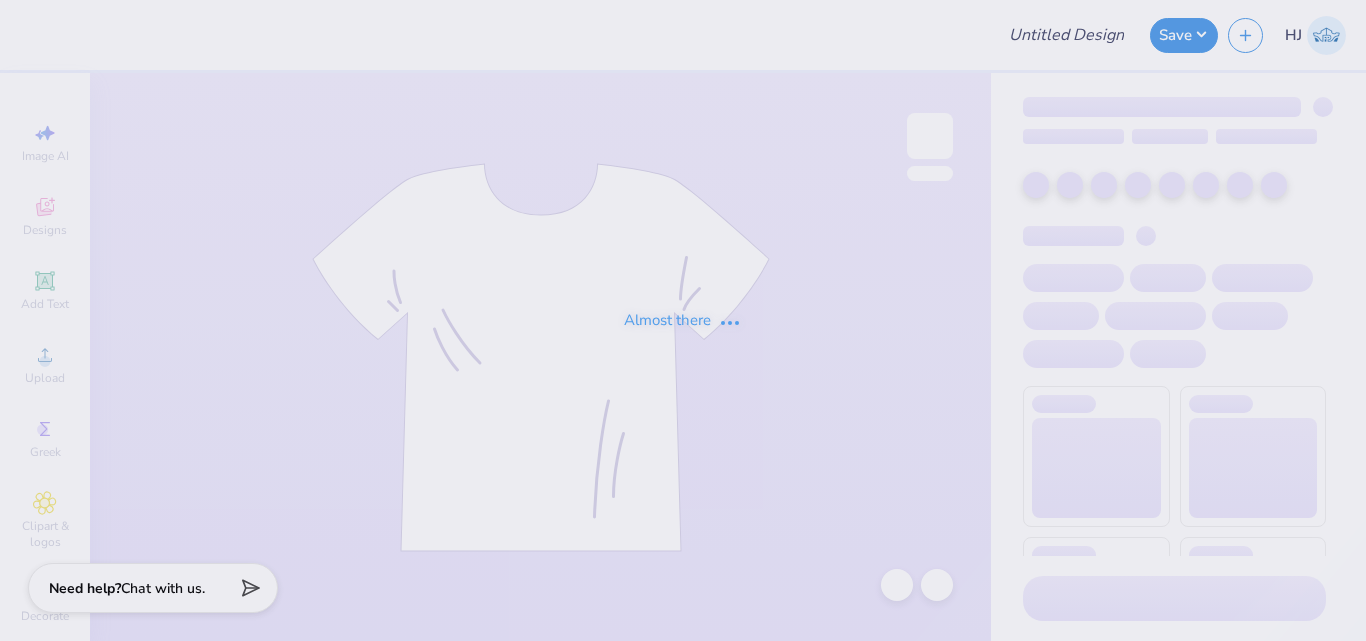 type on "Training: [GEOGRAPHIC_DATA][US_STATE]" 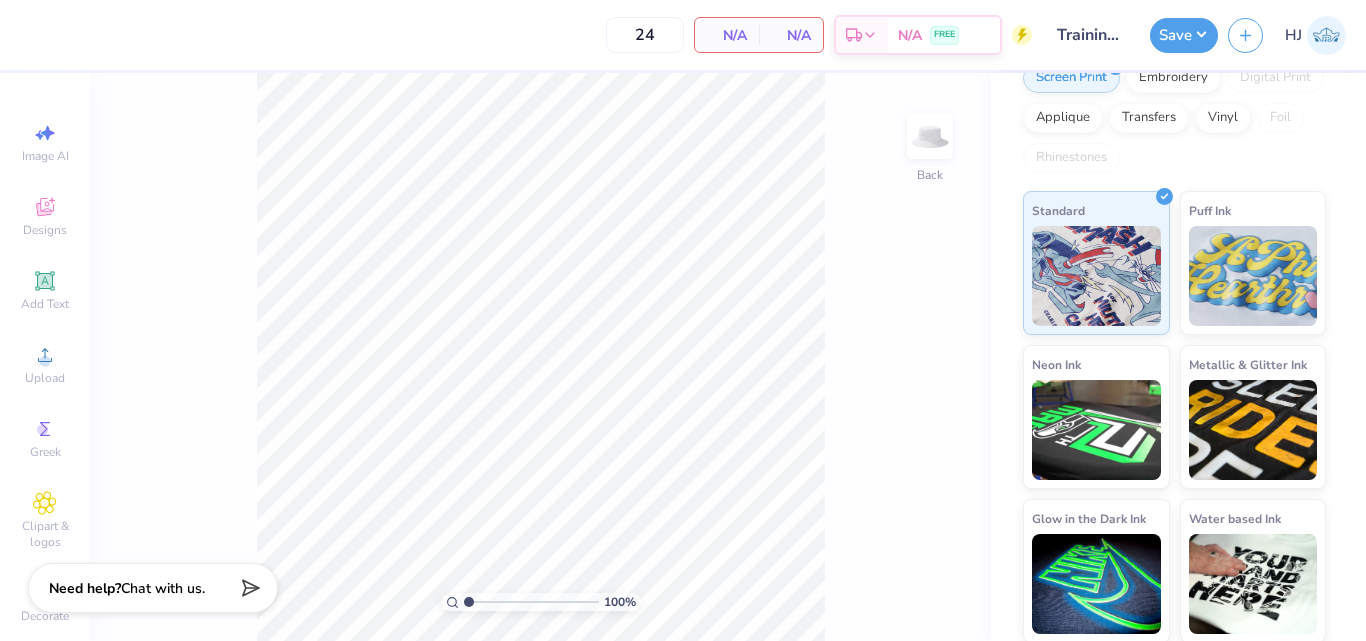 scroll, scrollTop: 311, scrollLeft: 0, axis: vertical 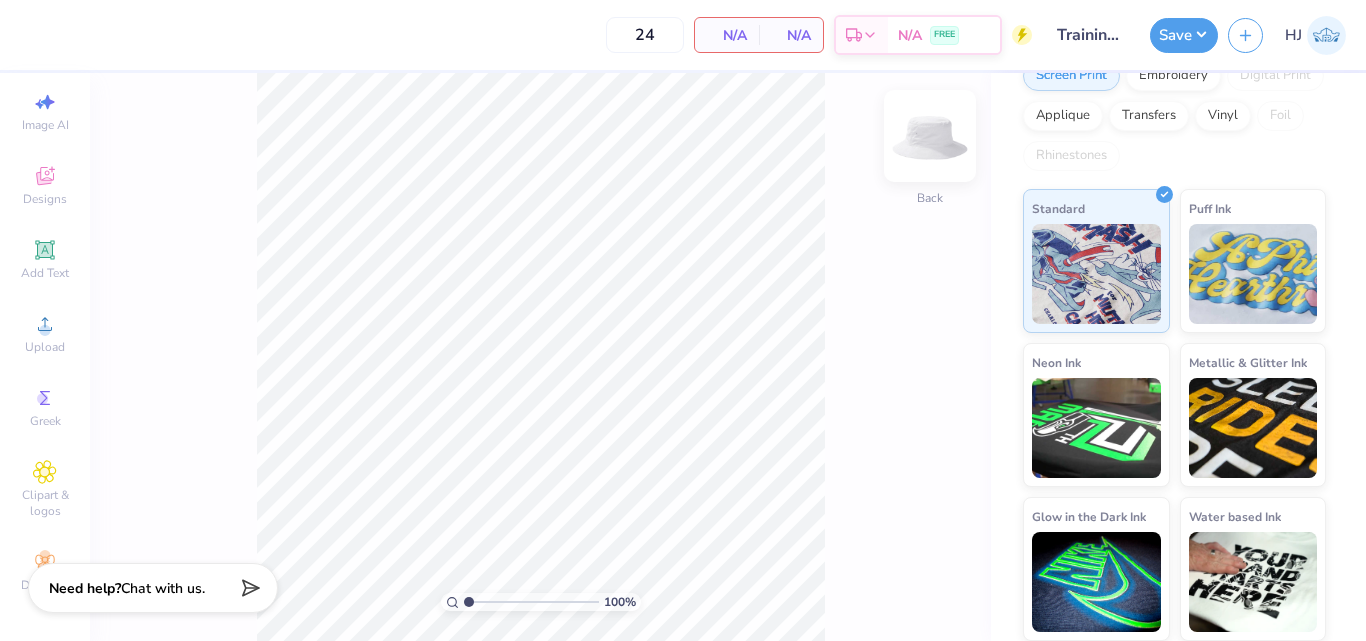 click at bounding box center (930, 136) 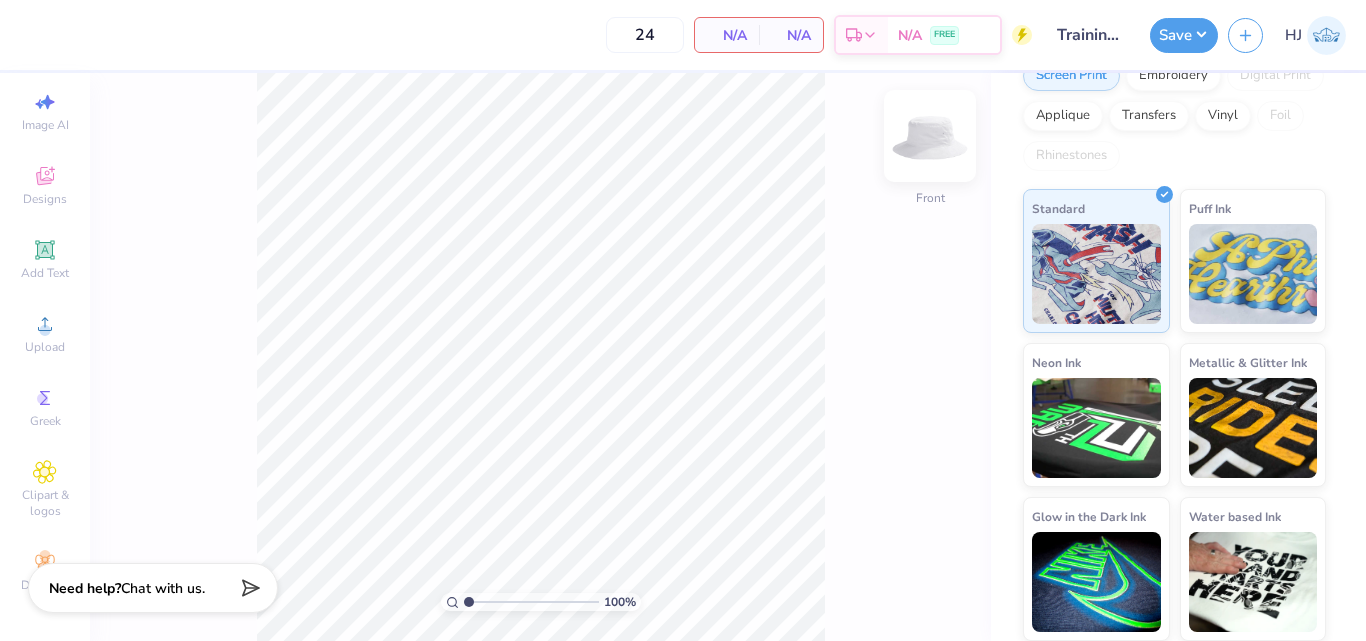 click at bounding box center [930, 136] 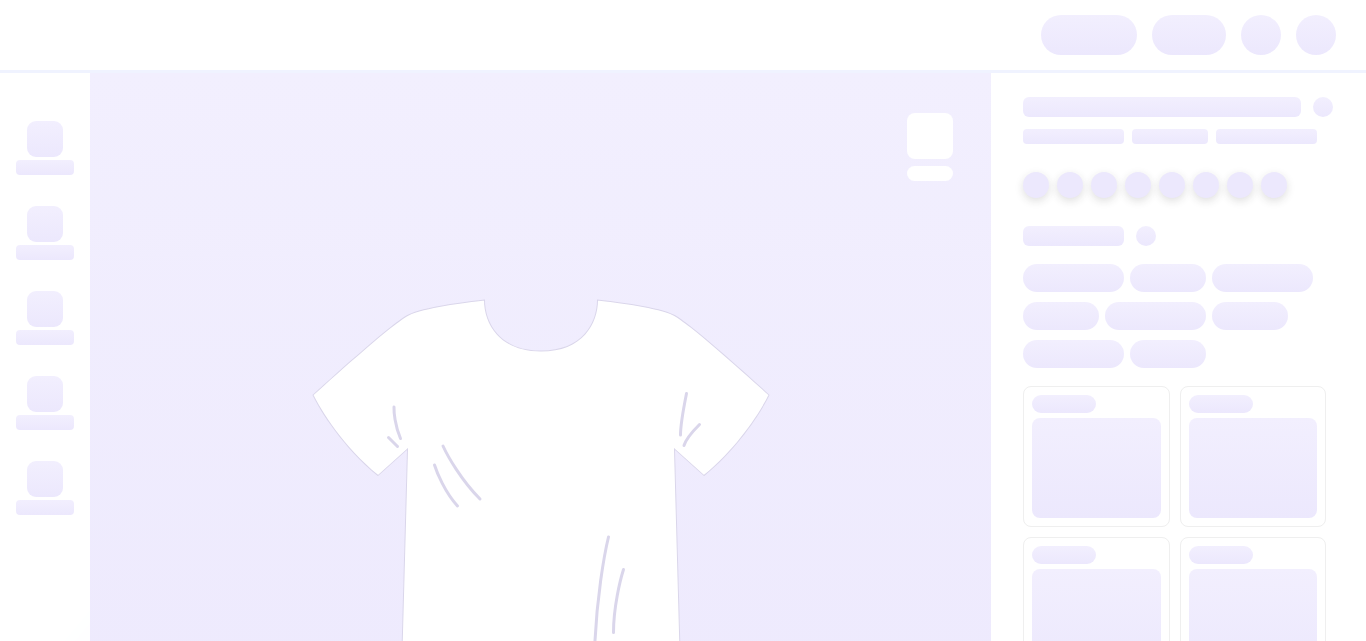 scroll, scrollTop: 0, scrollLeft: 0, axis: both 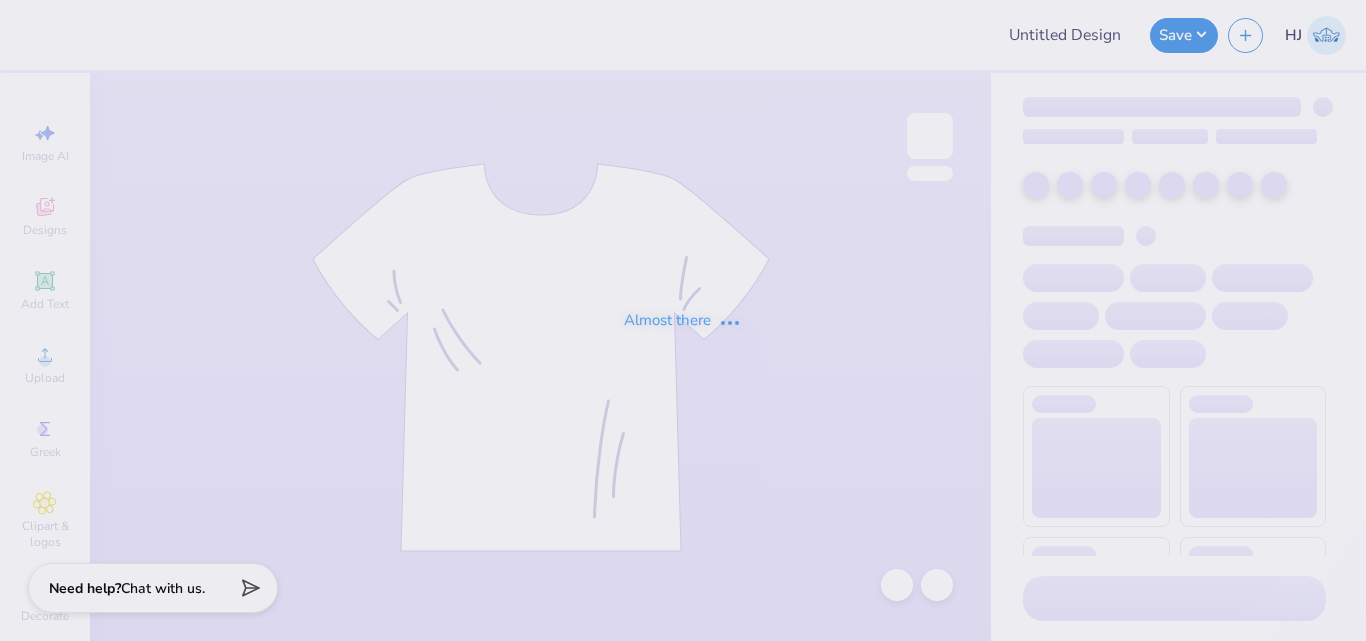 type on "Training: [GEOGRAPHIC_DATA][US_STATE]" 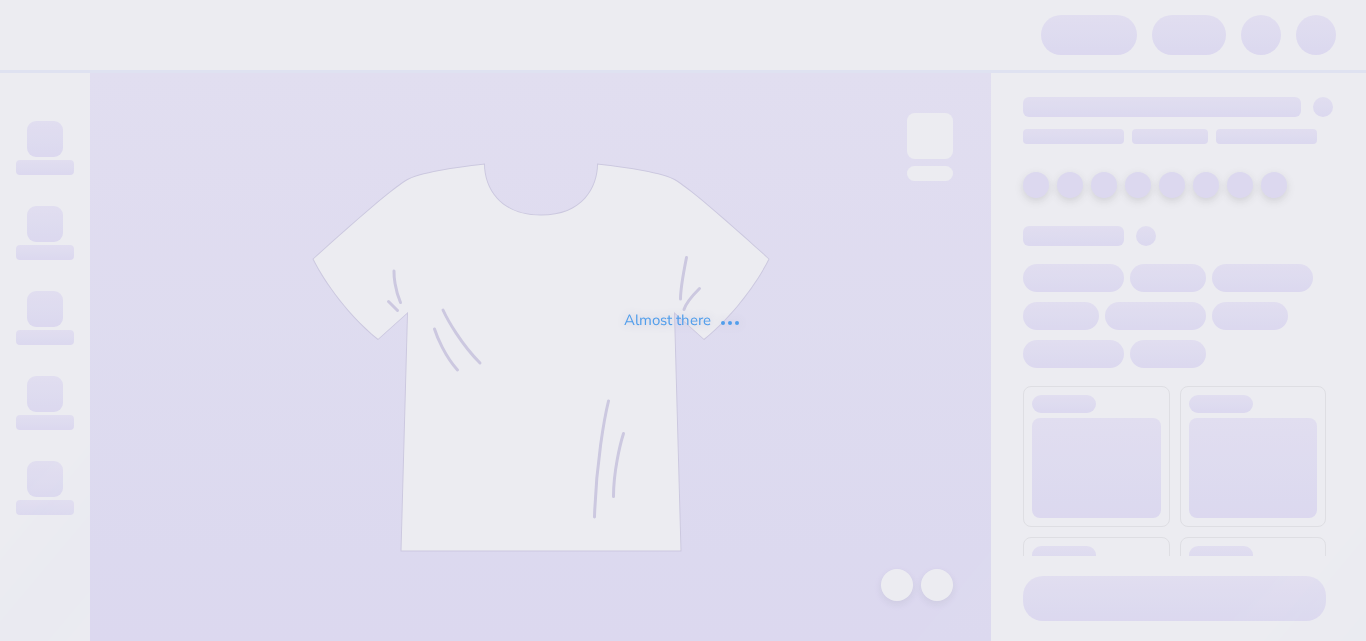 scroll, scrollTop: 0, scrollLeft: 0, axis: both 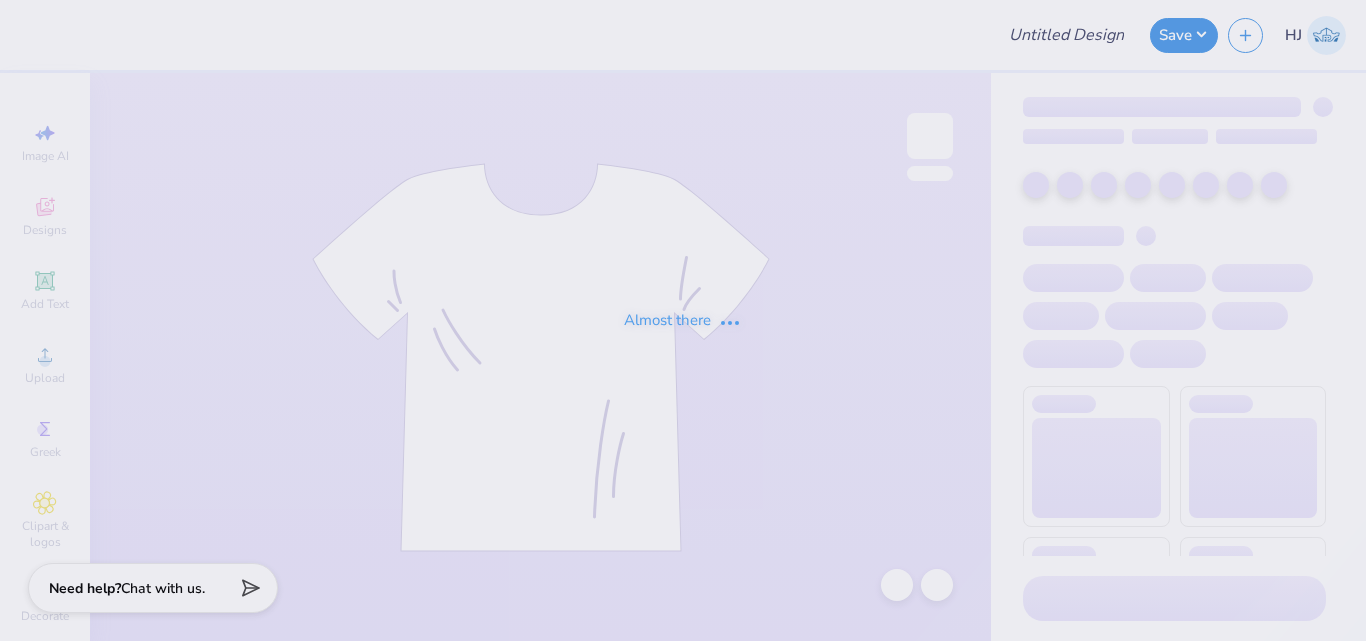 type on "Training: [GEOGRAPHIC_DATA][US_STATE]" 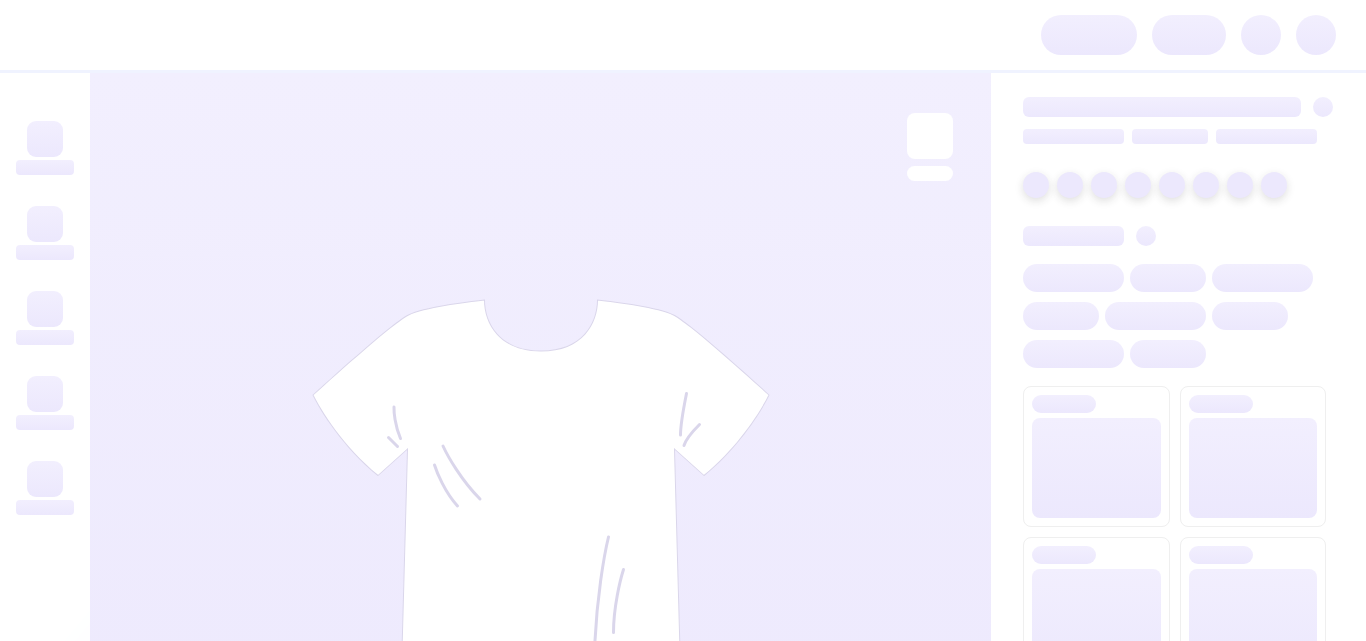 scroll, scrollTop: 0, scrollLeft: 0, axis: both 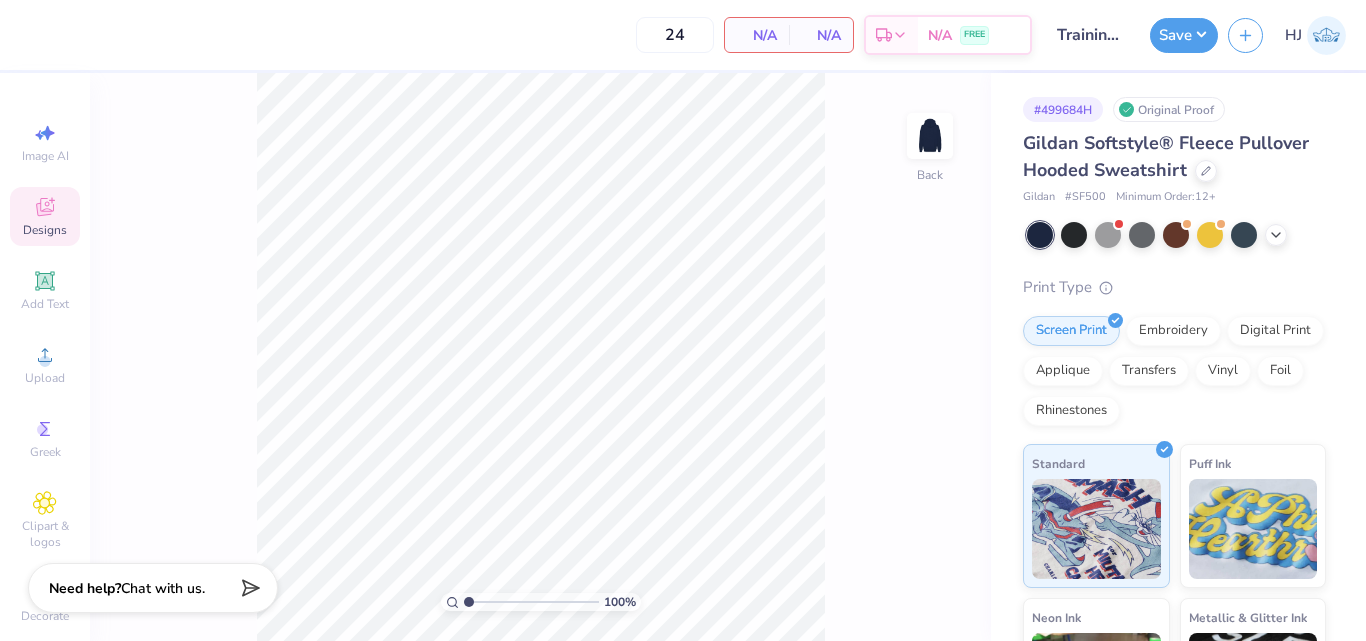 click 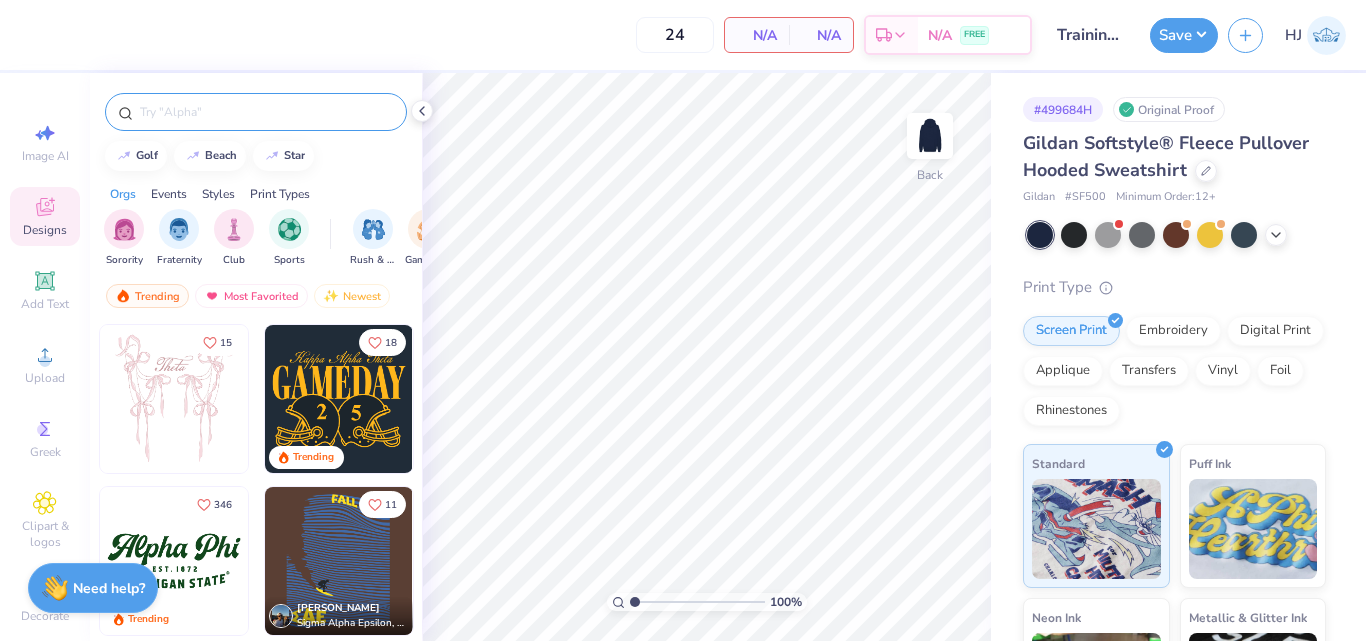 click at bounding box center [266, 112] 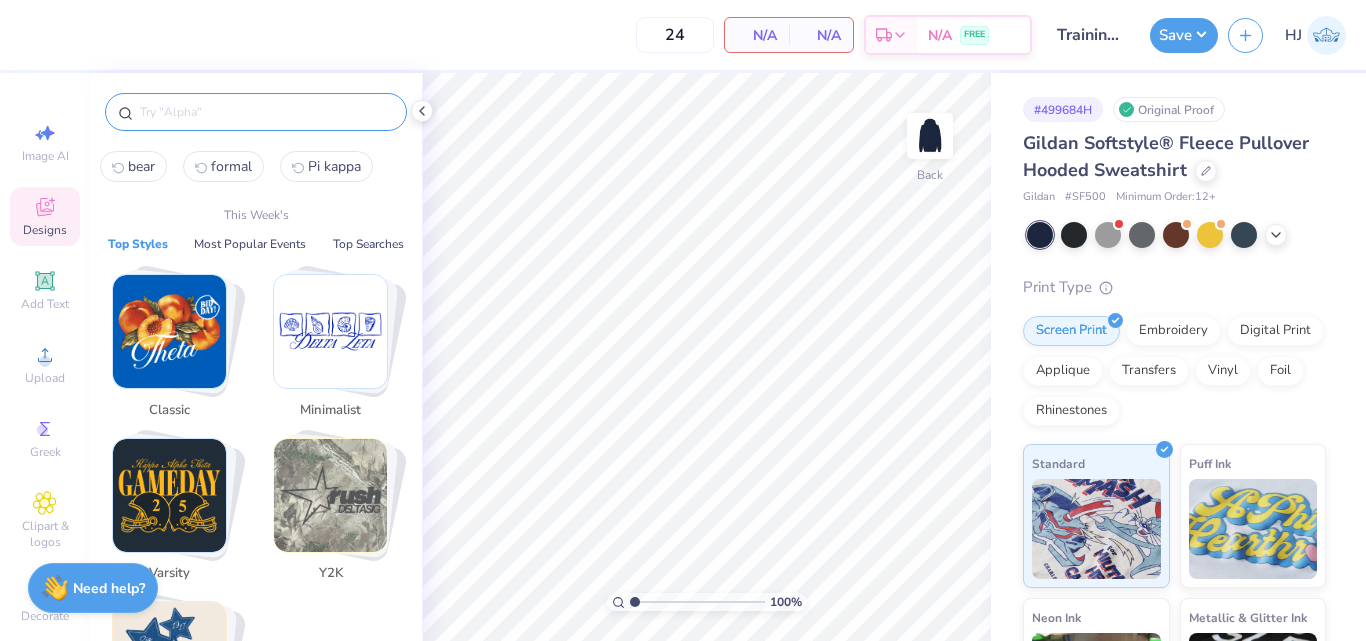 click on "24 N/A Per Item N/A Total Est.  Delivery N/A FREE" at bounding box center (531, 35) 